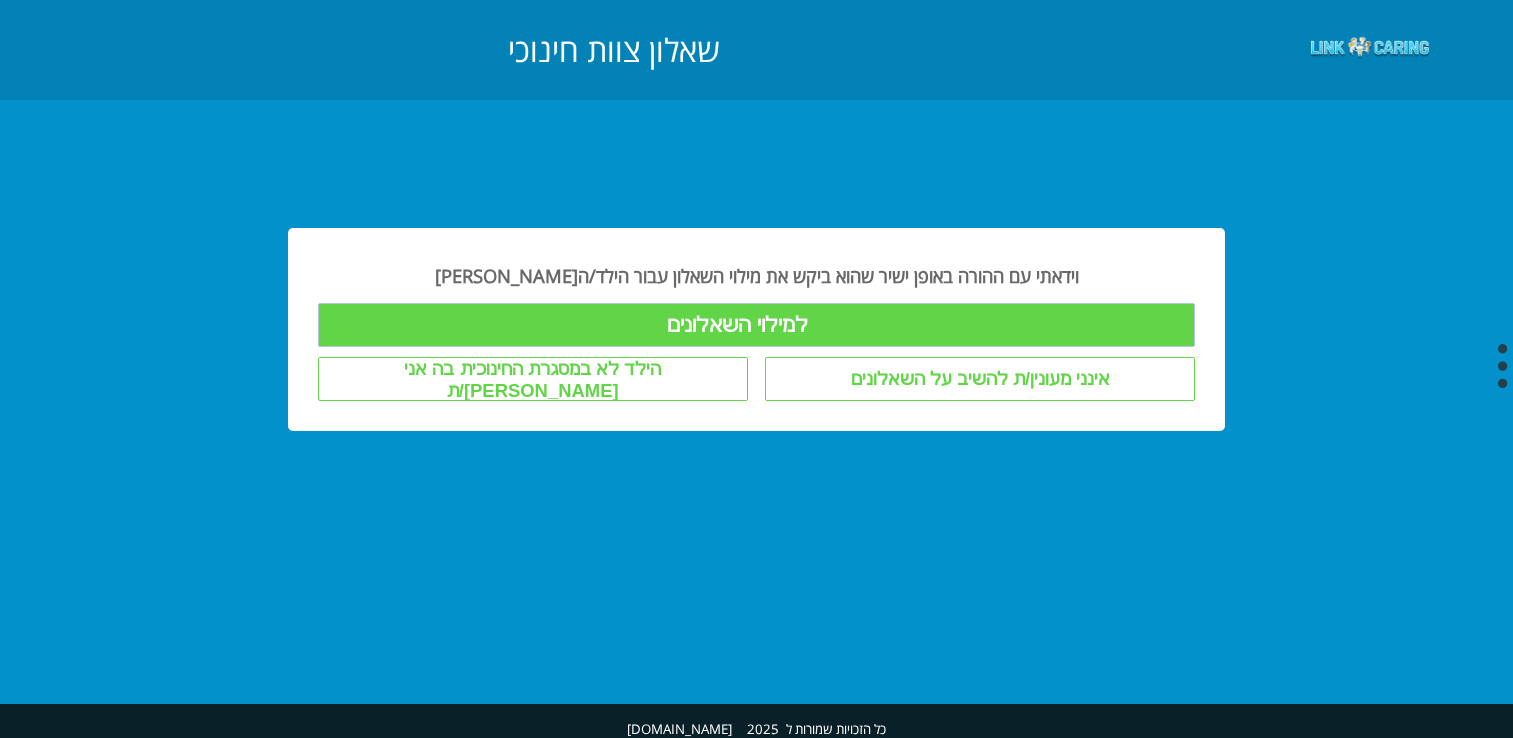 scroll, scrollTop: 0, scrollLeft: 0, axis: both 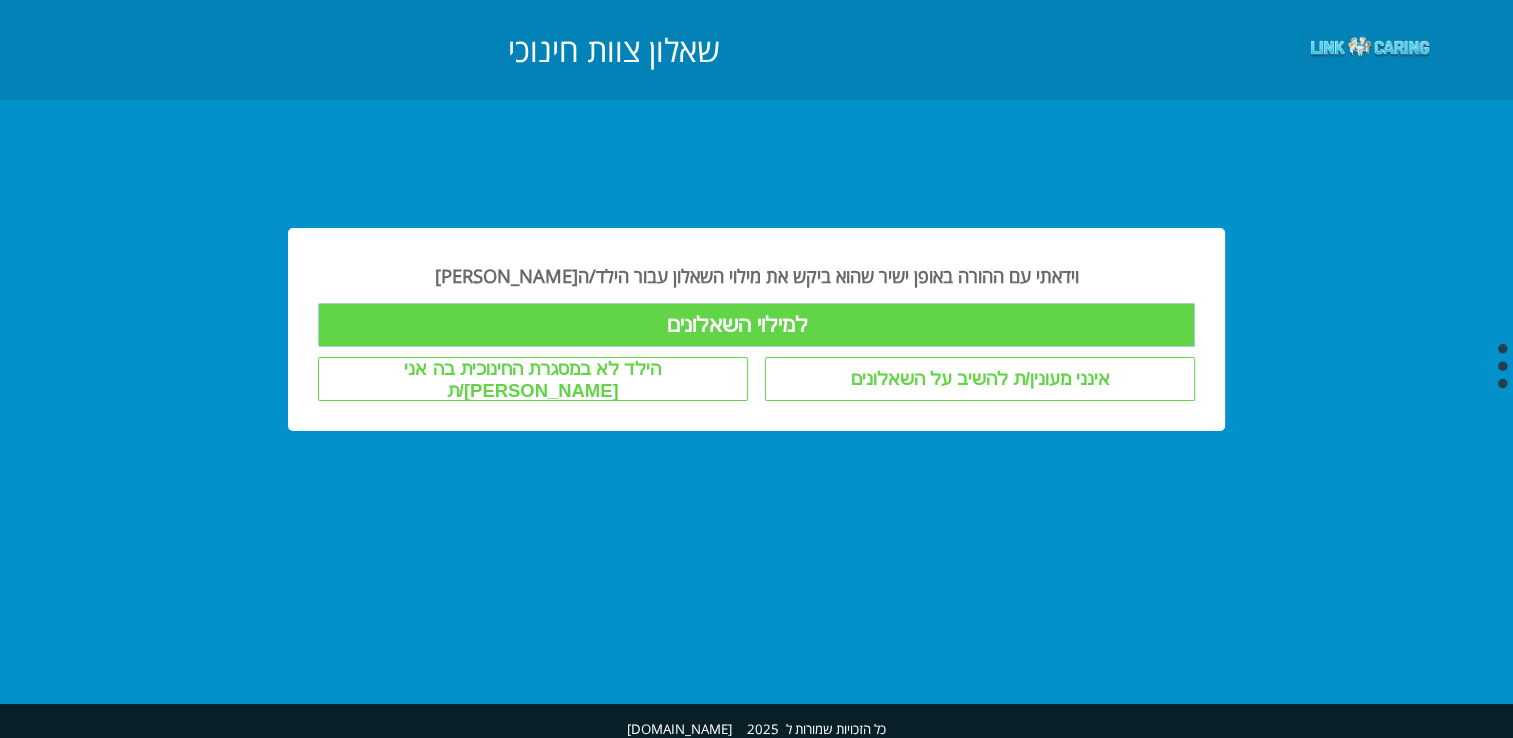 click on "למילוי השאלונים" at bounding box center [757, 325] 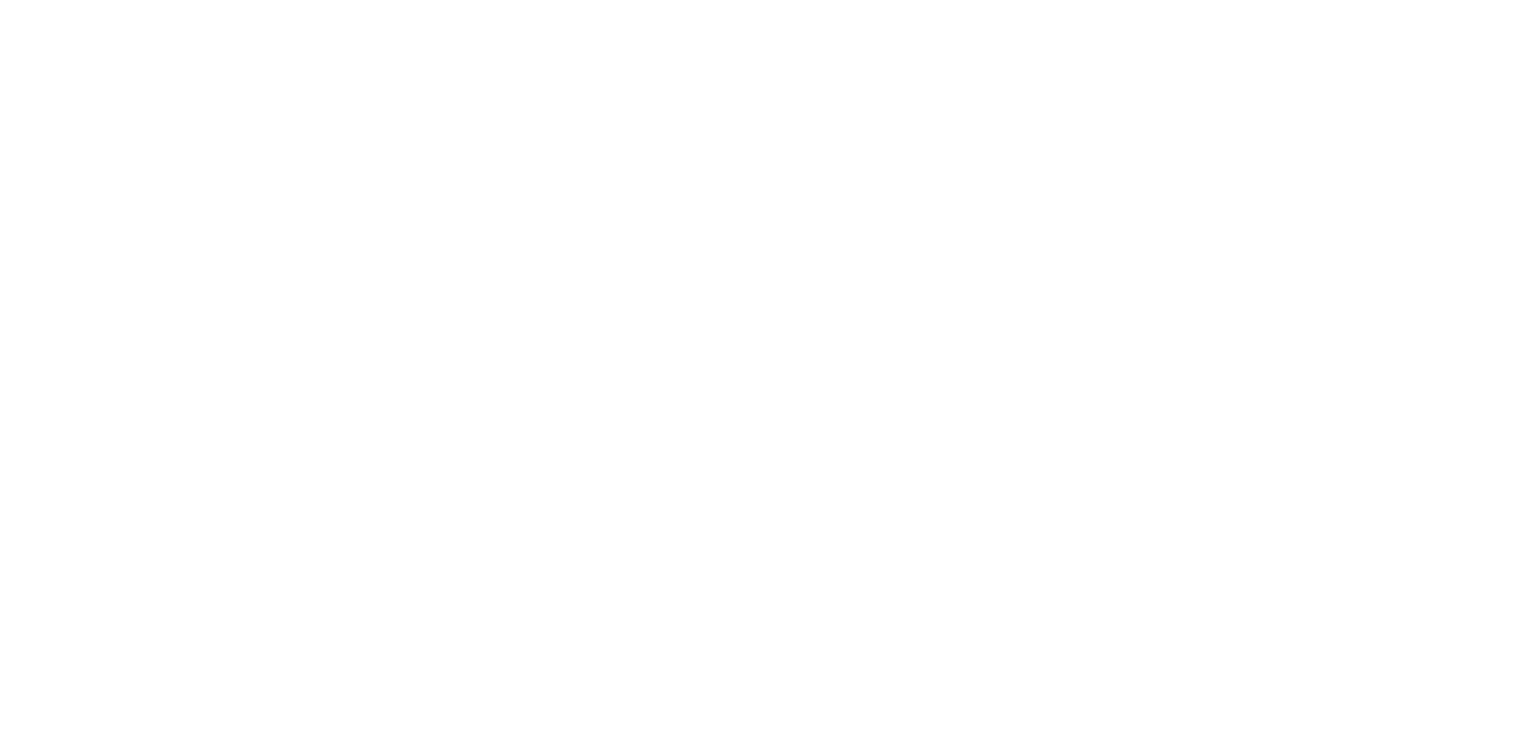 scroll, scrollTop: 0, scrollLeft: 0, axis: both 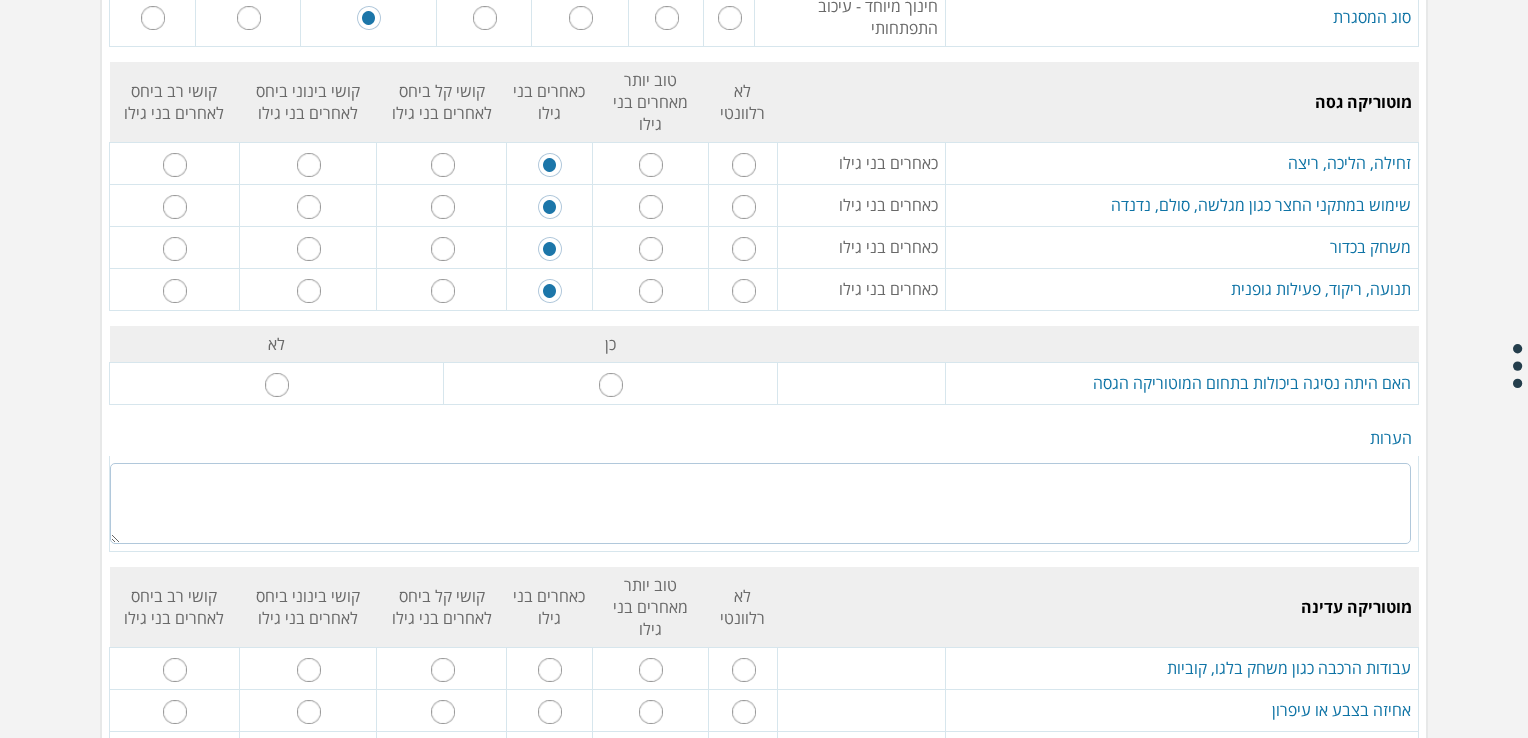 click at bounding box center (443, 249) 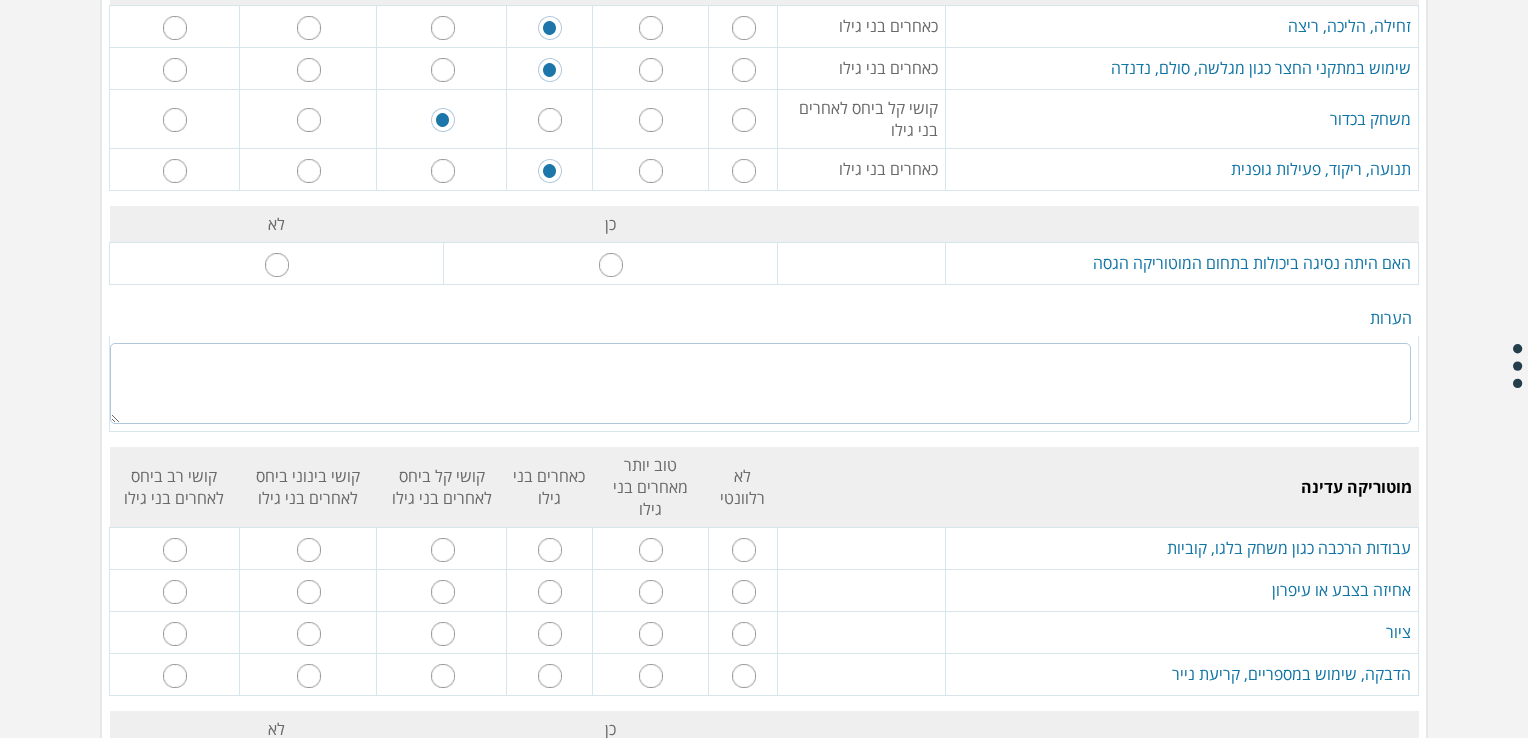 scroll, scrollTop: 1154, scrollLeft: 0, axis: vertical 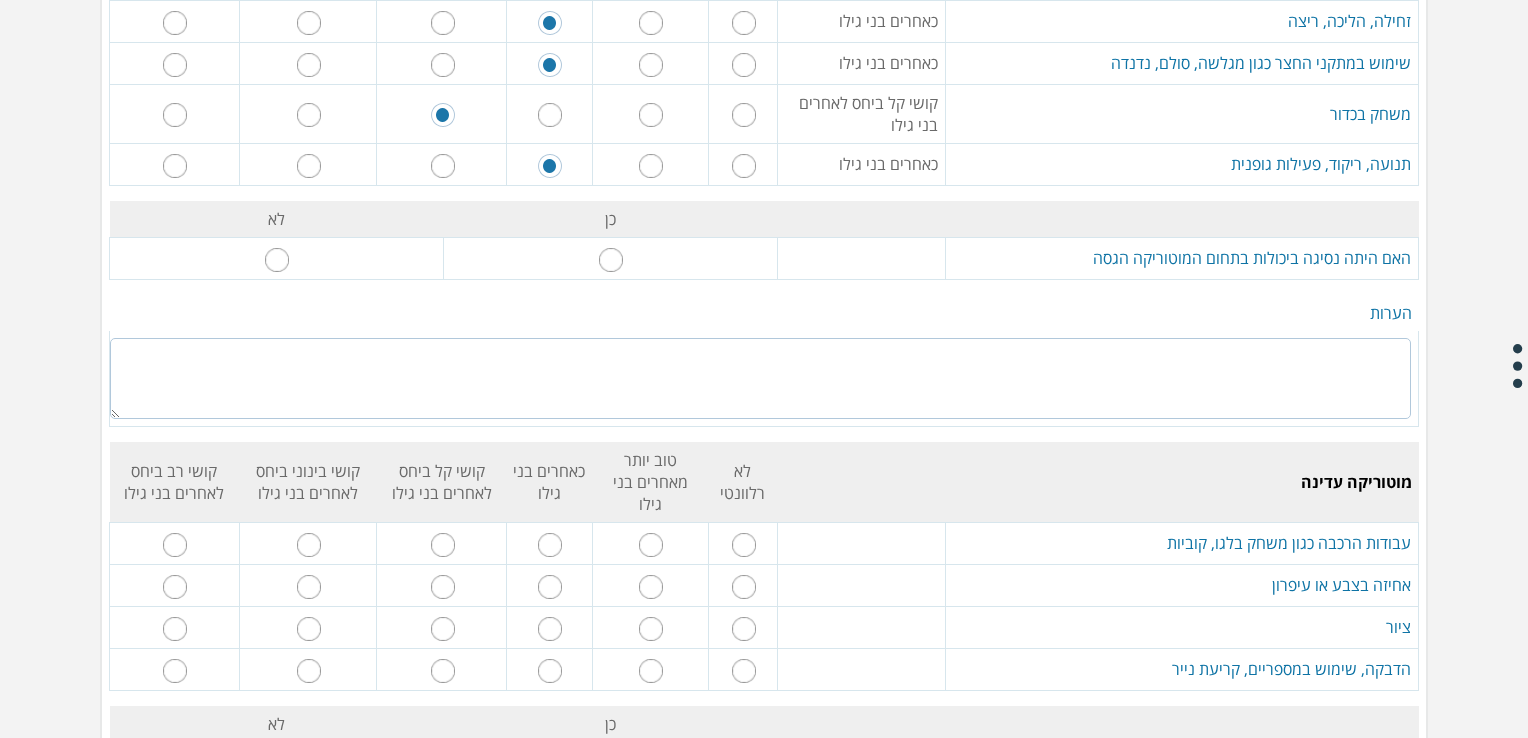 click at bounding box center [277, 260] 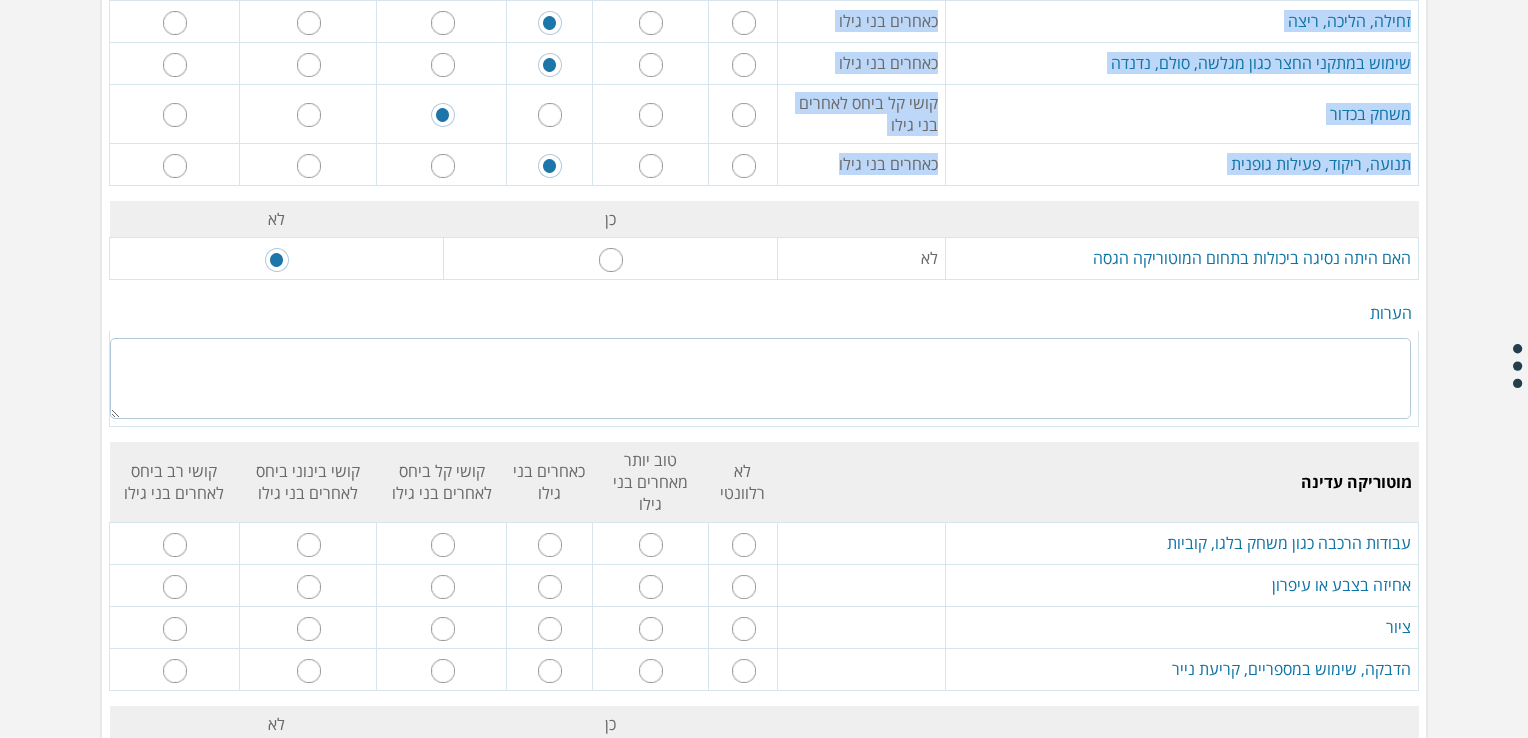 drag, startPoint x: 16, startPoint y: 272, endPoint x: 0, endPoint y: 267, distance: 16.763054 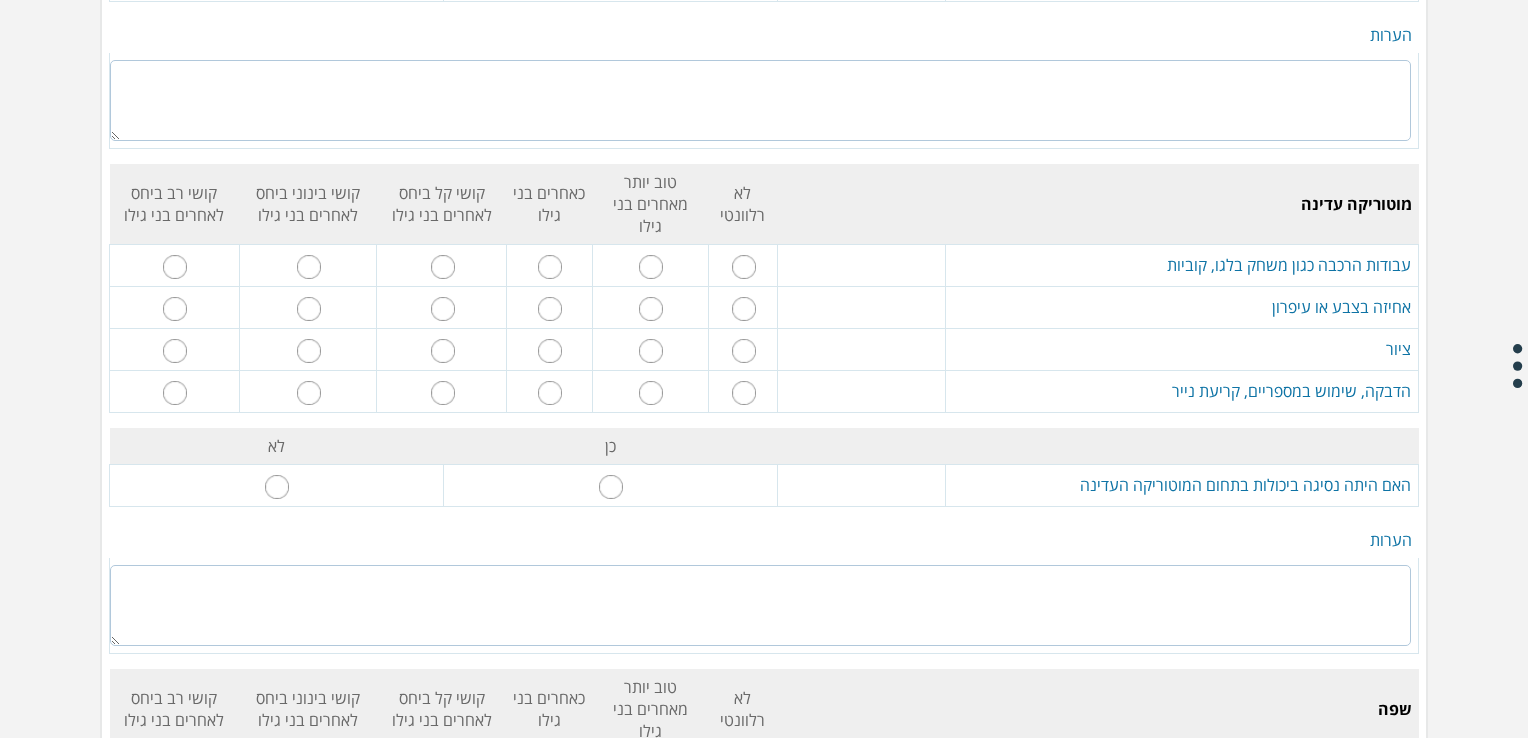scroll, scrollTop: 1436, scrollLeft: 0, axis: vertical 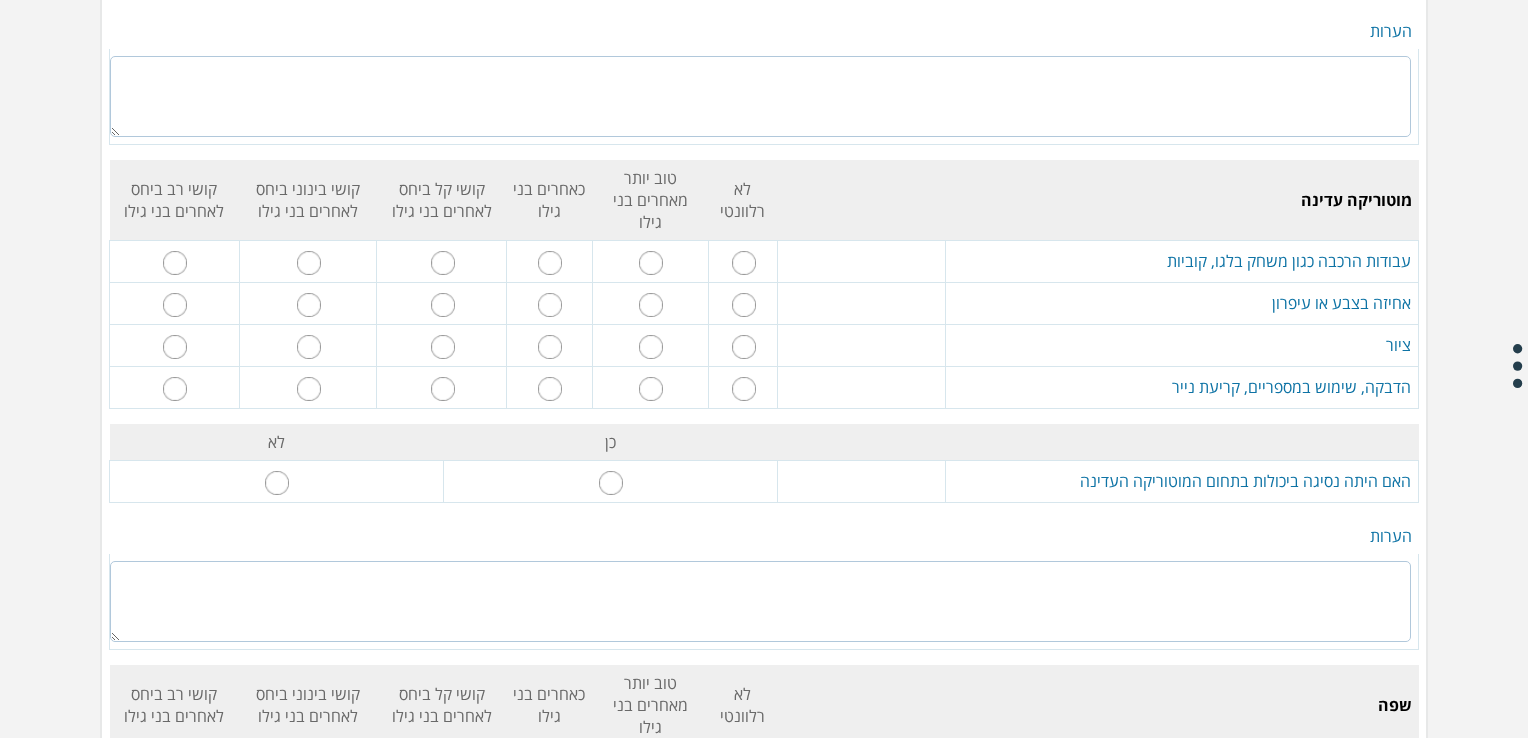 click at bounding box center (550, 263) 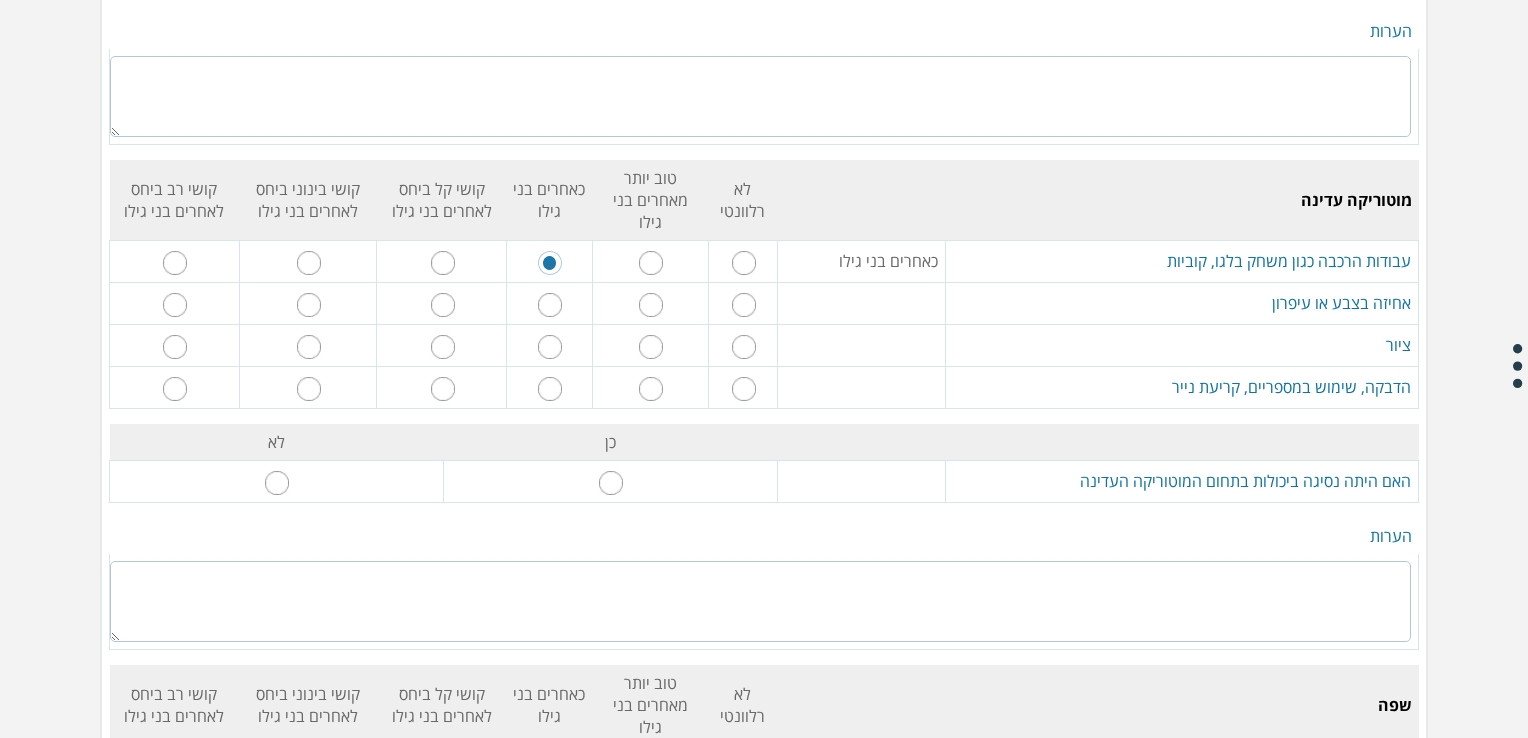 click at bounding box center (550, 305) 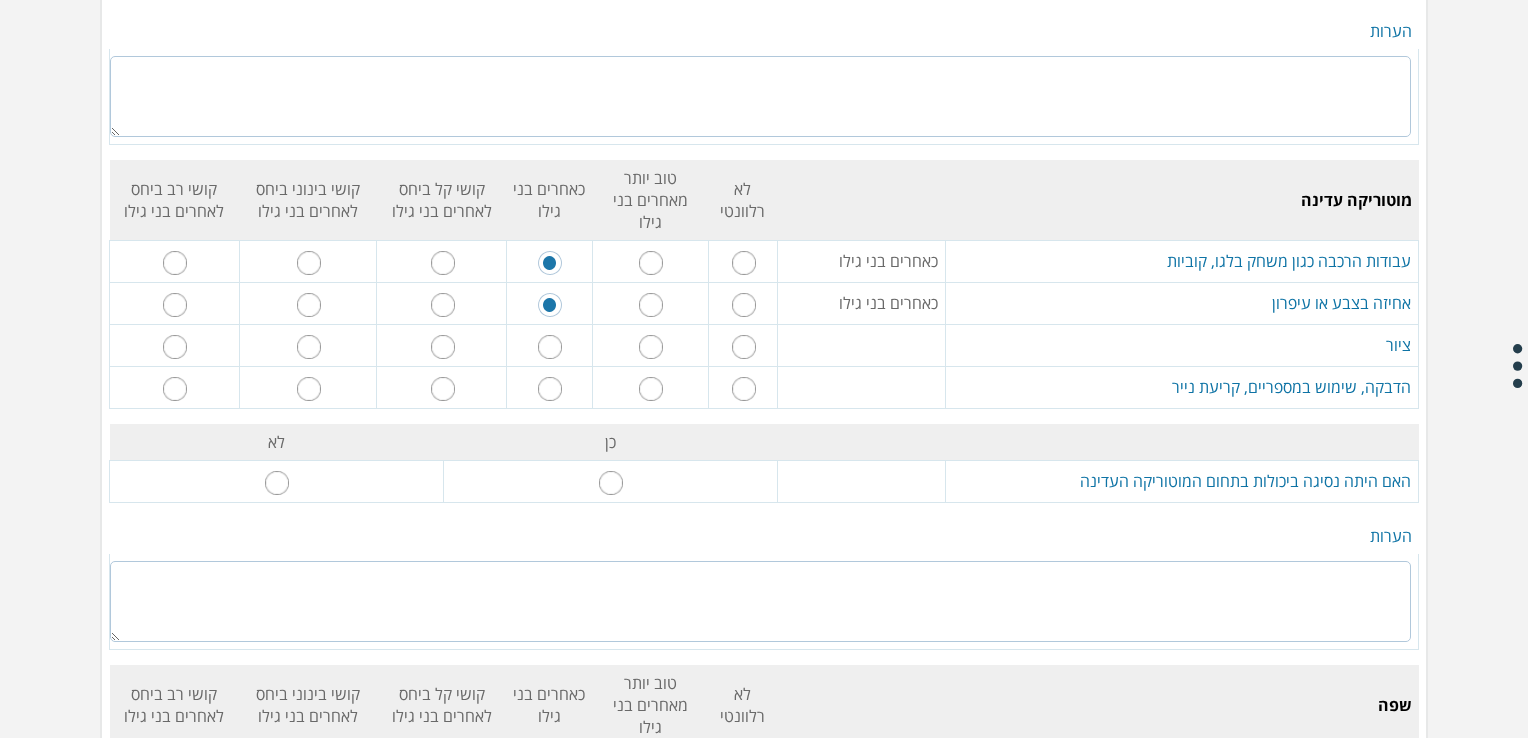 click at bounding box center [443, 347] 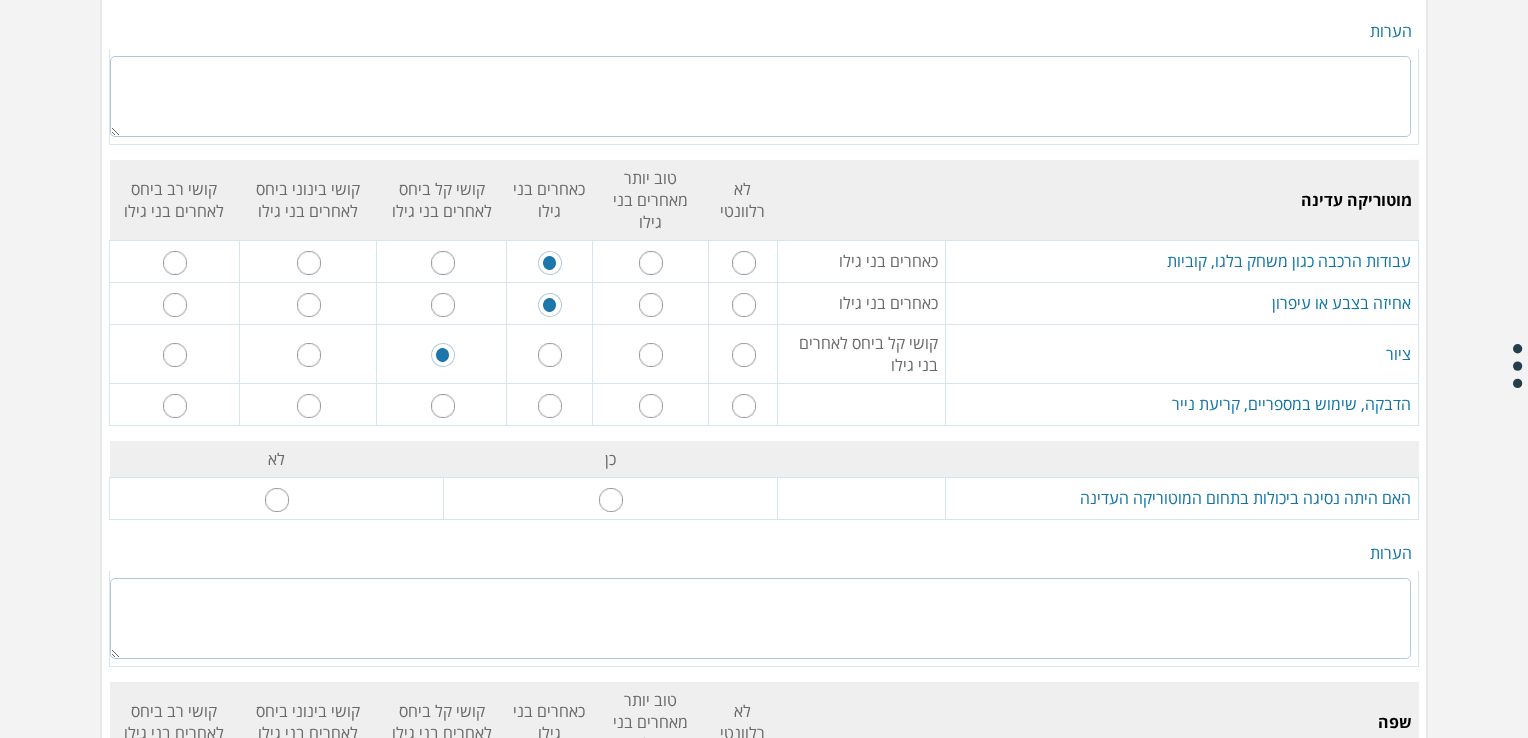 click at bounding box center (441, 404) 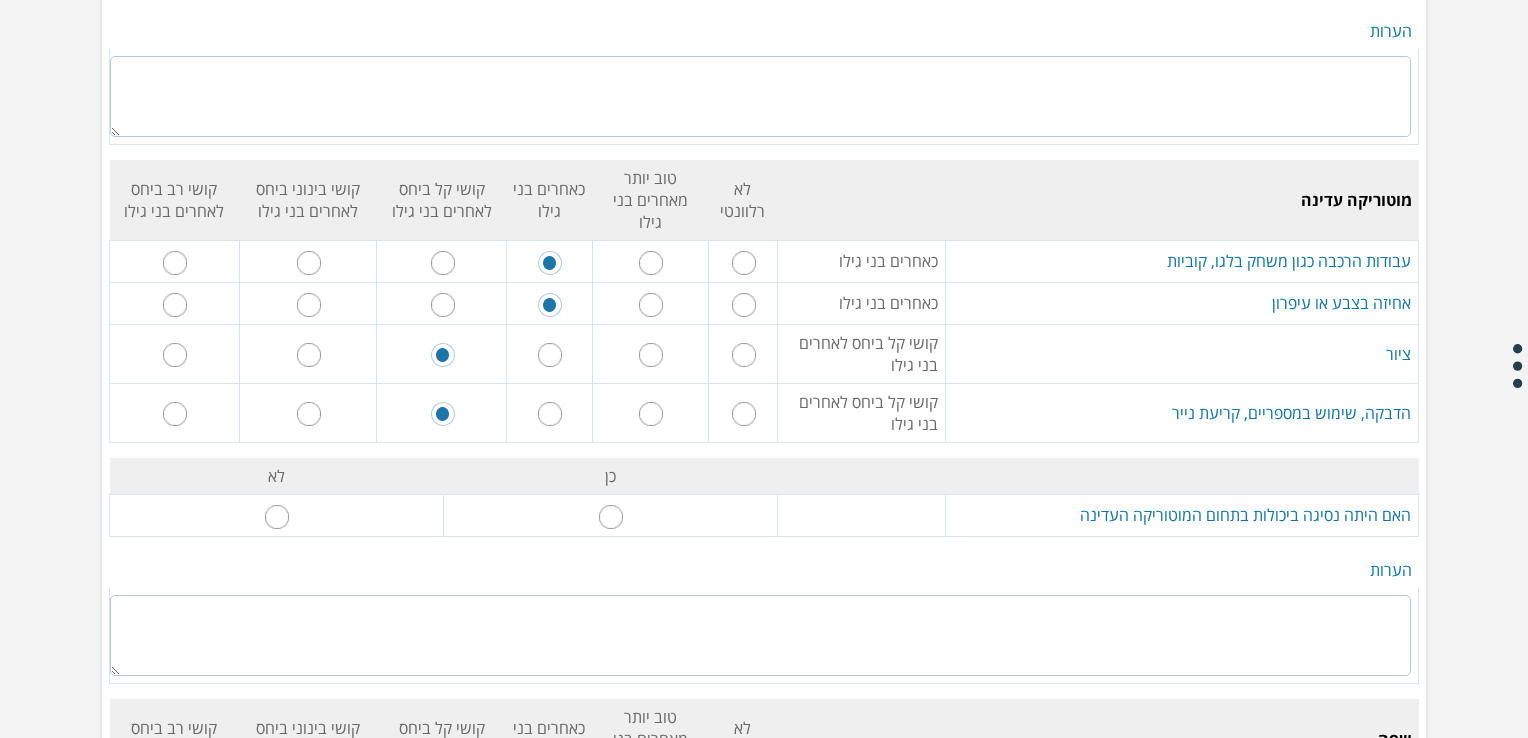 click at bounding box center [277, 517] 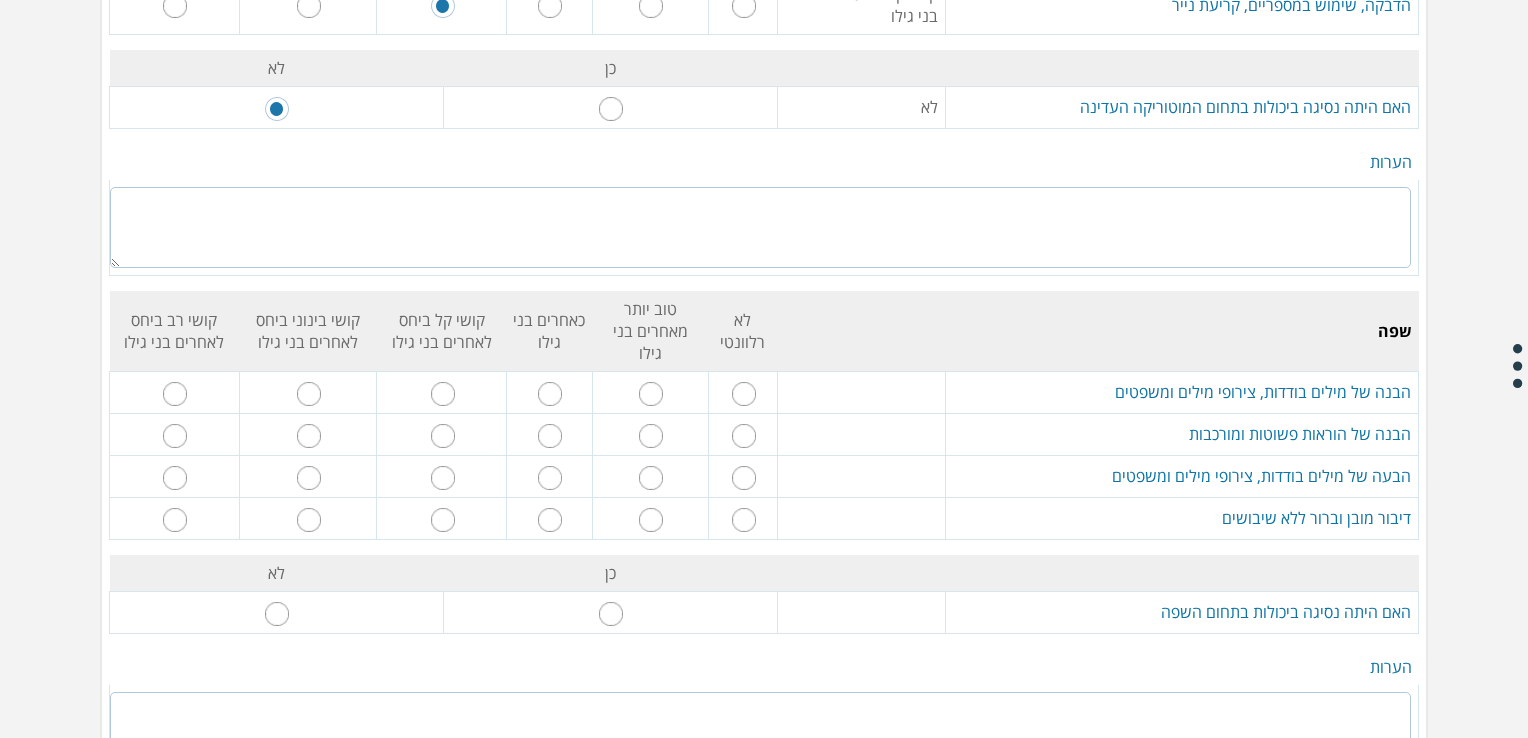 scroll, scrollTop: 1860, scrollLeft: 0, axis: vertical 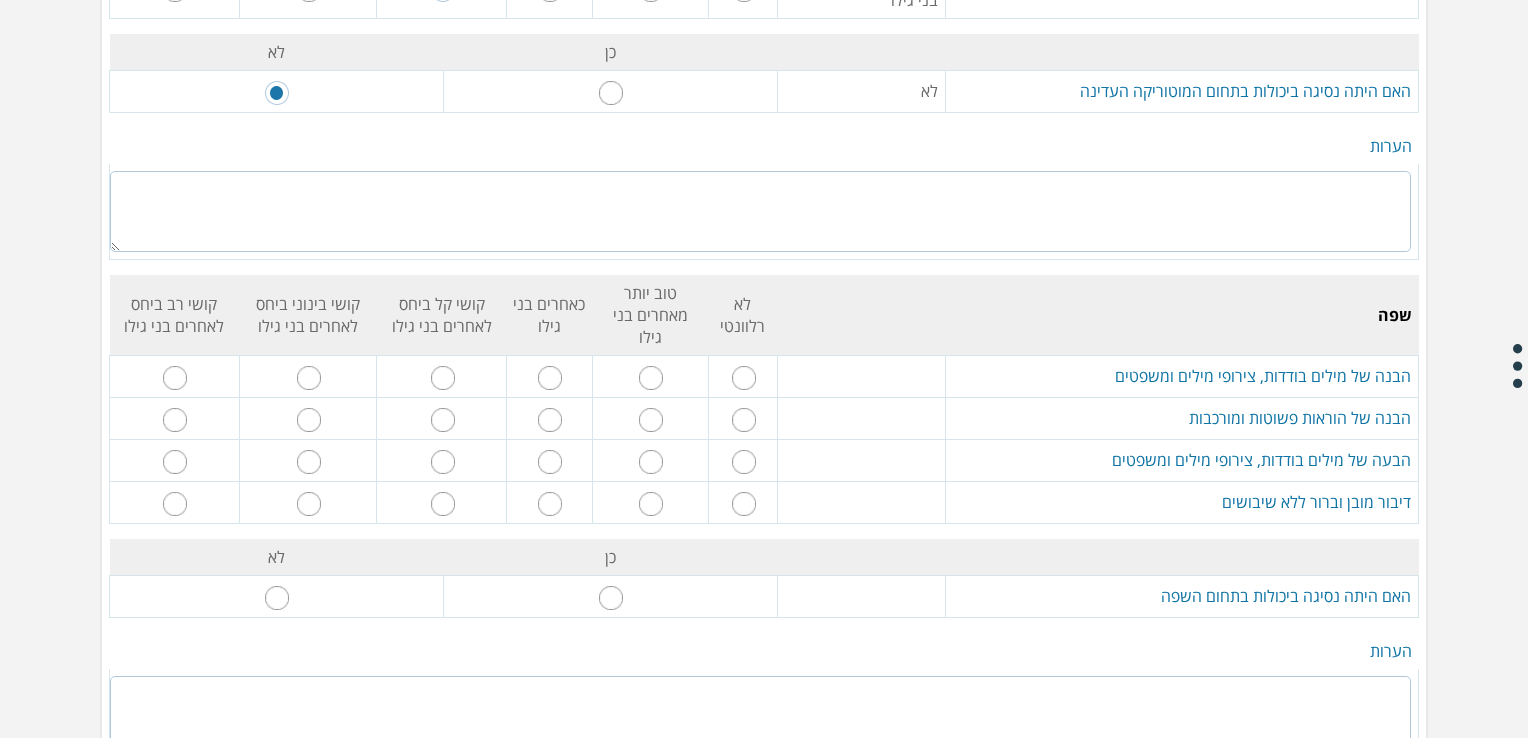 click at bounding box center [550, 378] 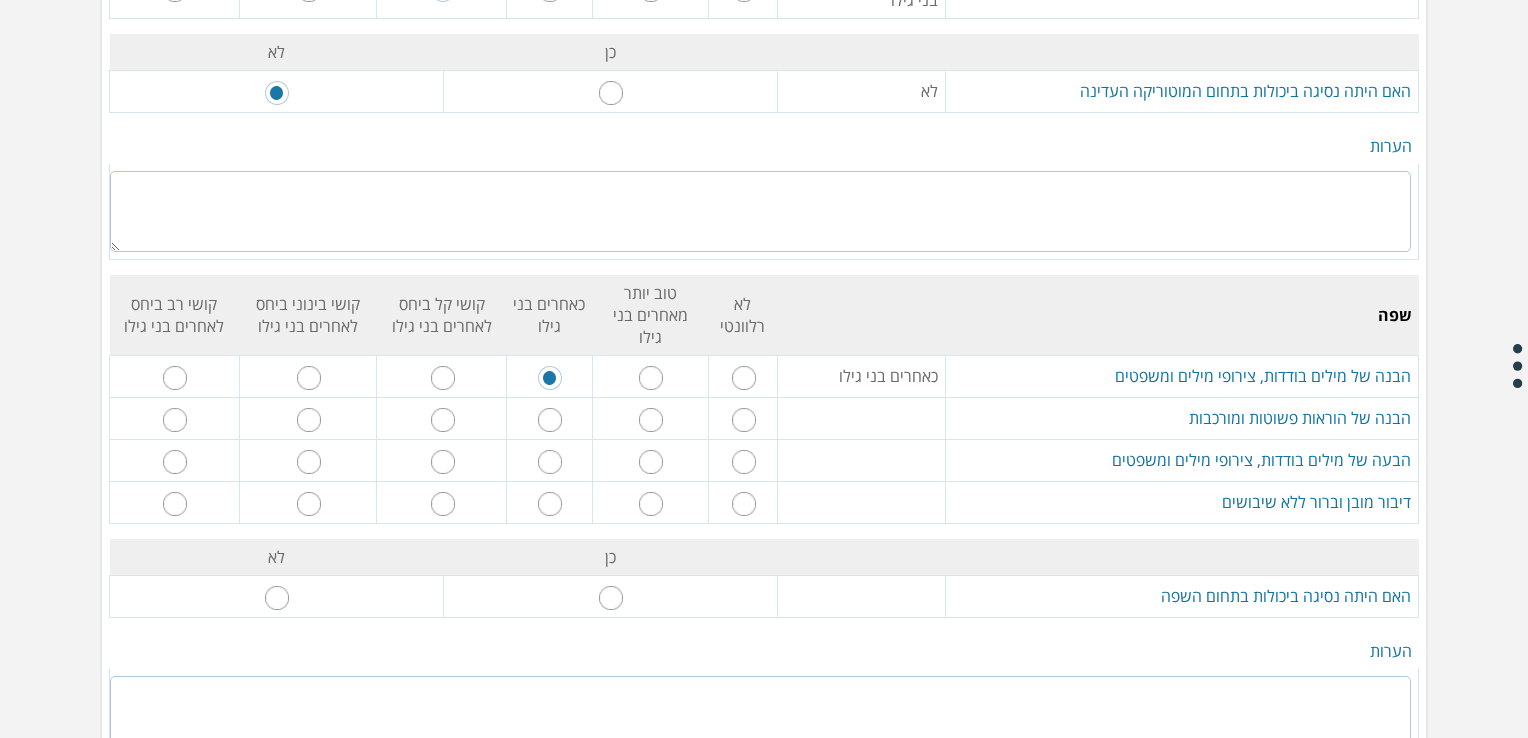 click at bounding box center [550, 504] 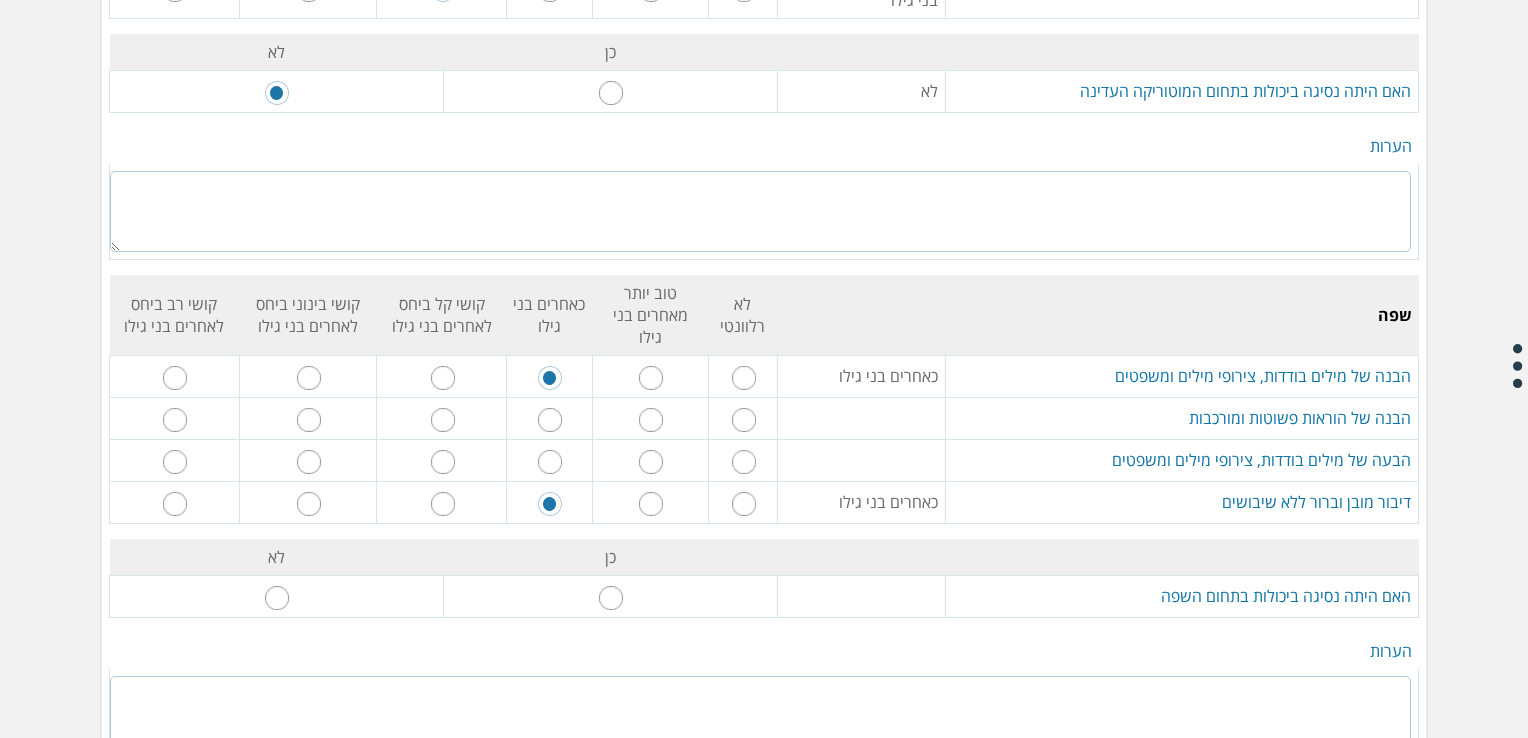 click at bounding box center (549, 460) 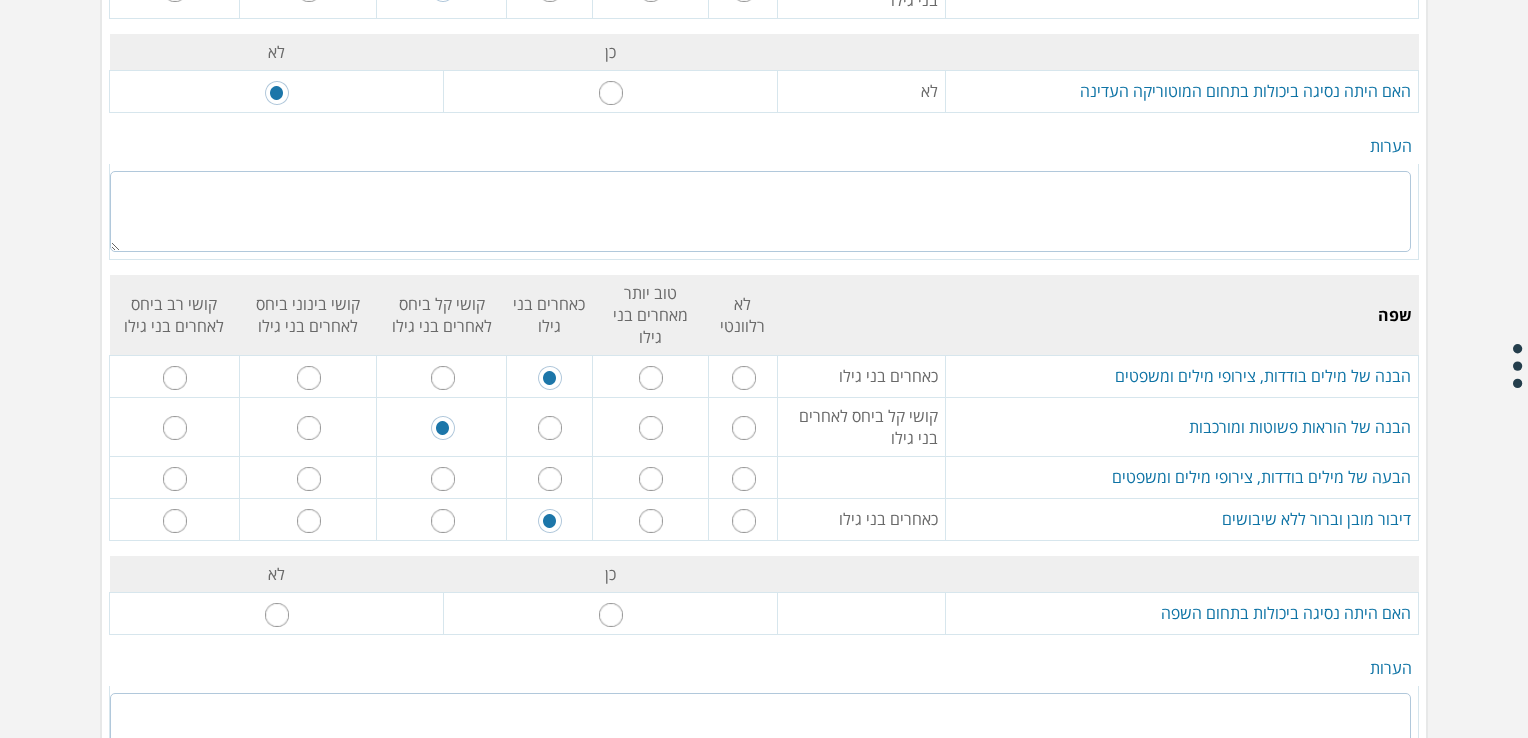 click at bounding box center [549, 477] 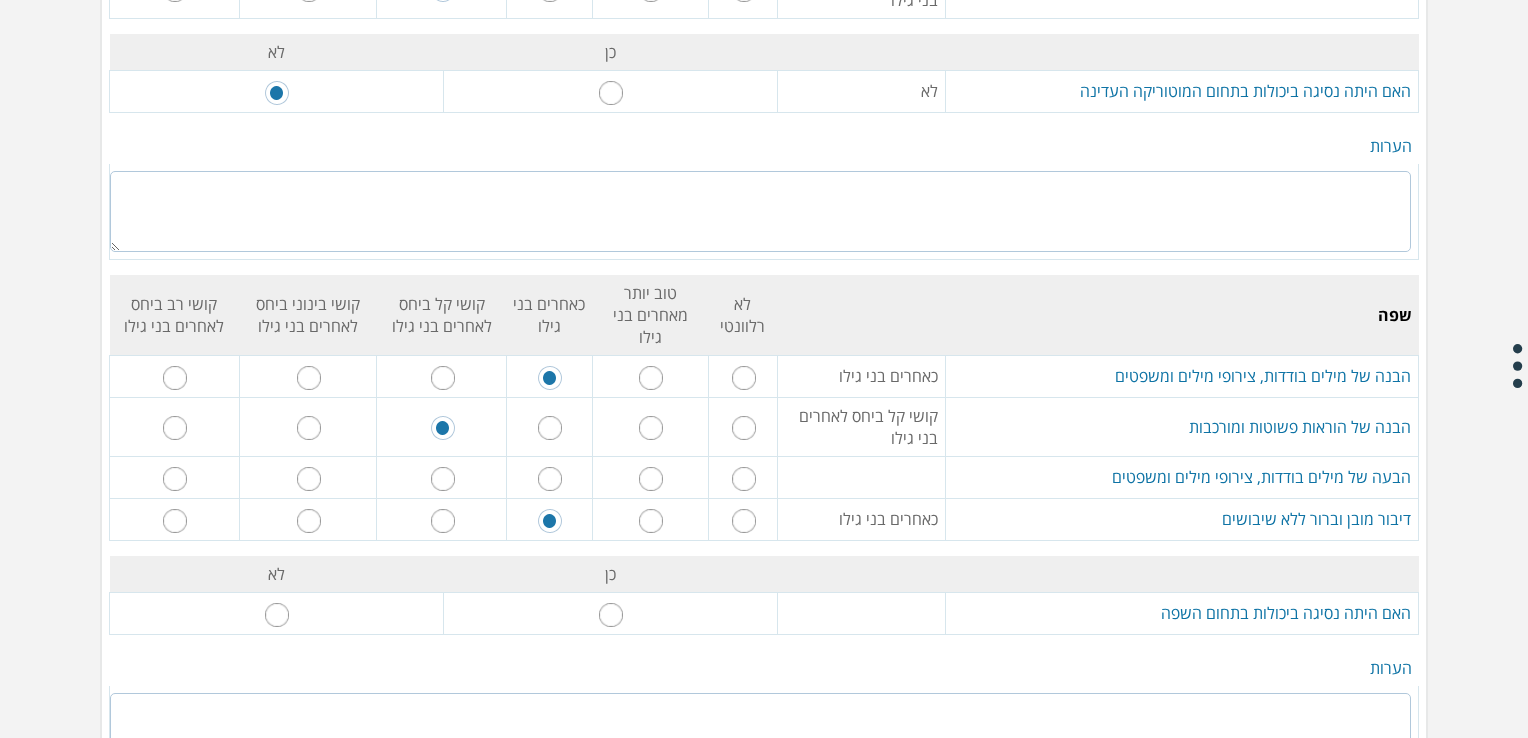 click at bounding box center [549, 477] 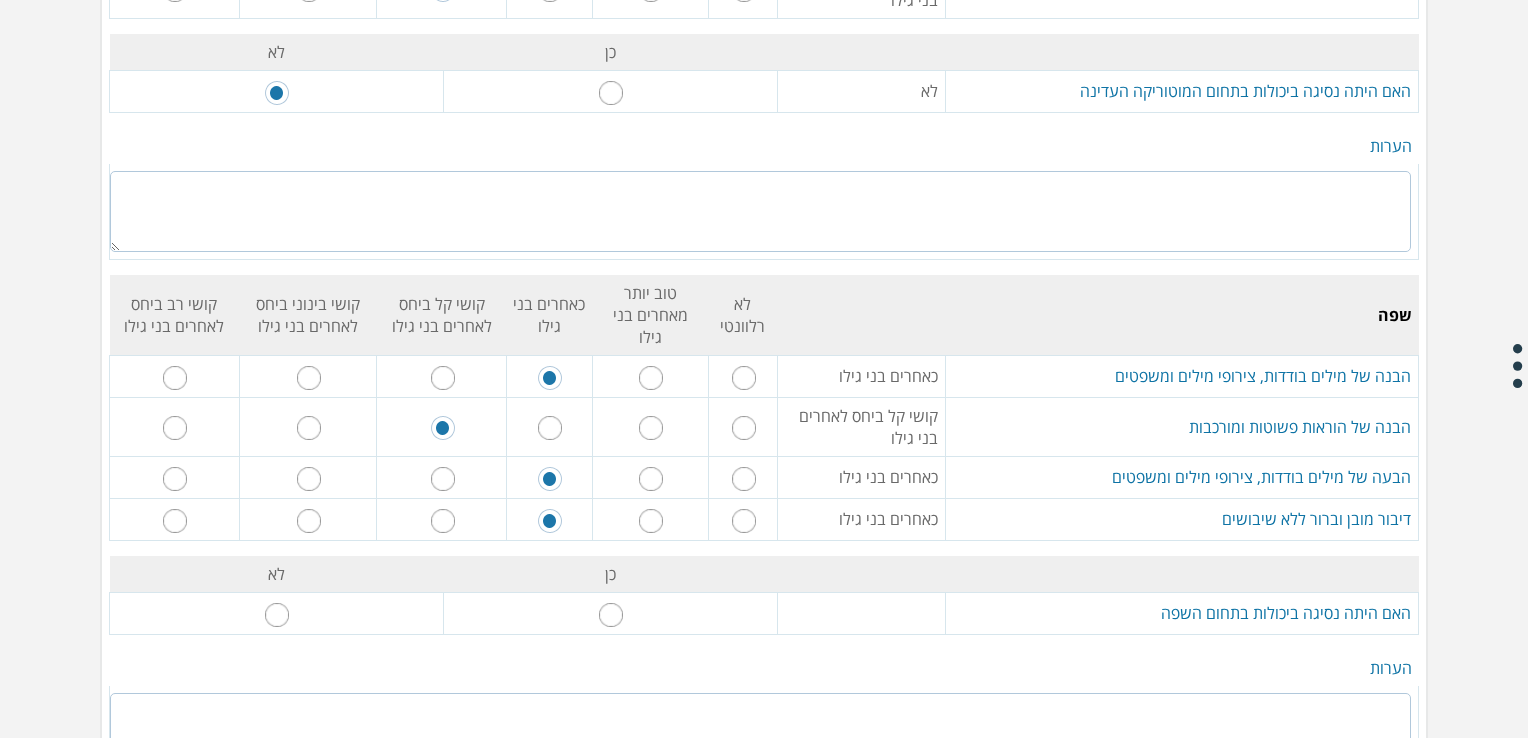 click at bounding box center (277, 615) 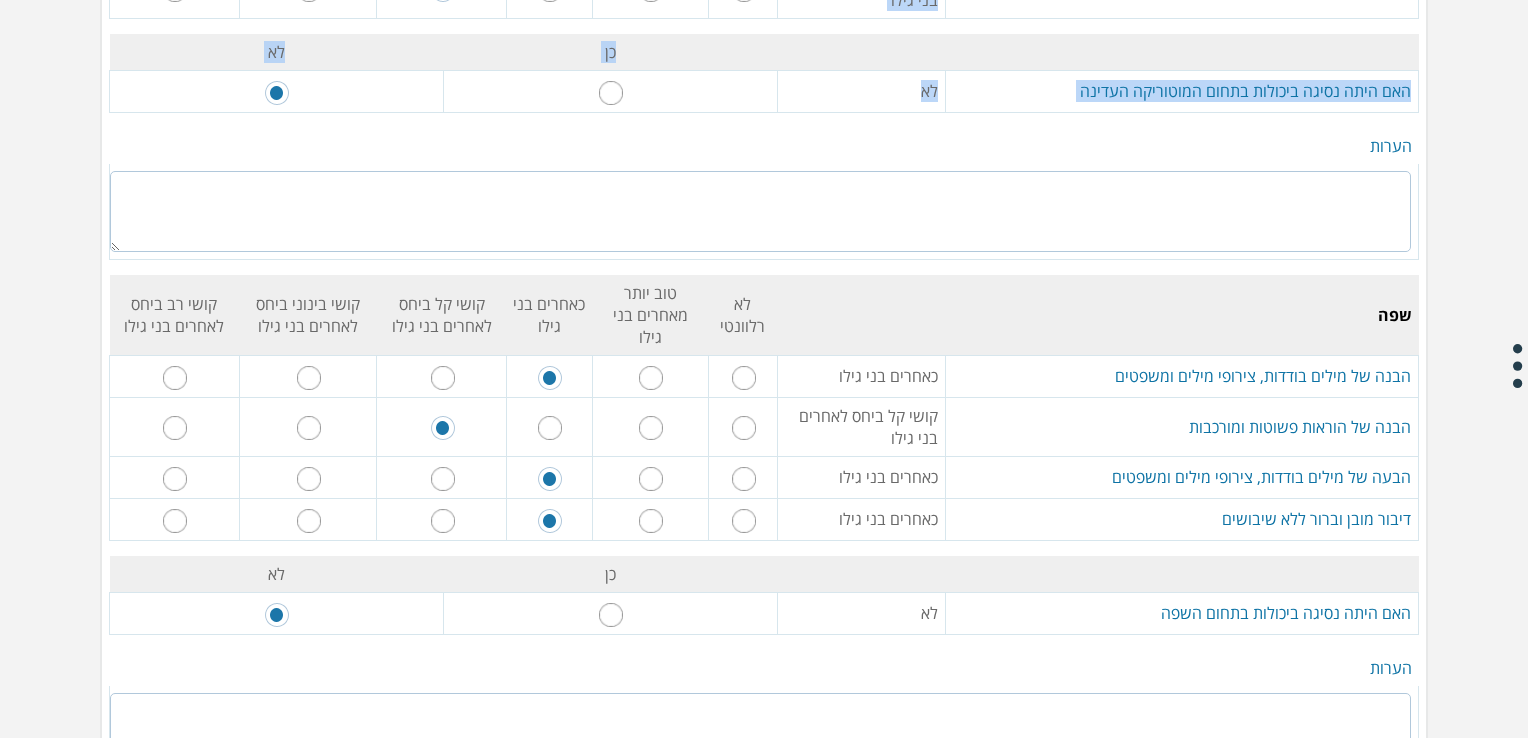 drag, startPoint x: 29, startPoint y: 354, endPoint x: 4, endPoint y: 358, distance: 25.317978 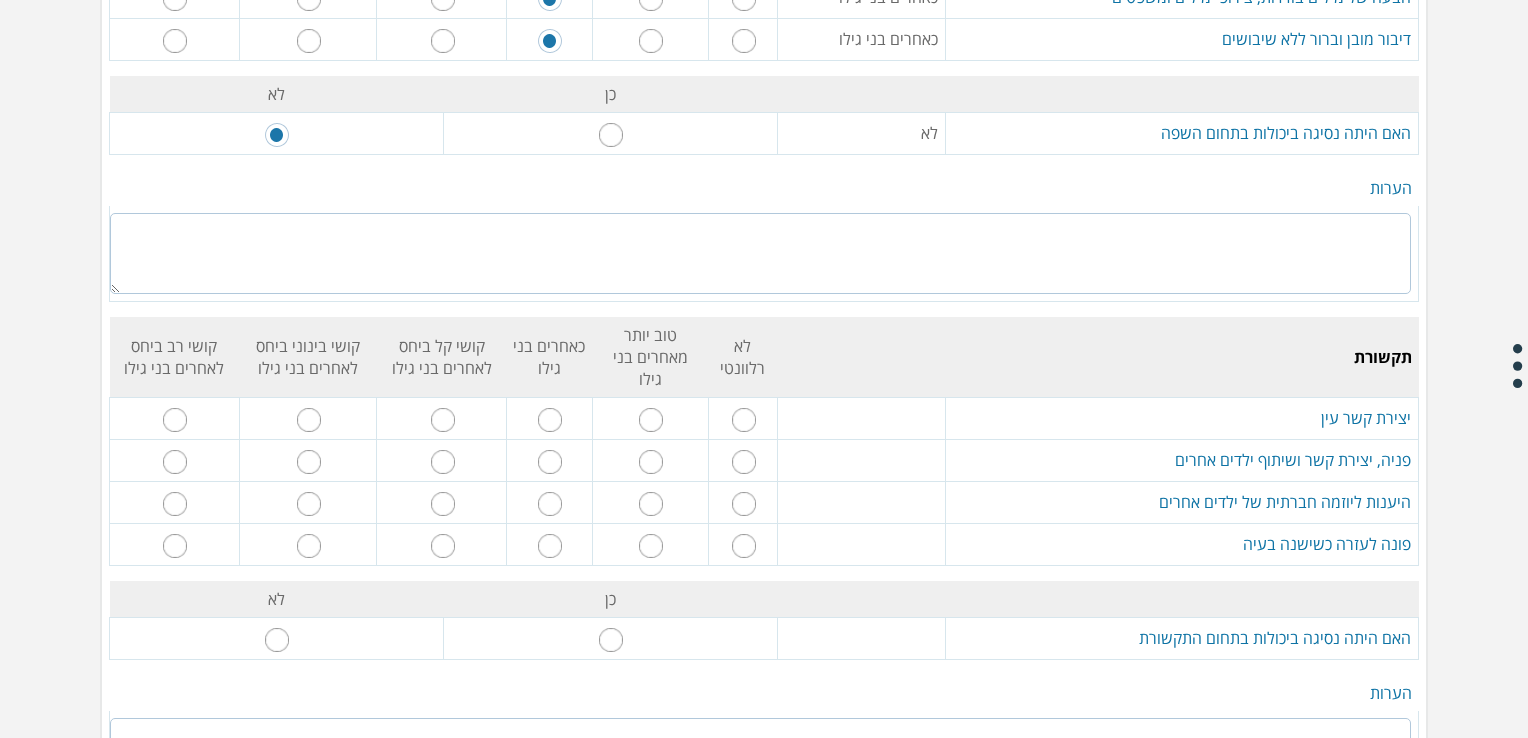 scroll, scrollTop: 2351, scrollLeft: 0, axis: vertical 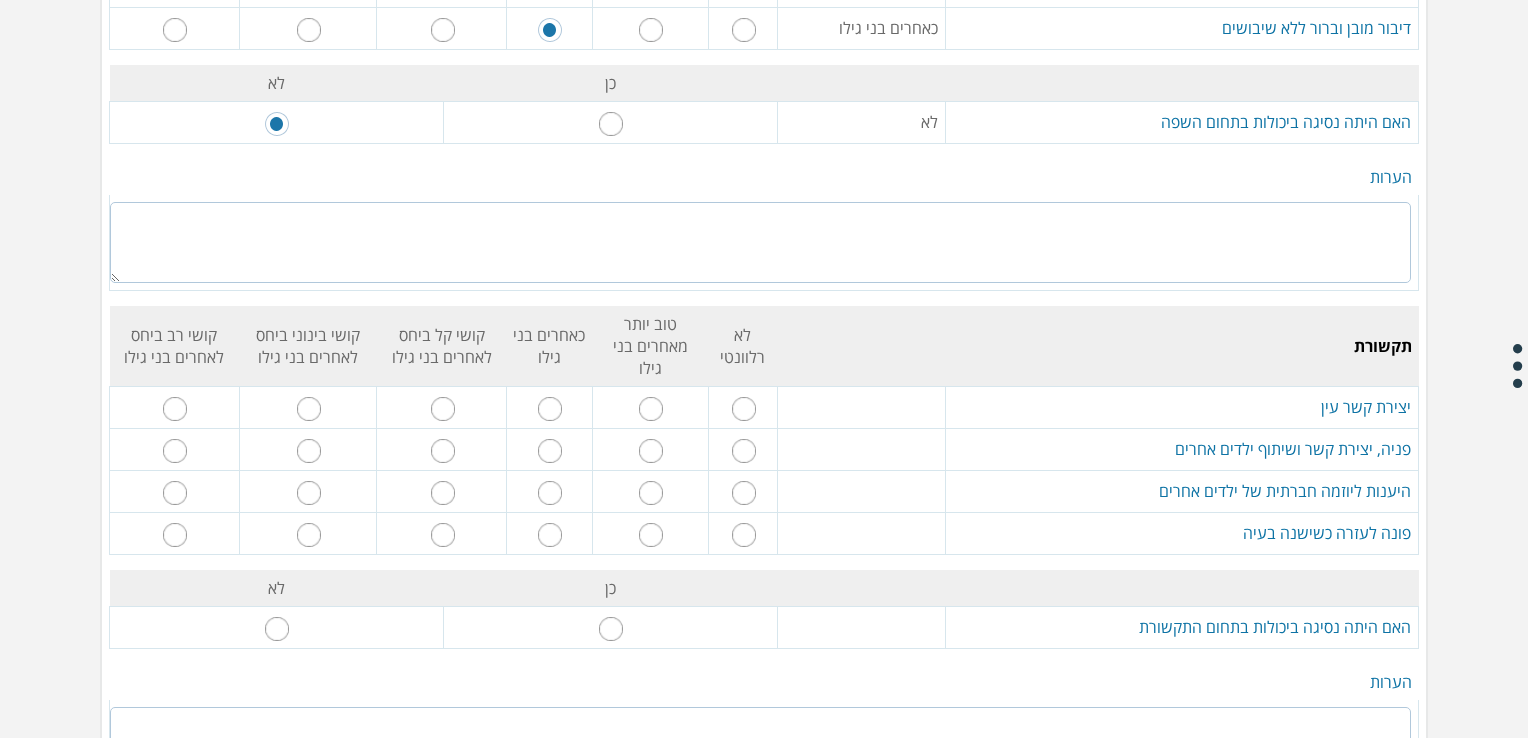 click at bounding box center (550, 409) 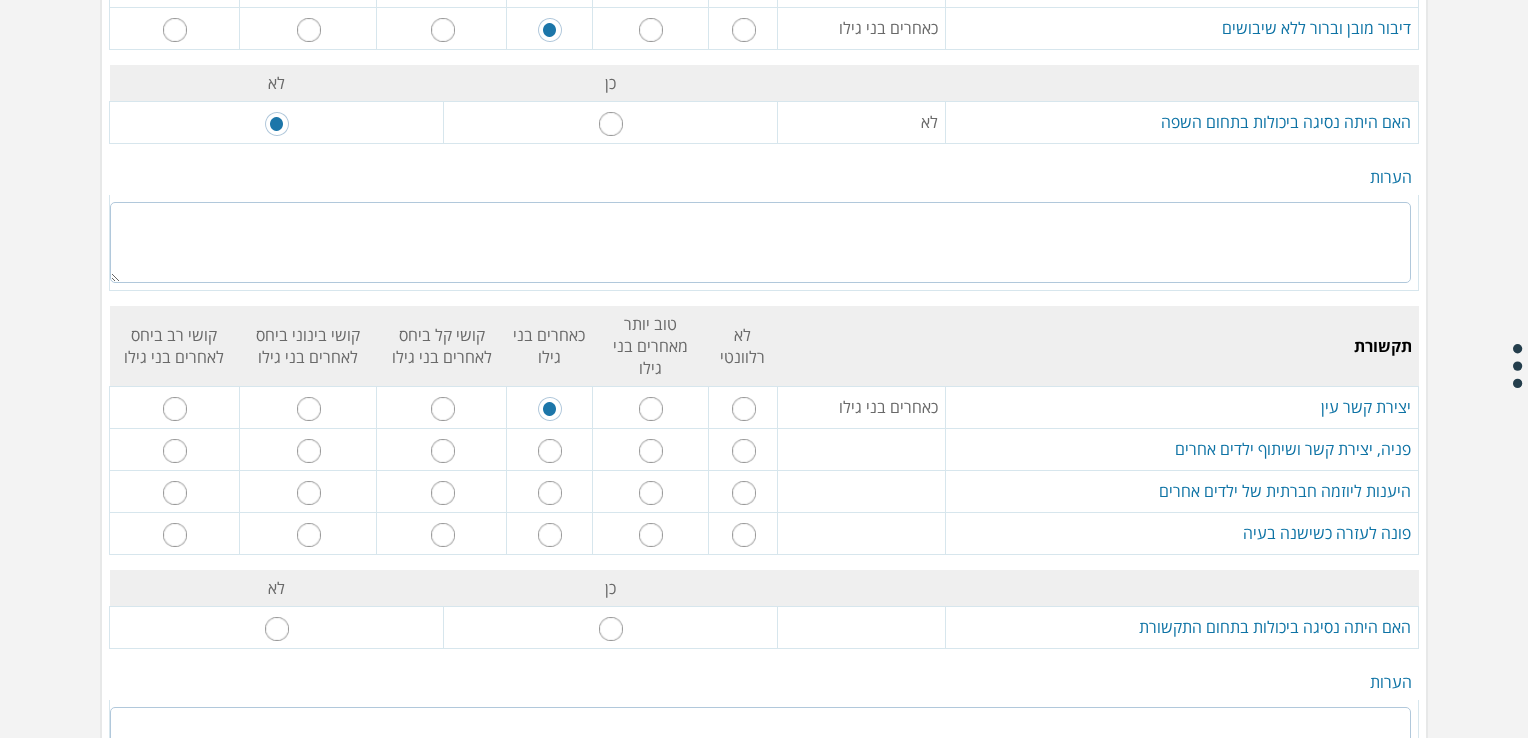 click at bounding box center [550, 451] 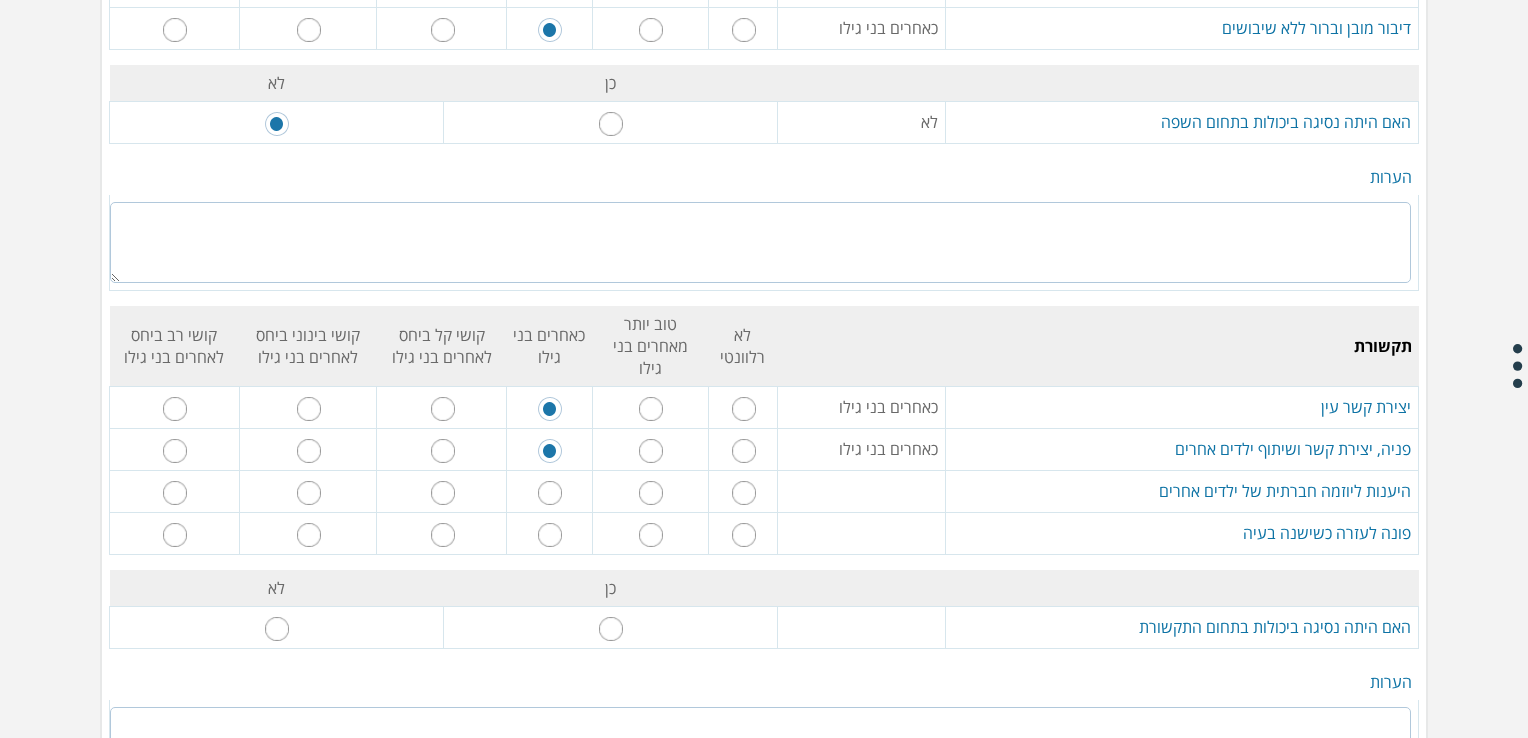 click at bounding box center (443, 493) 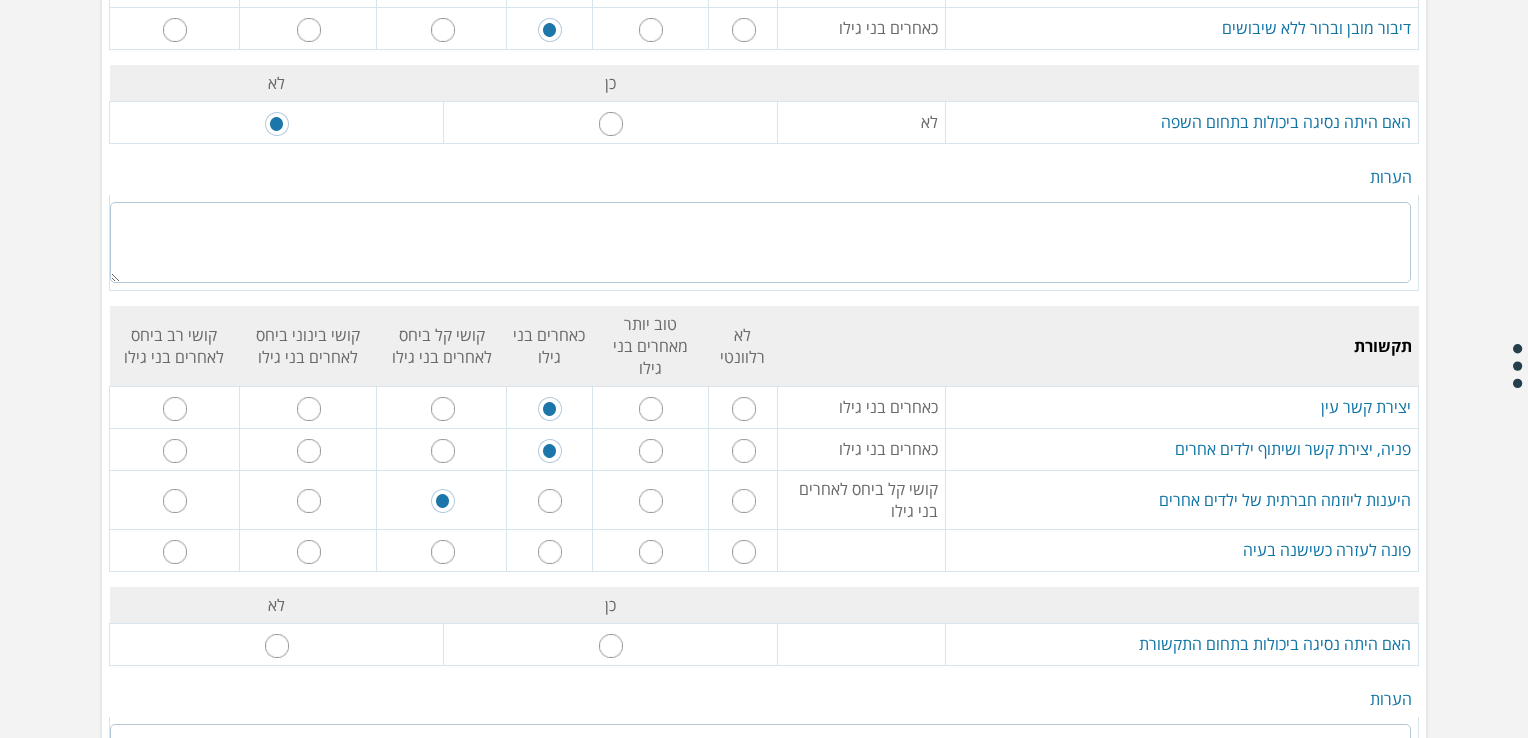 click at bounding box center (443, 552) 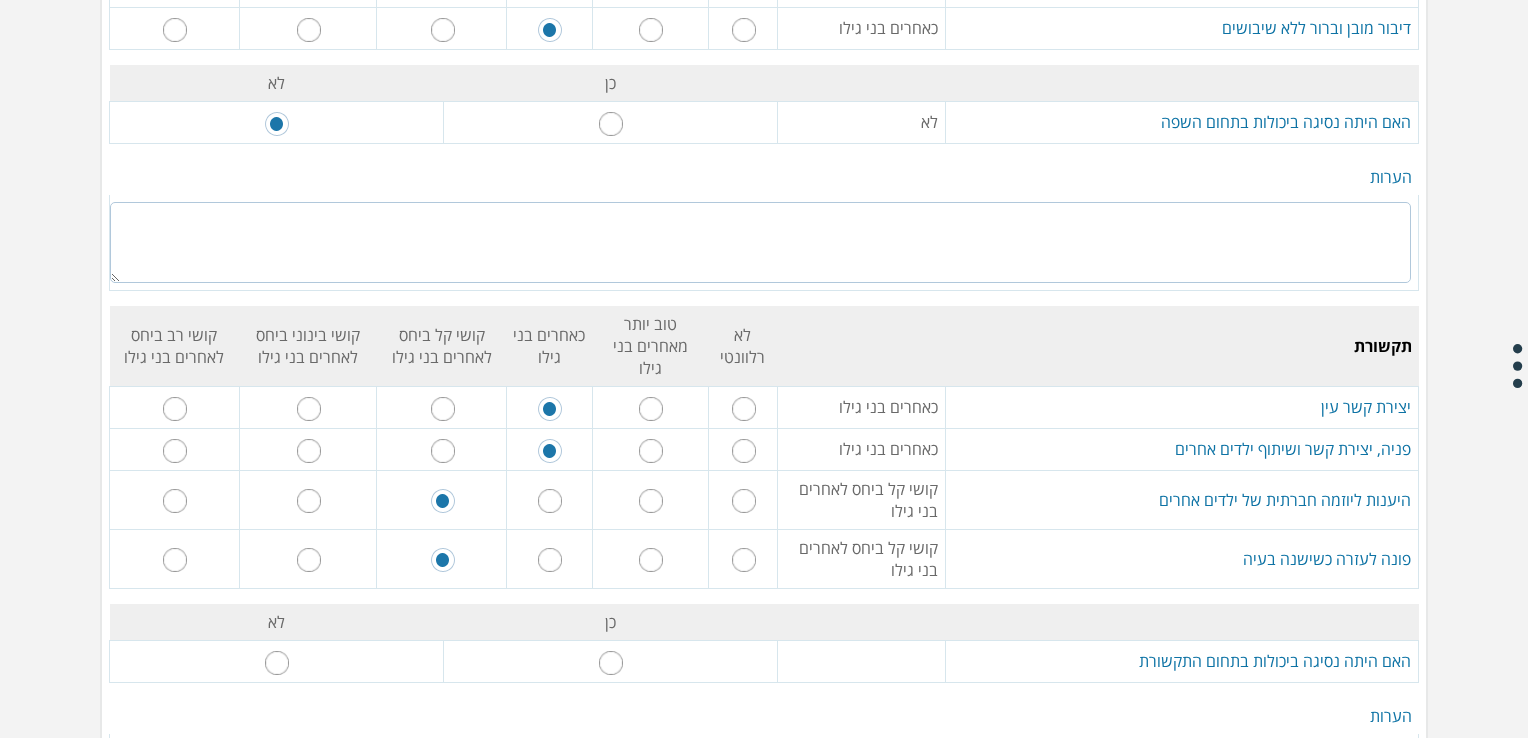 click at bounding box center (550, 560) 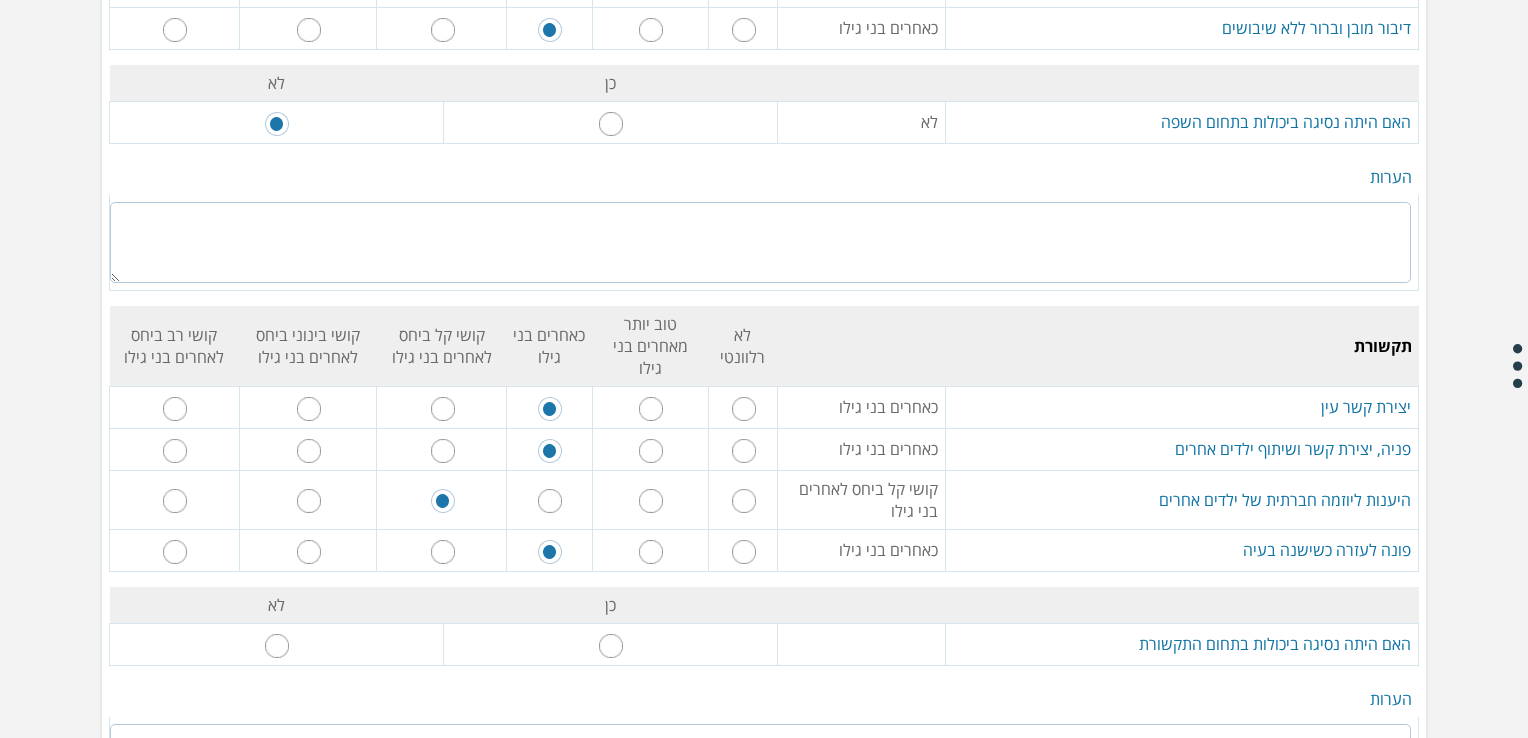 click at bounding box center [277, 646] 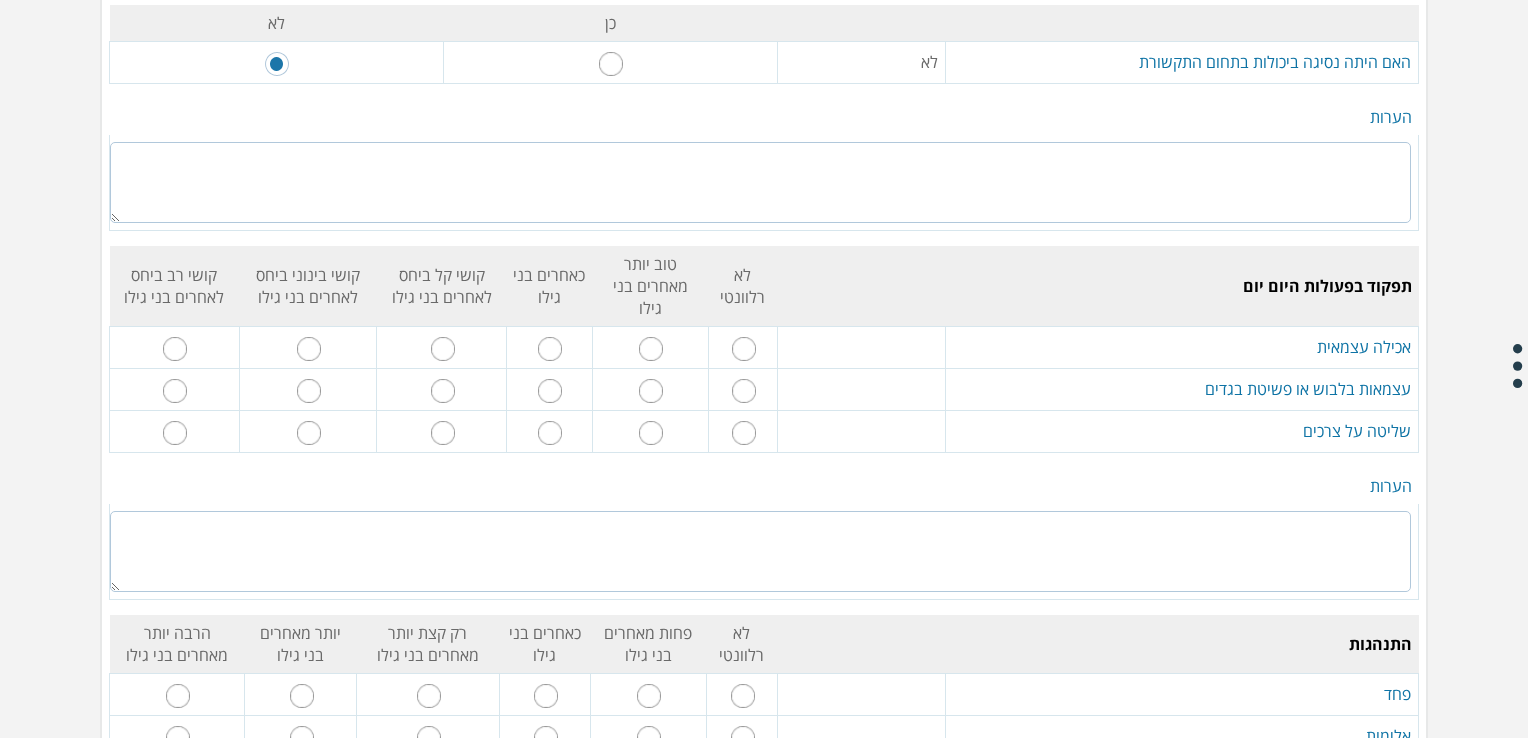 scroll, scrollTop: 2939, scrollLeft: 0, axis: vertical 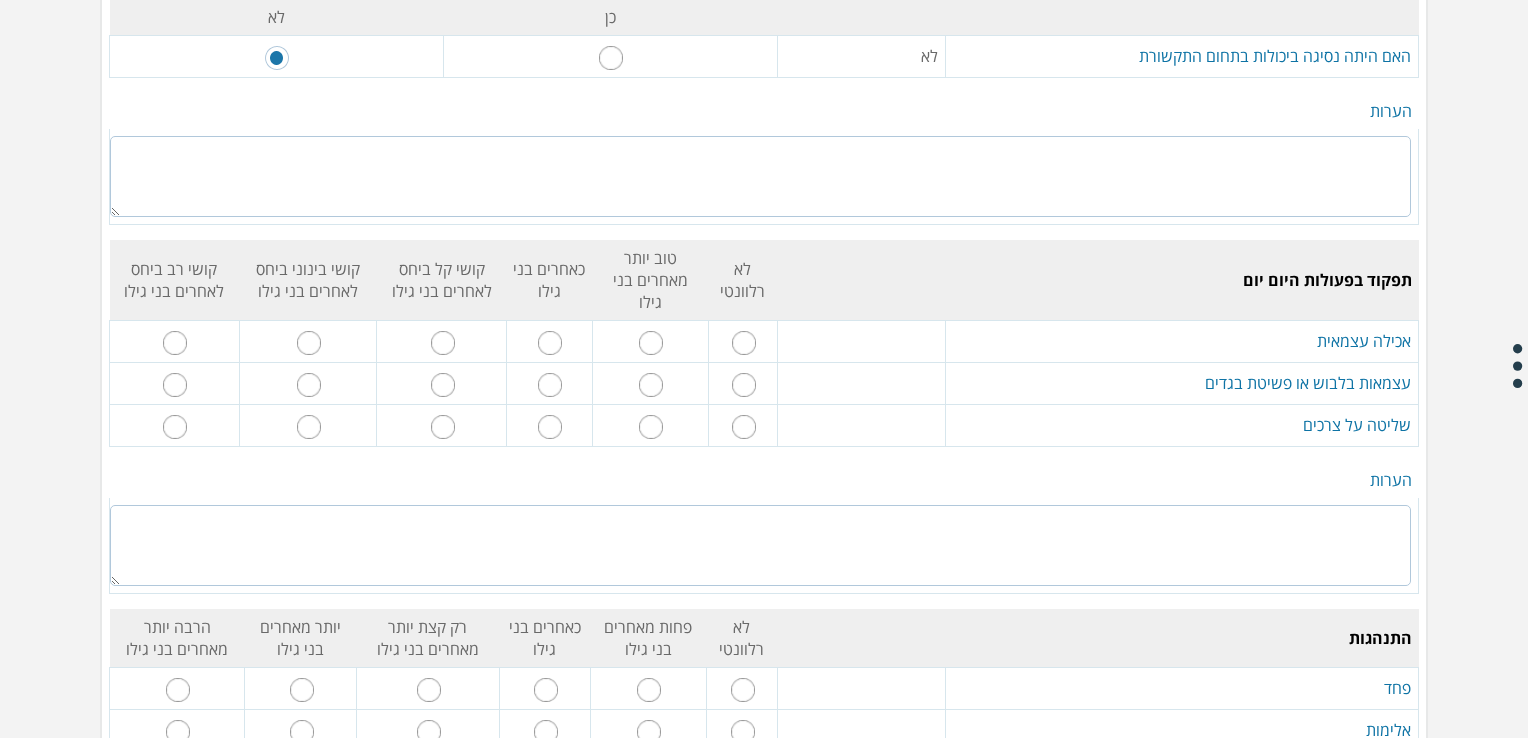 click at bounding box center [443, 343] 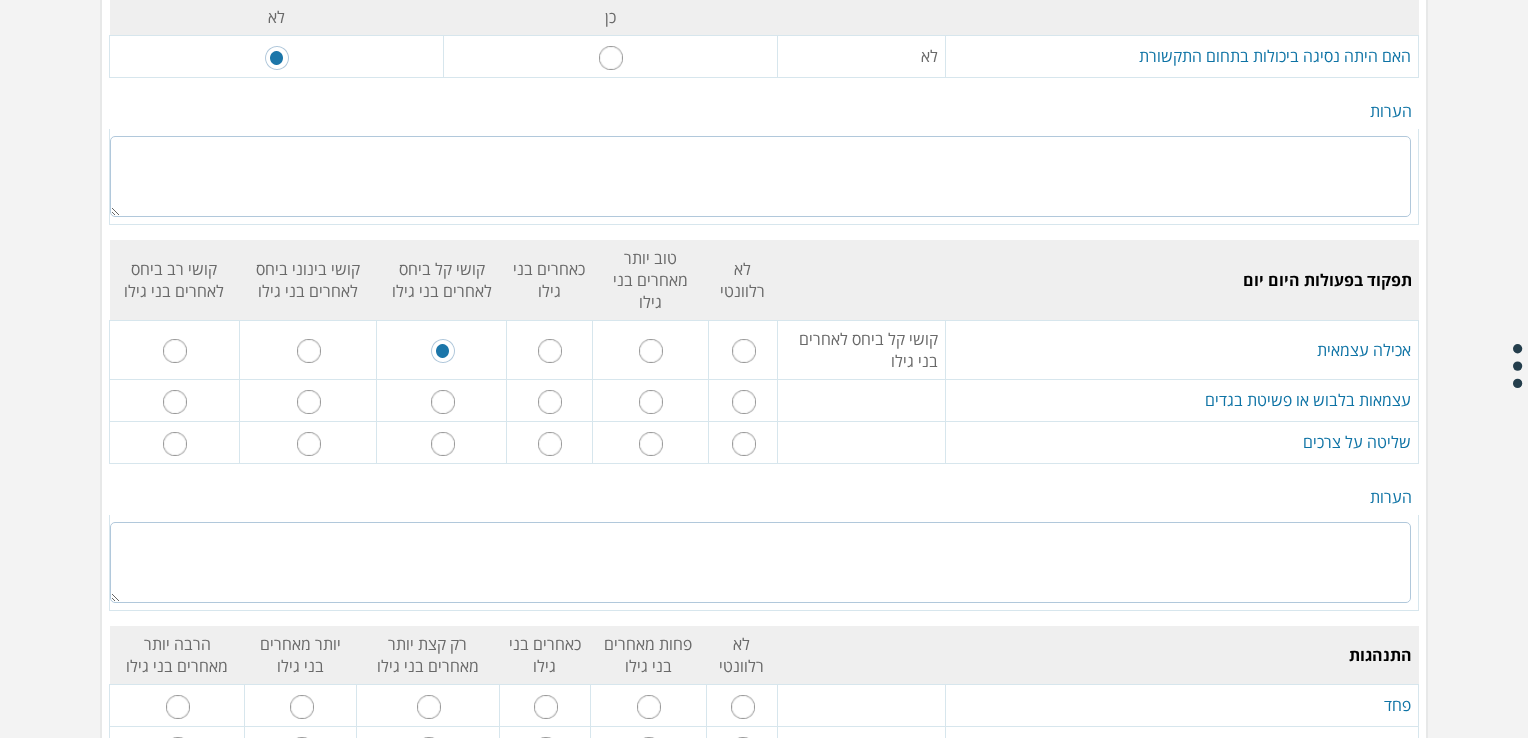 click at bounding box center [550, 402] 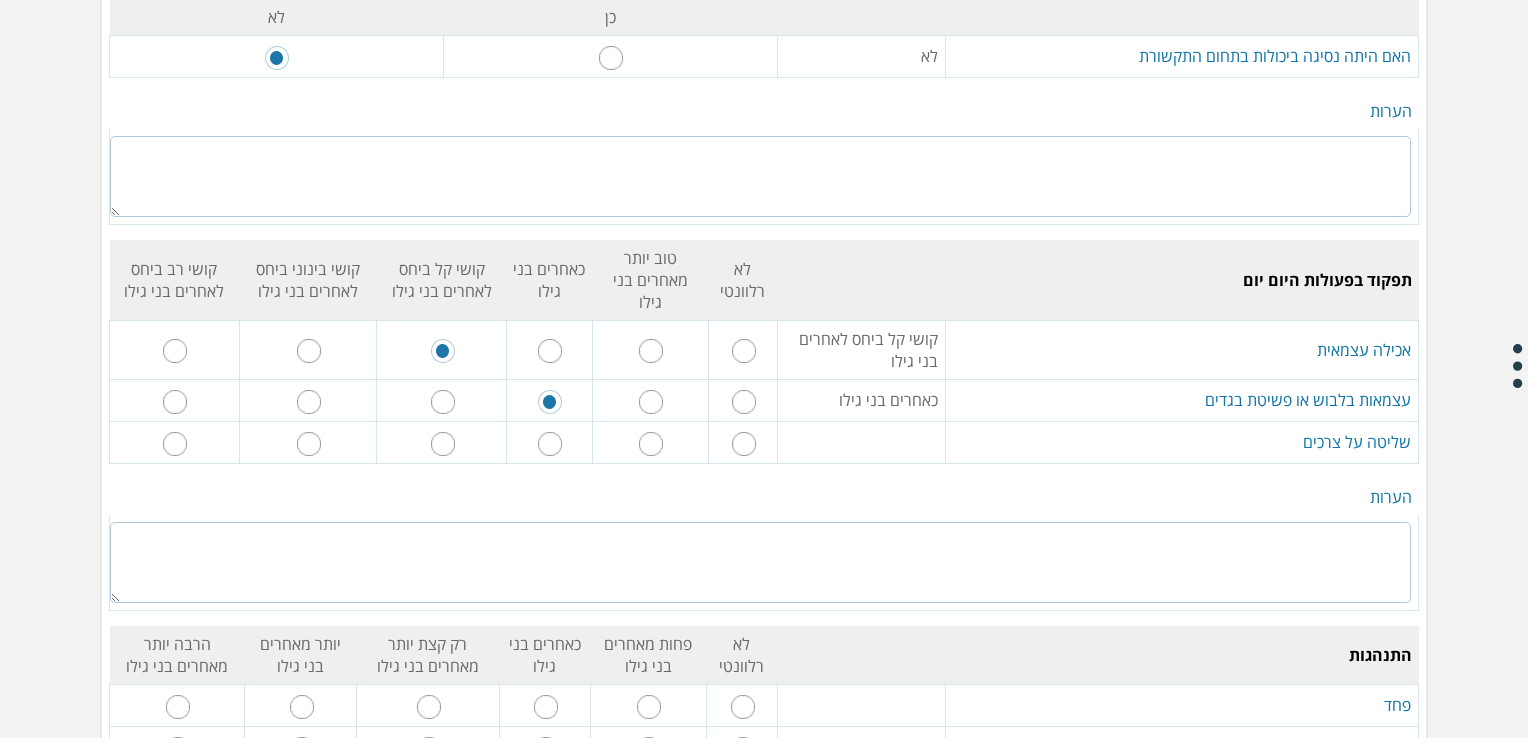 click at bounding box center [443, 444] 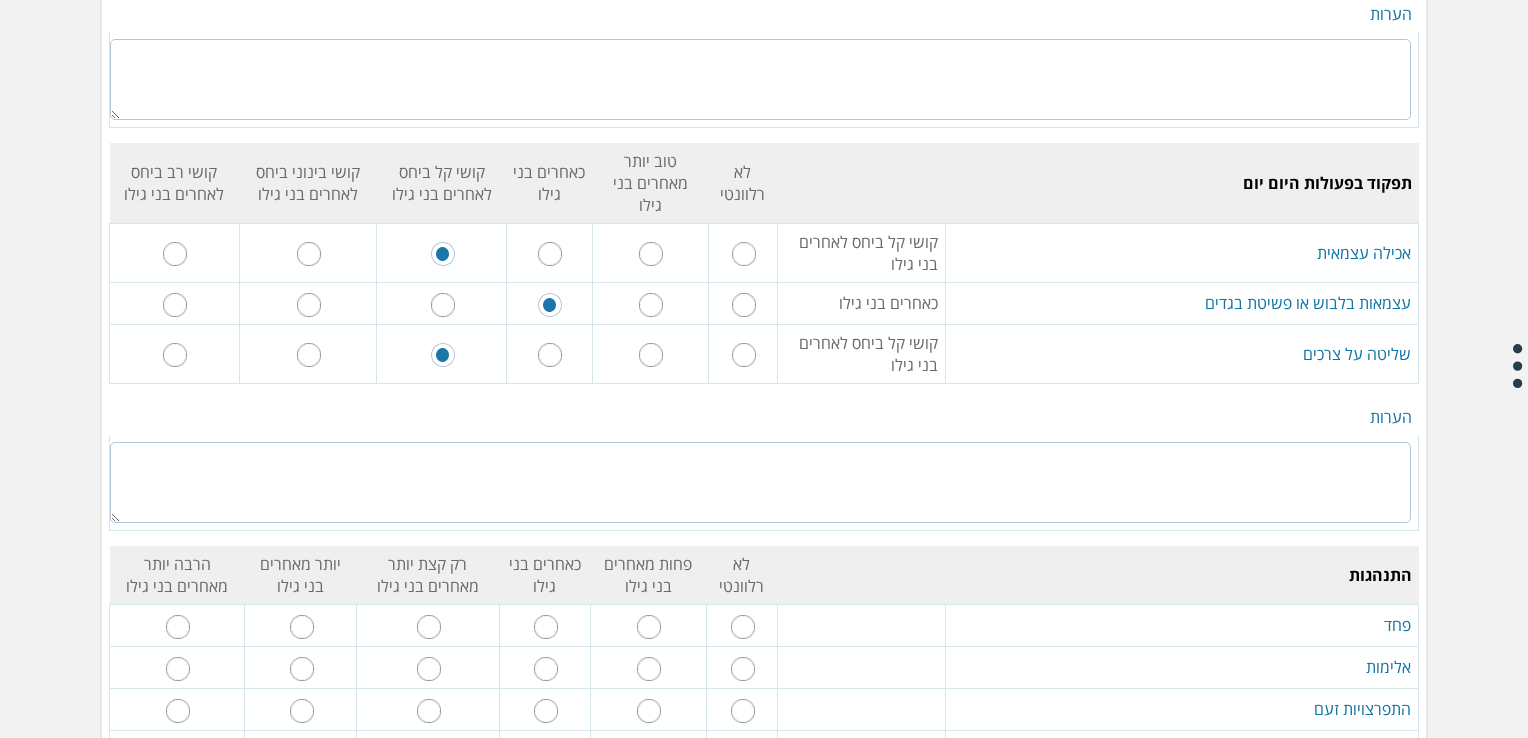 scroll, scrollTop: 3032, scrollLeft: 0, axis: vertical 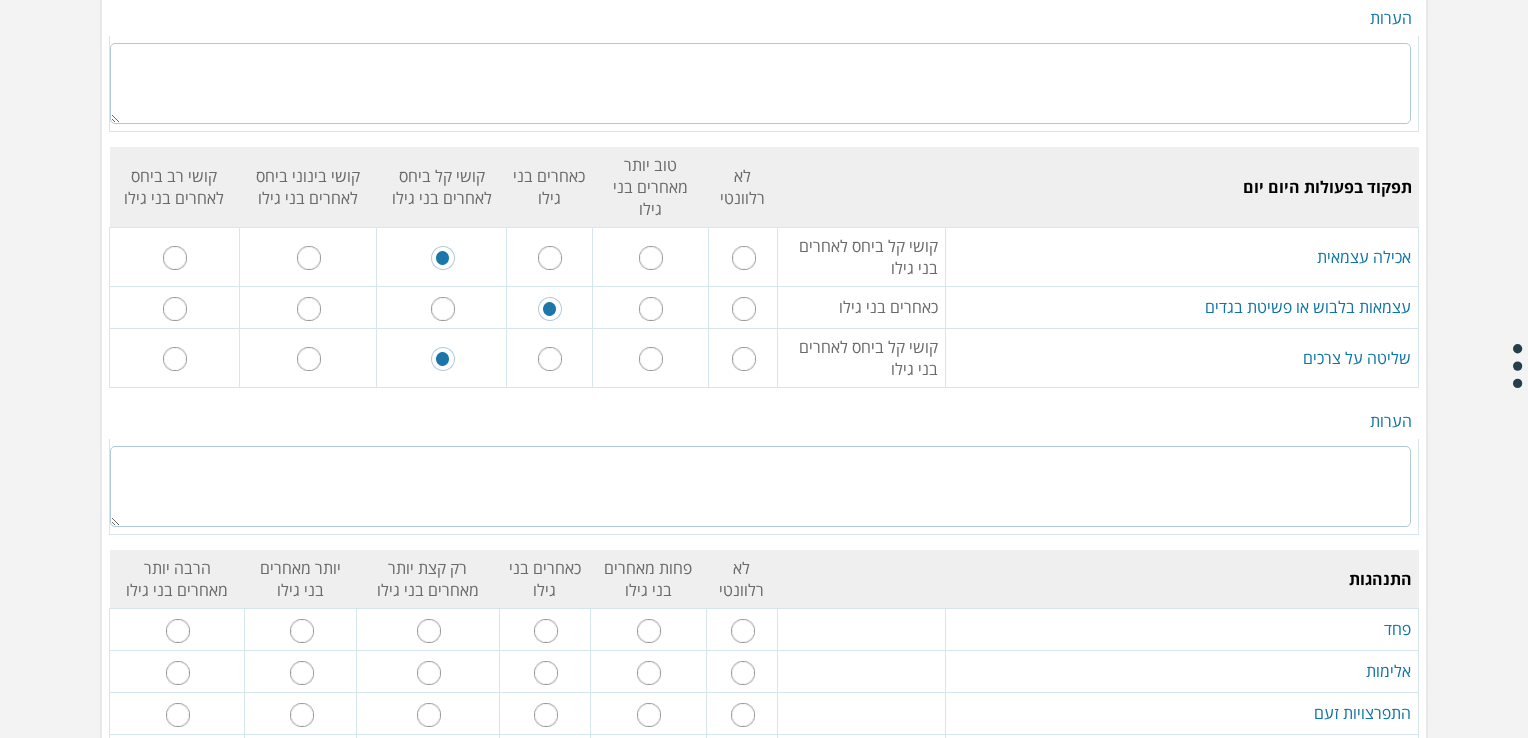 click at bounding box center (309, 359) 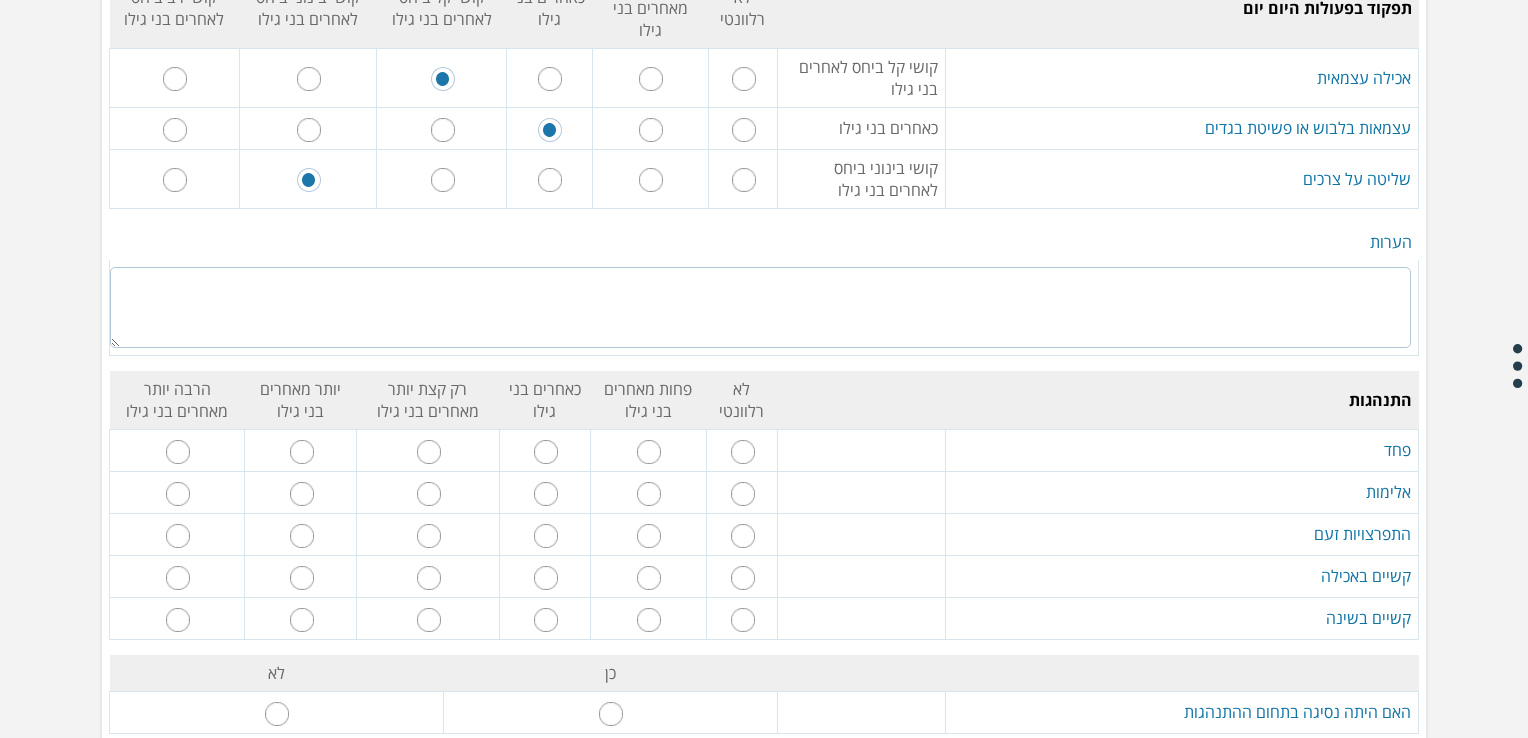 scroll, scrollTop: 3220, scrollLeft: 0, axis: vertical 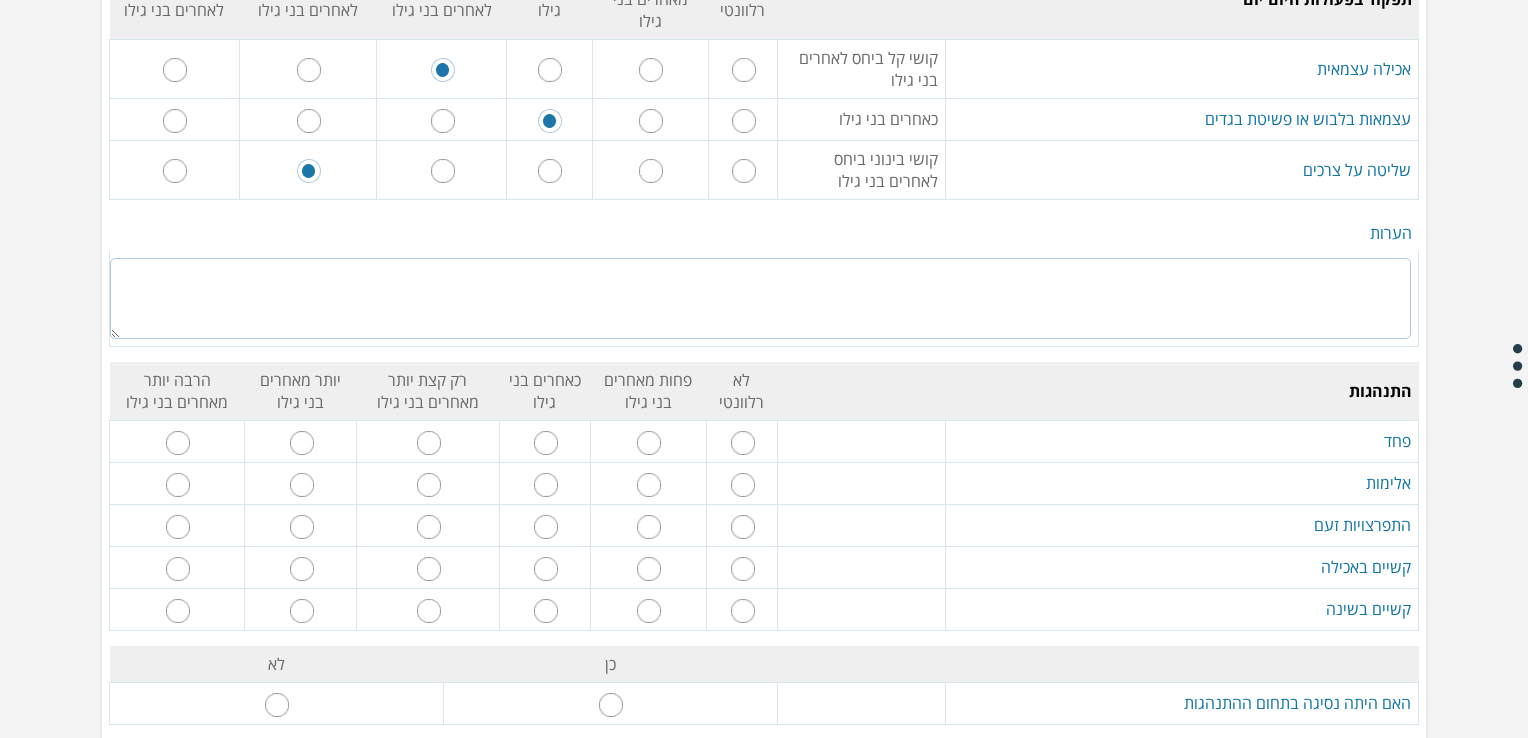 click at bounding box center (546, 443) 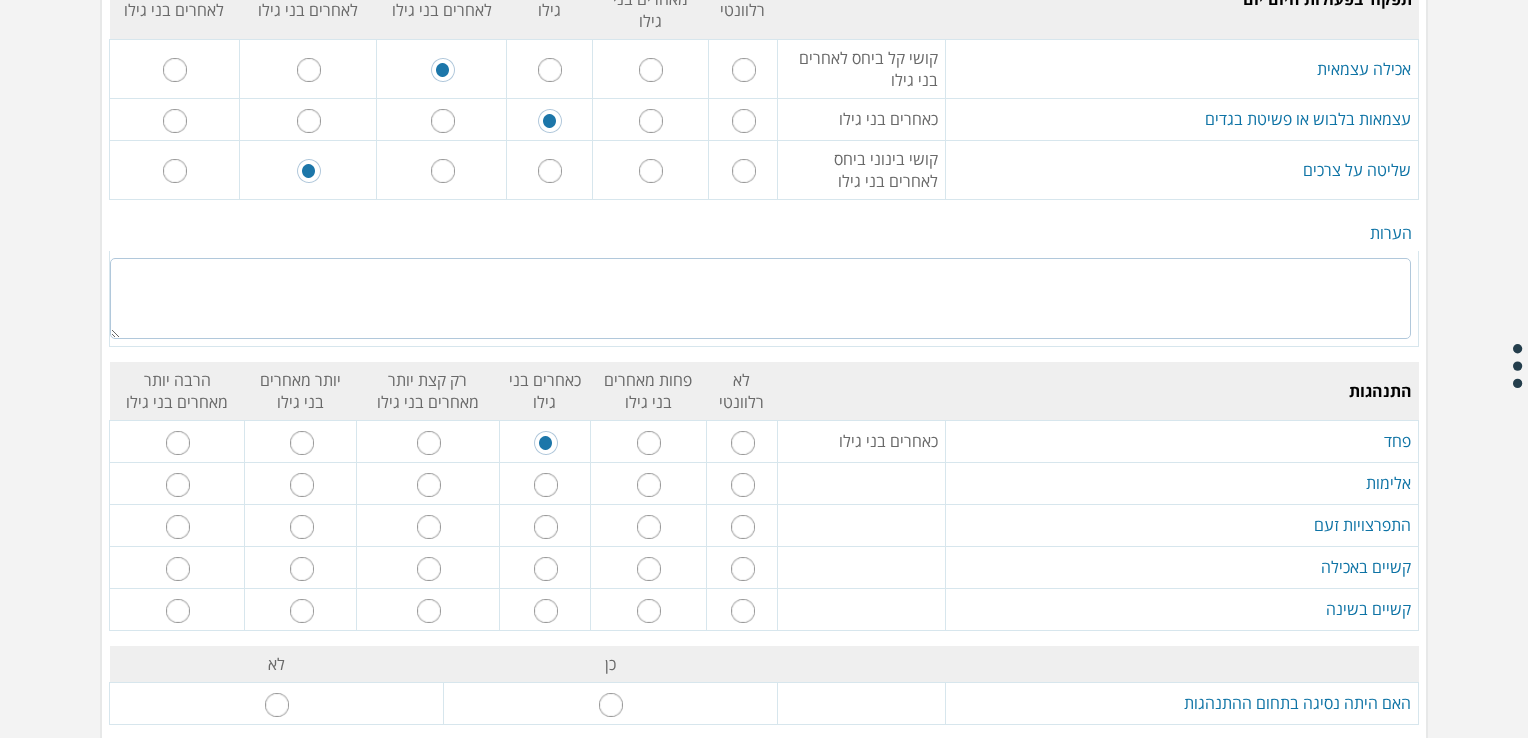 click at bounding box center [429, 485] 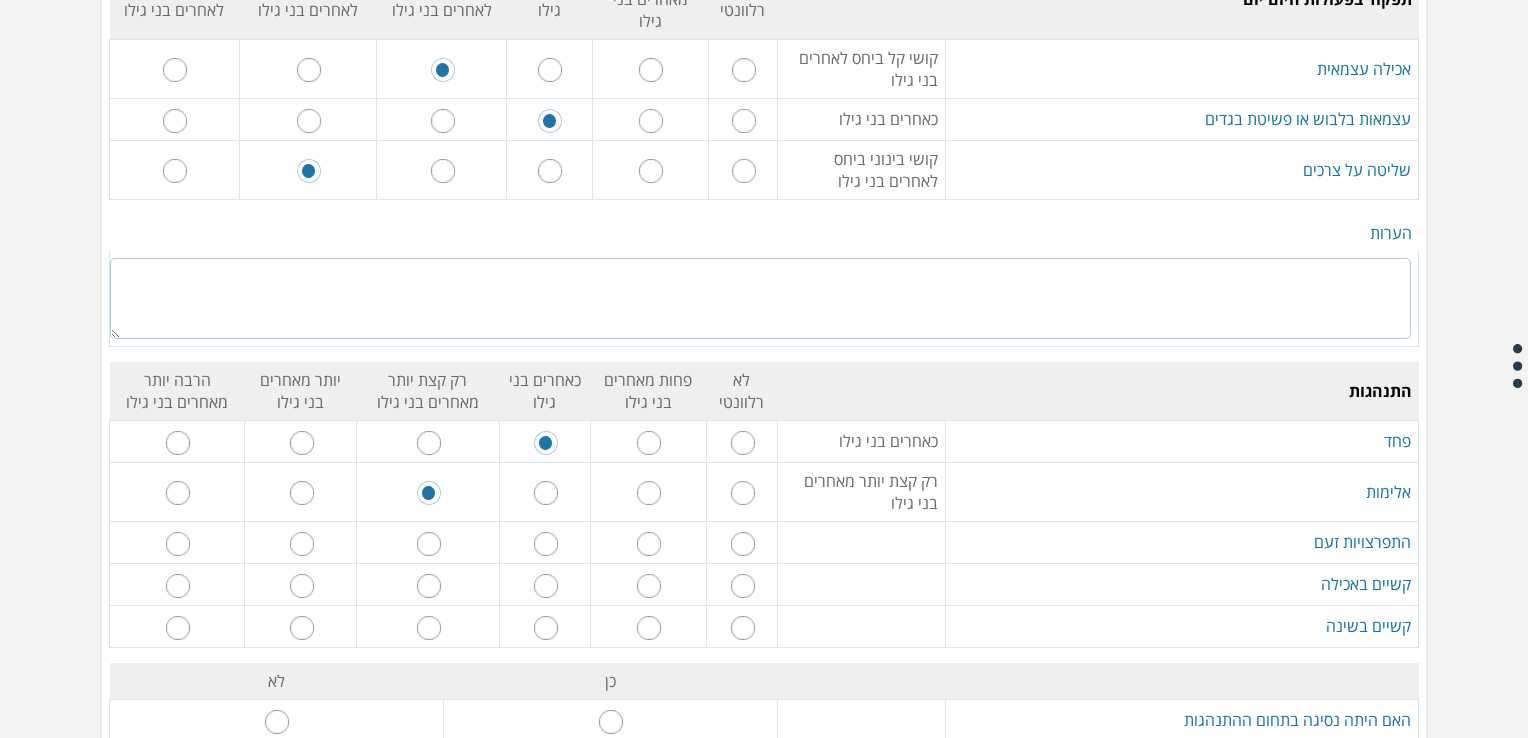 click at bounding box center (546, 544) 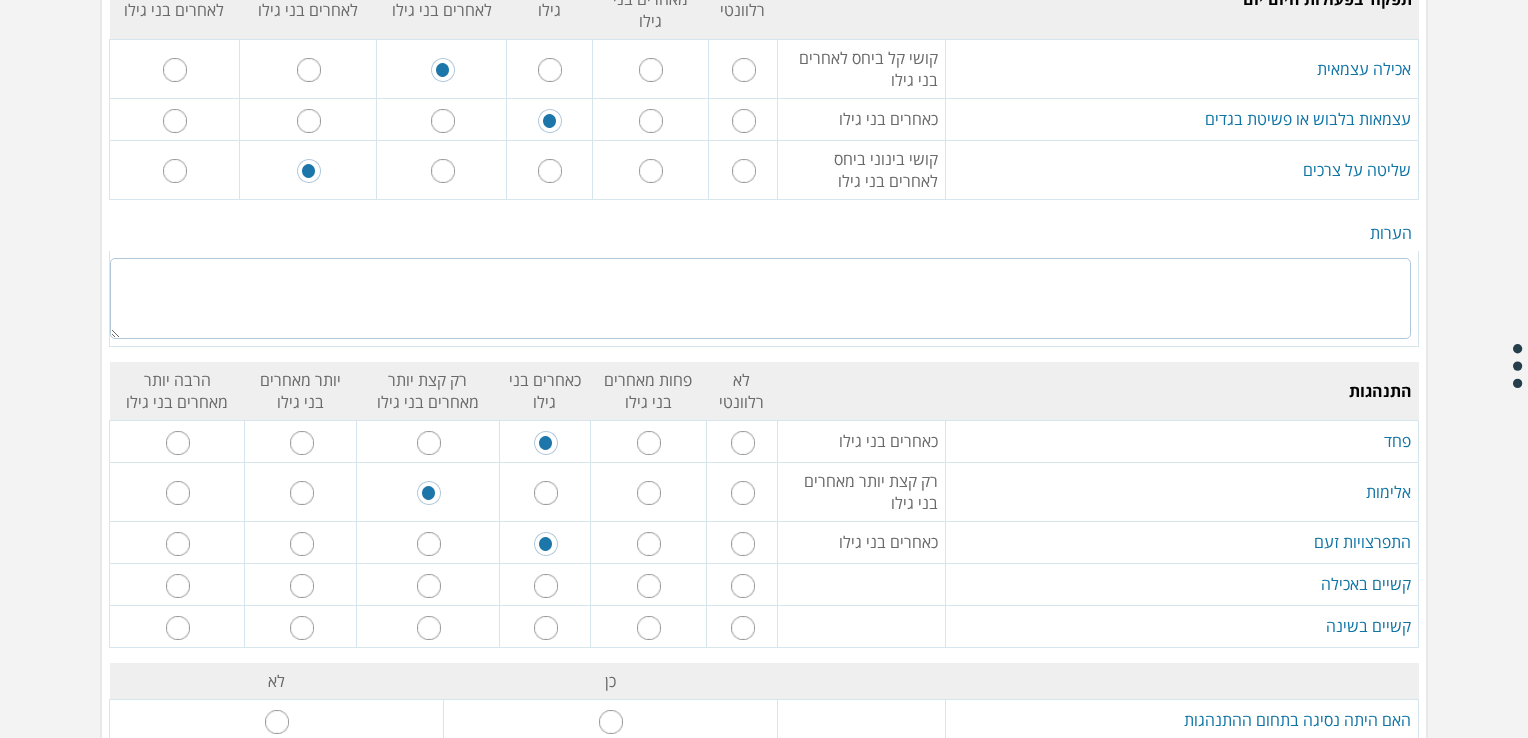 click at bounding box center [546, 586] 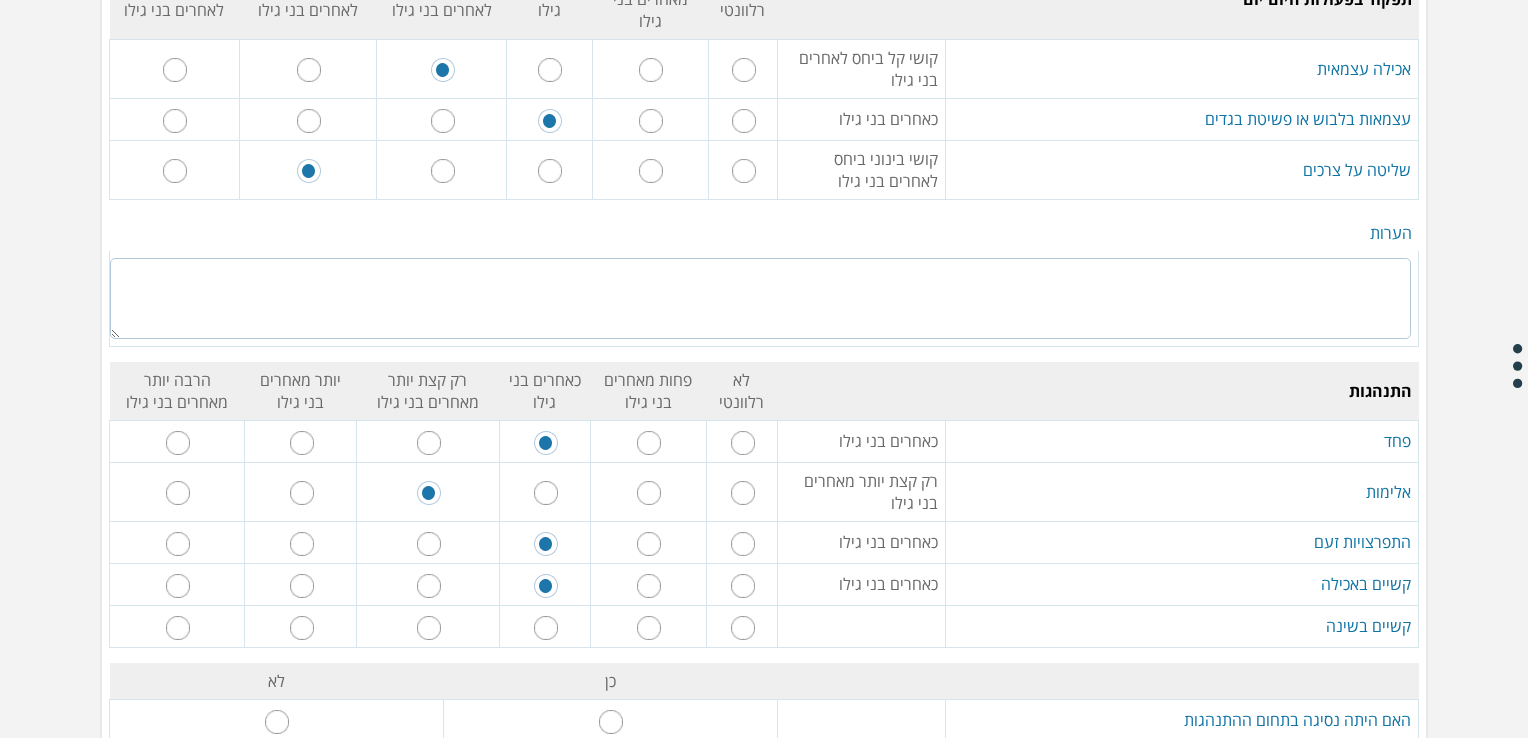 click at bounding box center (741, 626) 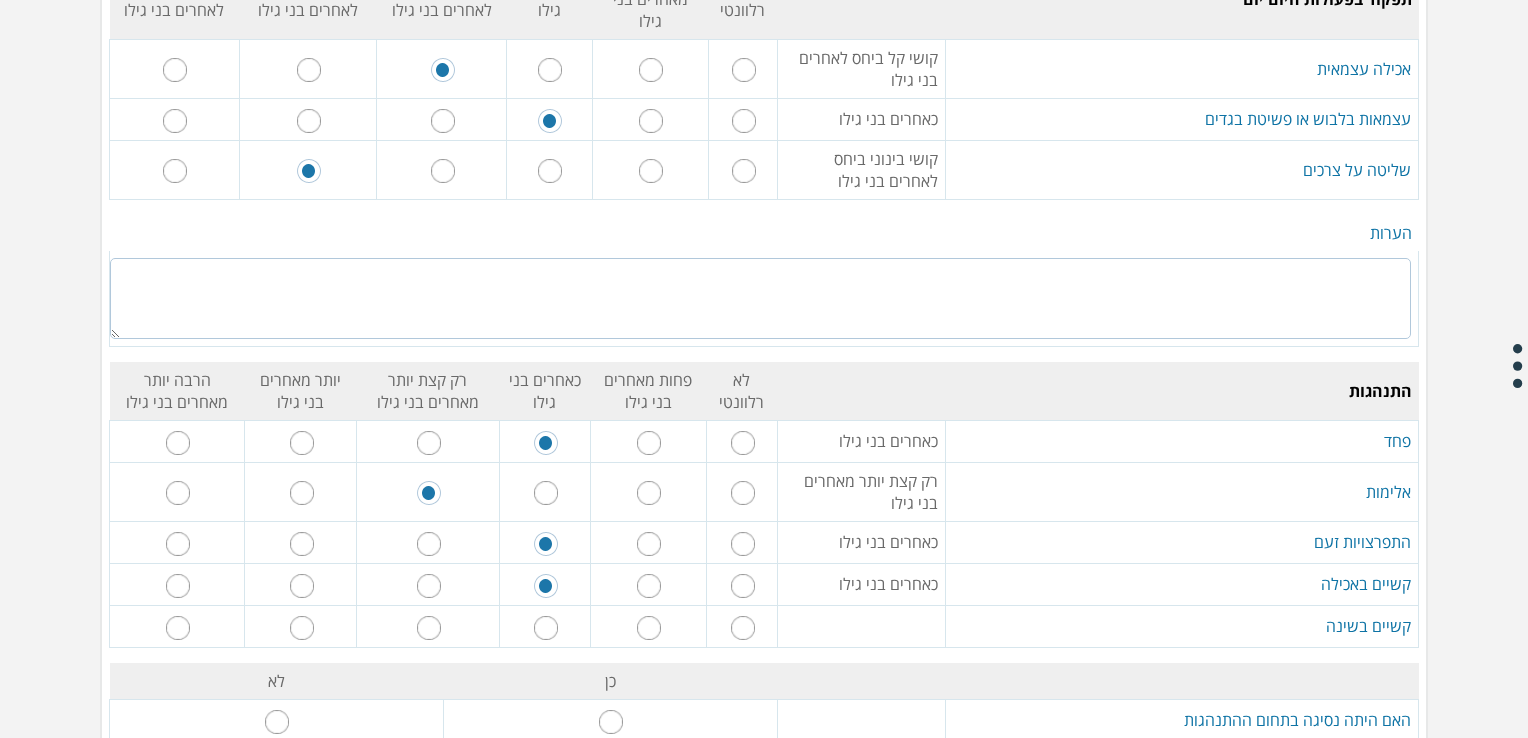 click at bounding box center [743, 628] 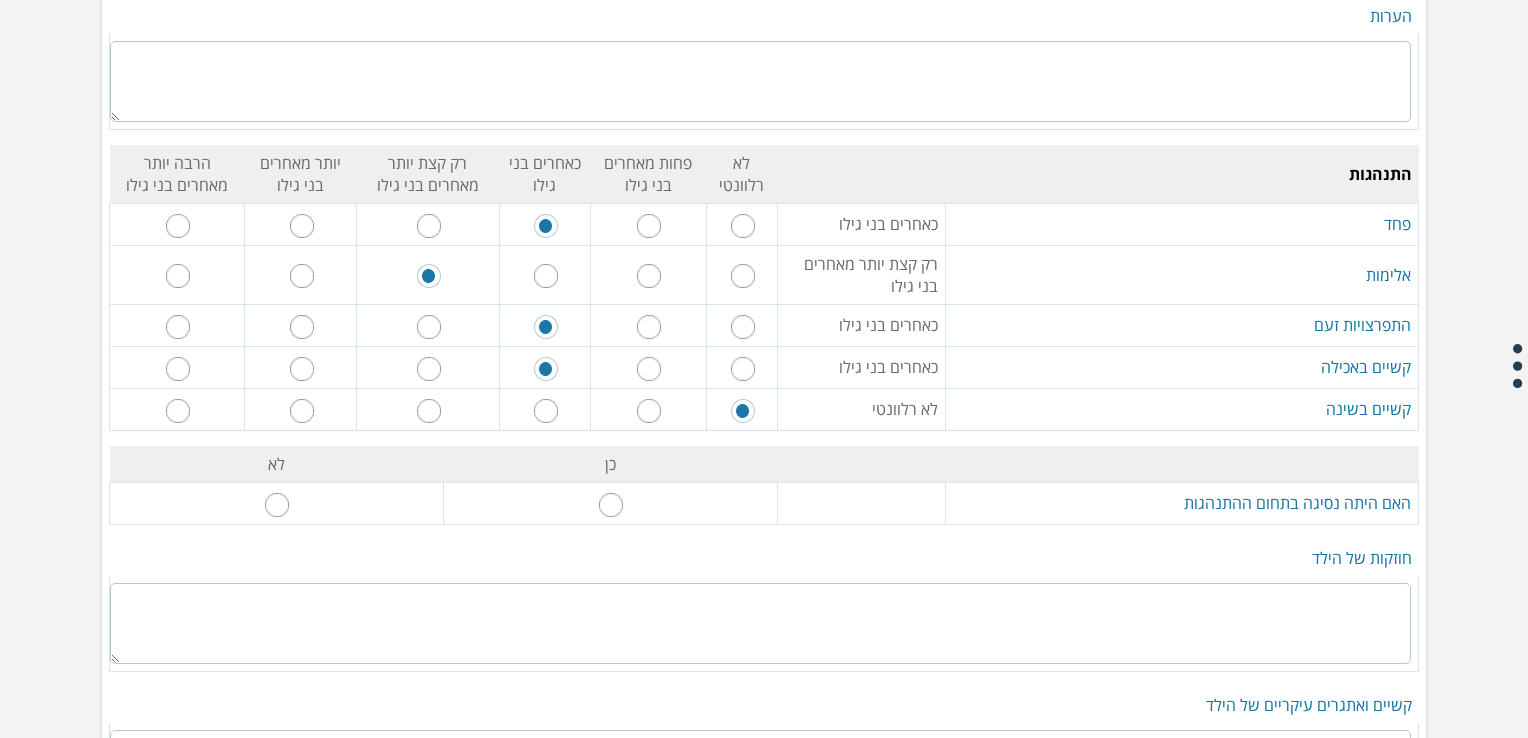 scroll, scrollTop: 3448, scrollLeft: 0, axis: vertical 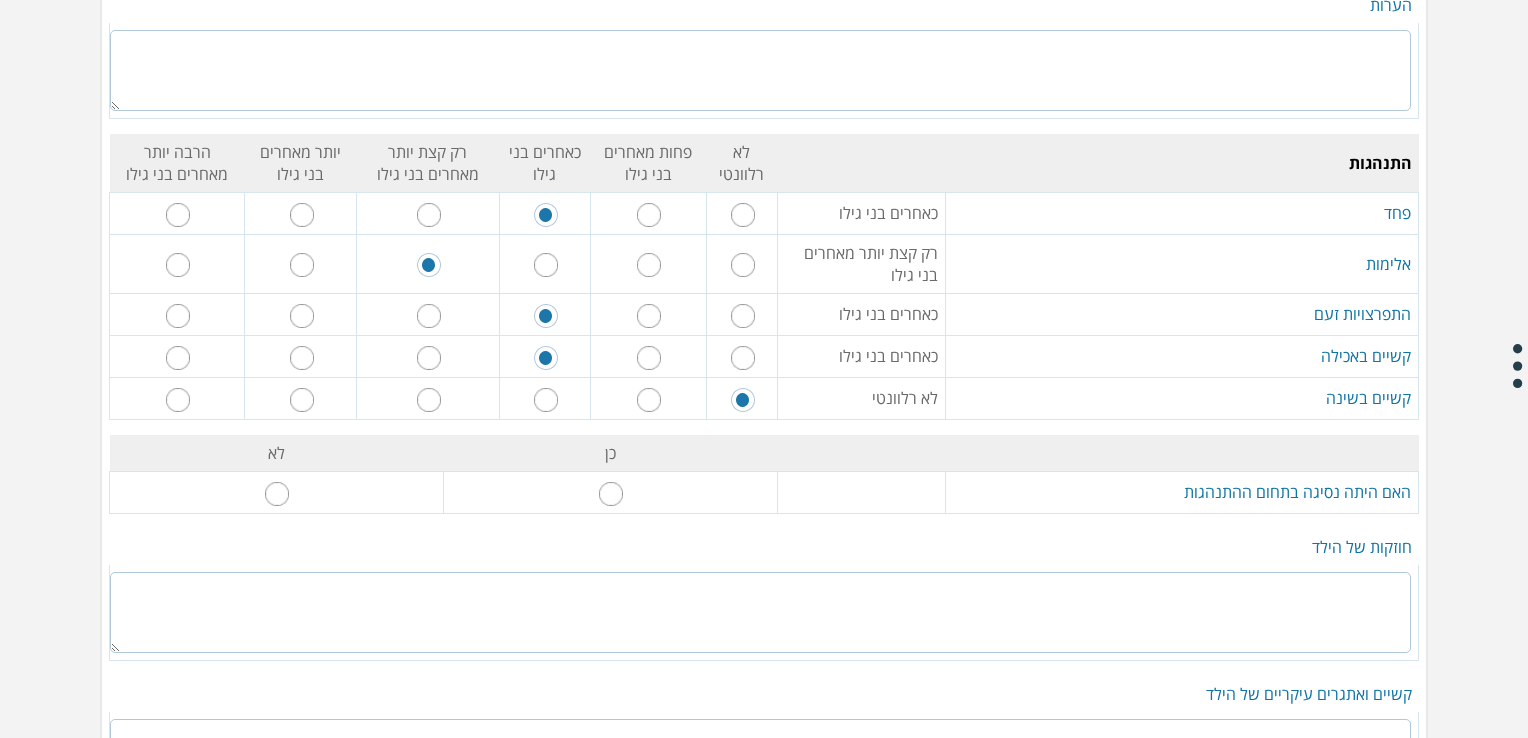click at bounding box center [277, 494] 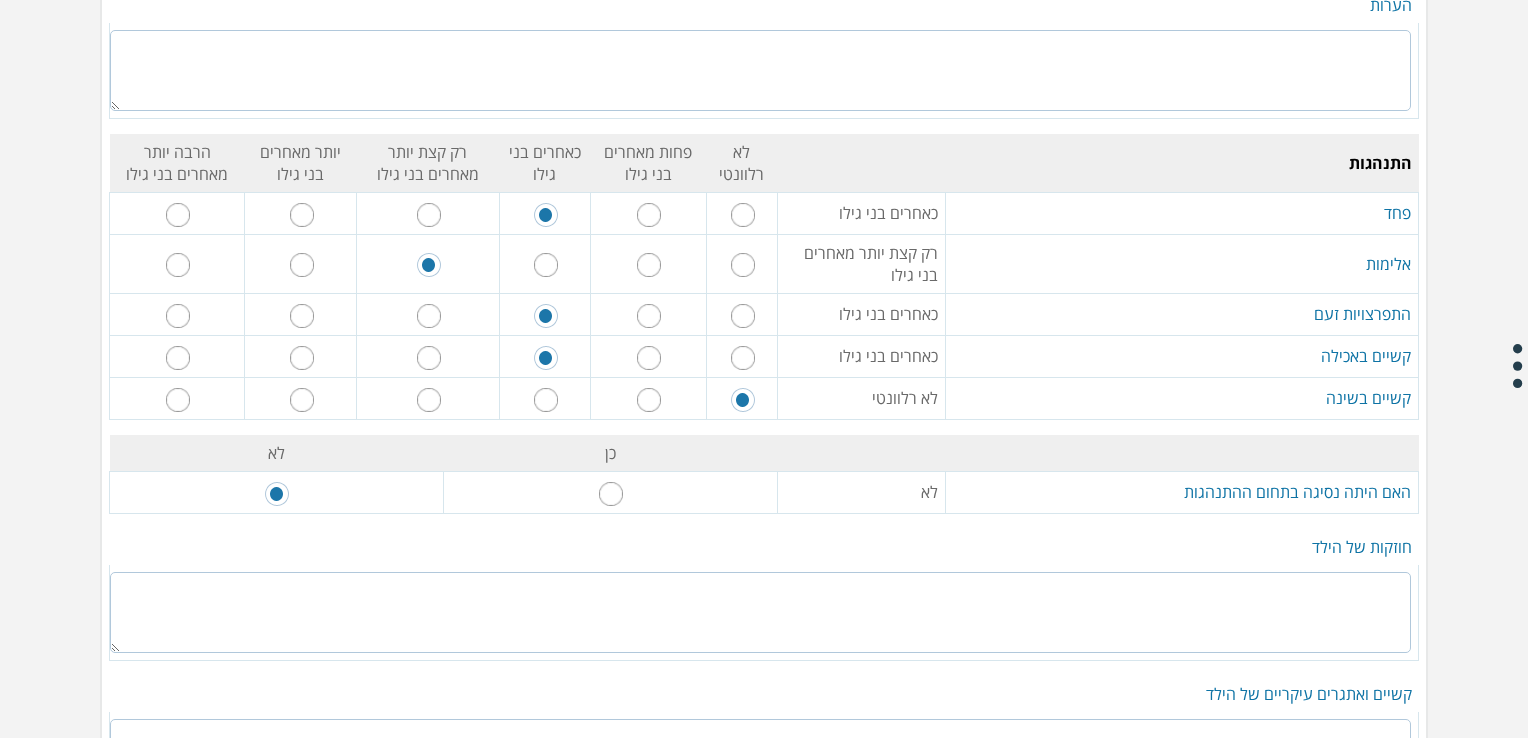 click at bounding box center [760, 612] 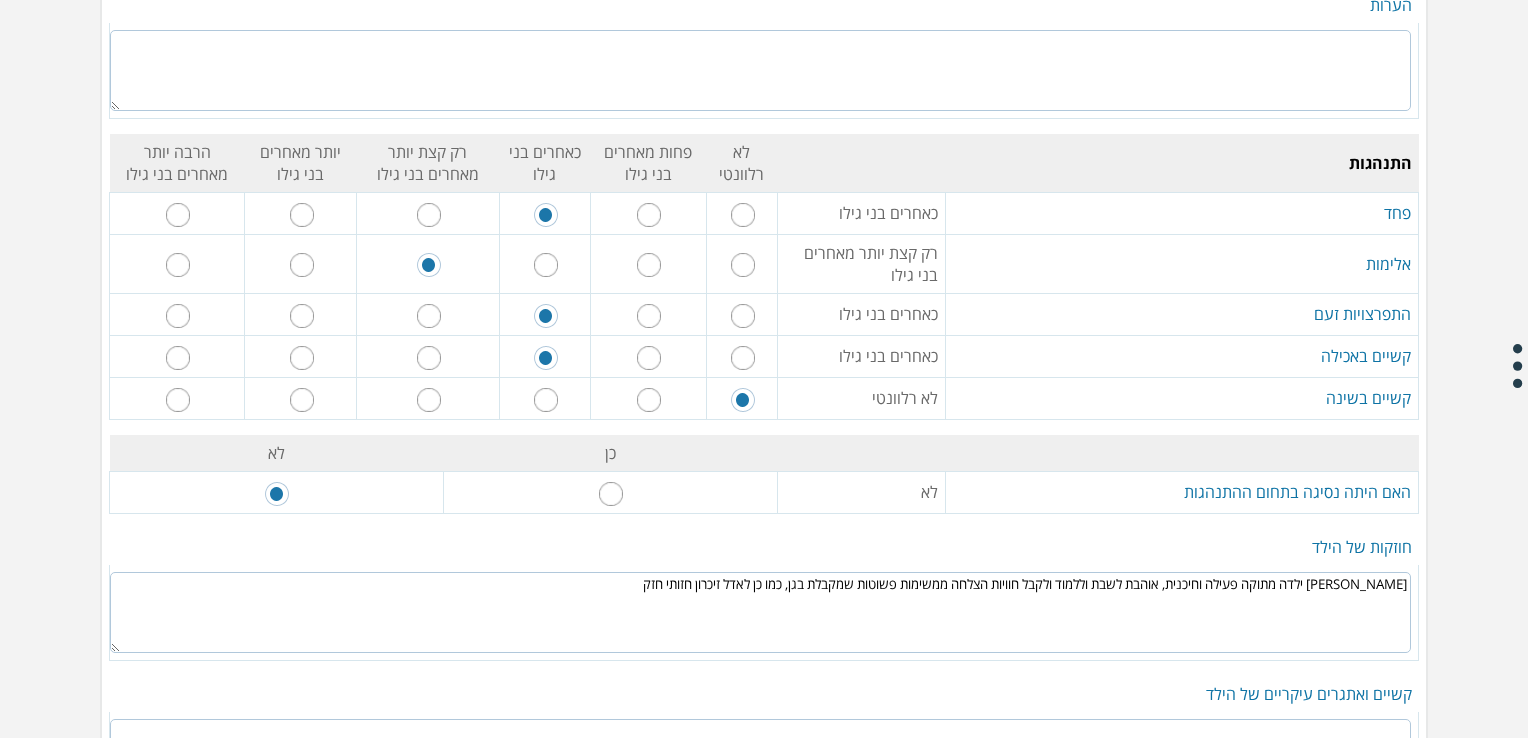 type on "[PERSON_NAME] ילדה מתוקה פעילה וחיכנית, אוהבת לשבת וללמוד ולקבל חוויות הצלחה ממשימות פשוטות שמקבלת בגן, כמו כן לאדל זיכרון חזותי חזק" 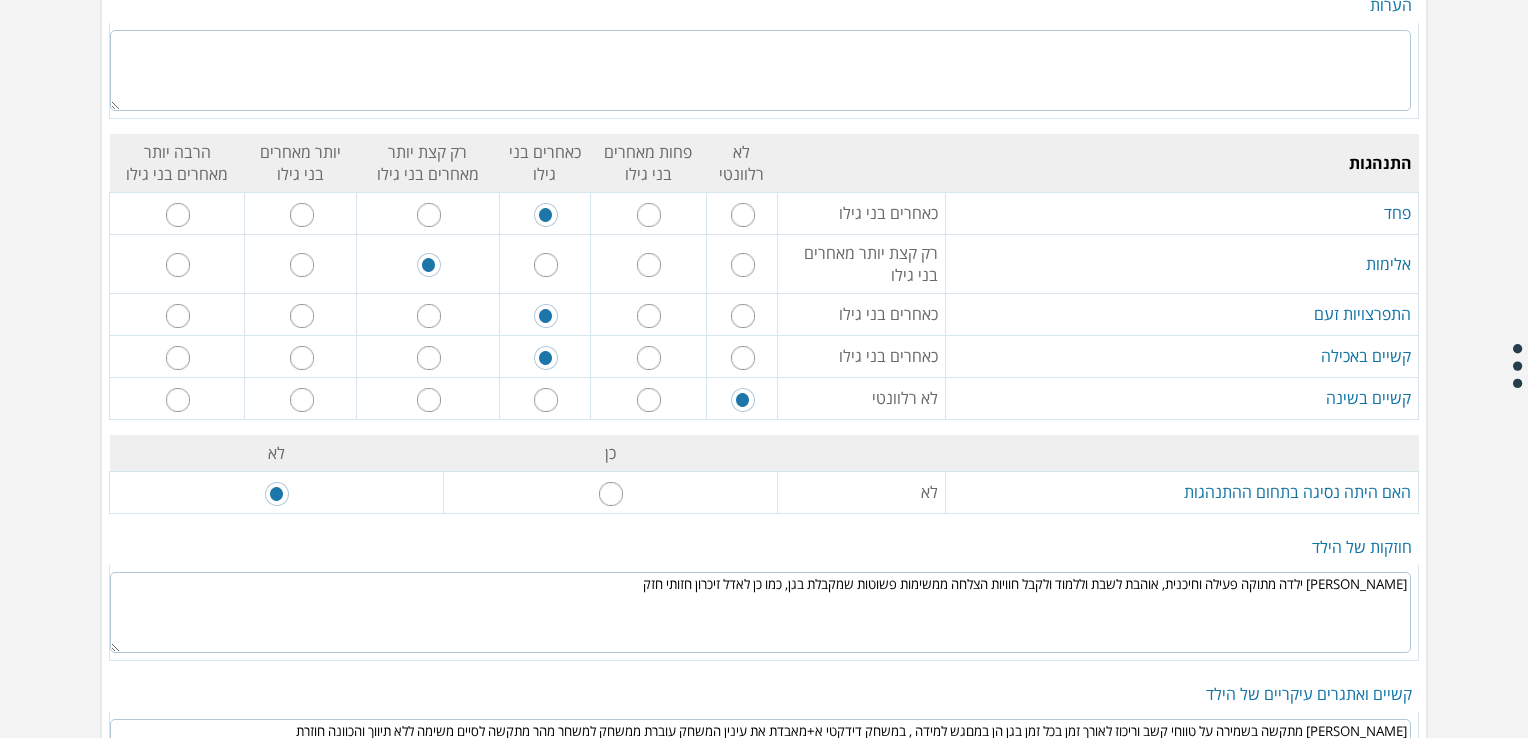 type on "[PERSON_NAME] מתקשה בשמירה על טווחי קשב וריכוז לאורך זמן בכל זמן בגן הן במםגש למידה , במשחק דידקטי א+מאבדת את עינין המשחק עוברת ממשחק למשחר מהר מתקשה לסיים משימה ללא תיווך והכוונה חוזרת
[PERSON_NAME] לעיתים משתמשת באלימות ע''מ לפתור בעיות חברתיות אליהם נקלעת [PERSON_NAME] לא מבינה  סיטואציות חברתיות וזקוה לתיווך והכוונה" 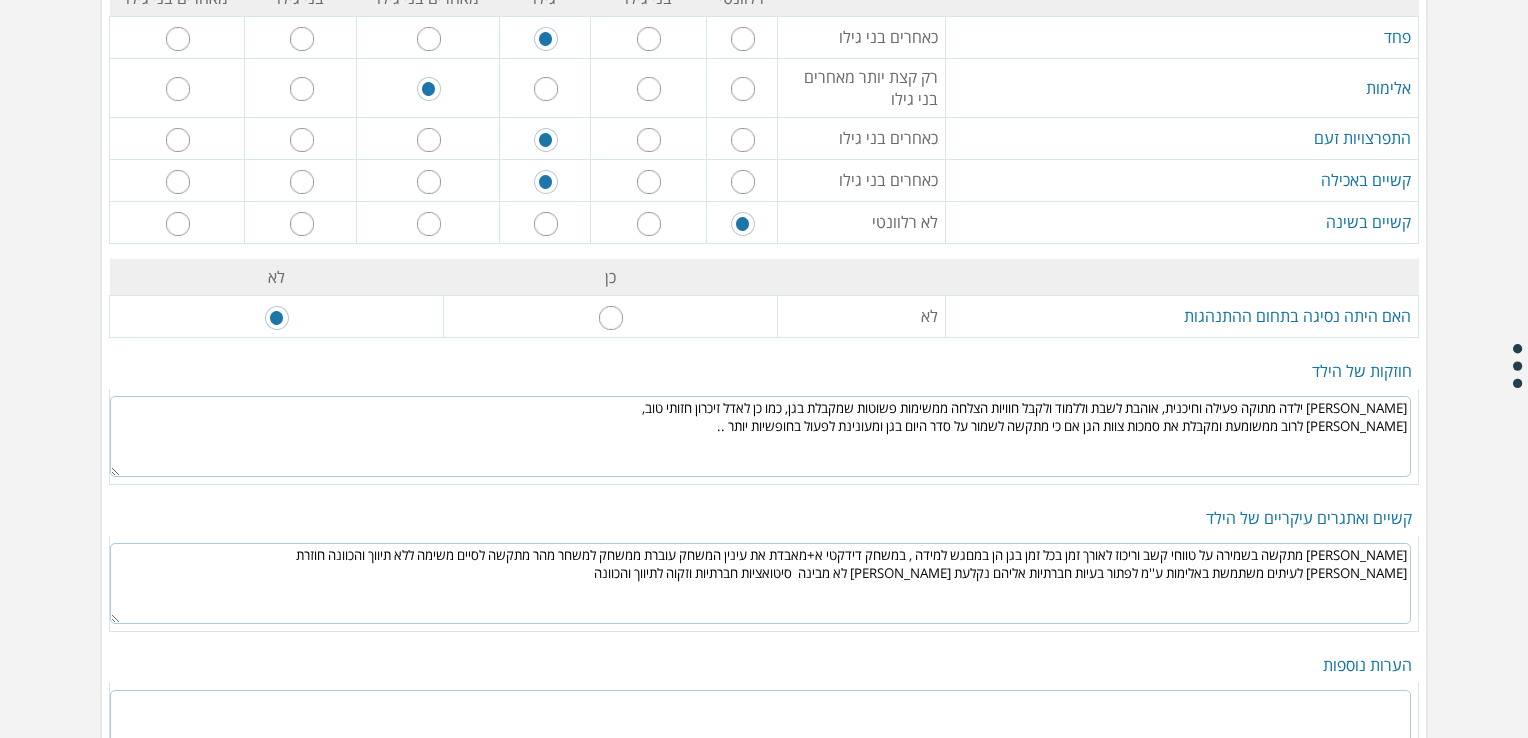 scroll, scrollTop: 3640, scrollLeft: 0, axis: vertical 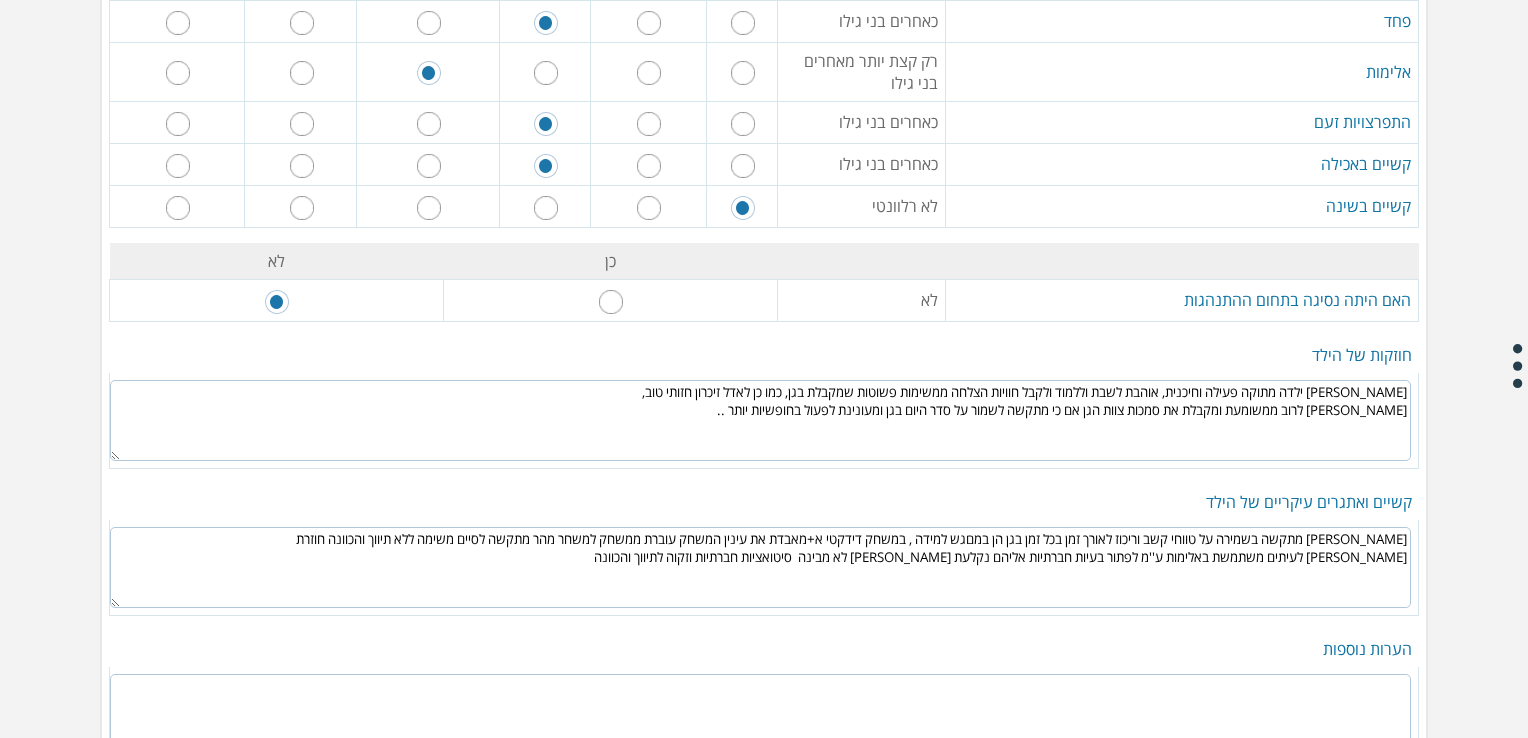 type on "[PERSON_NAME] ילדה מתוקה פעילה וחיכנית, אוהבת לשבת וללמוד ולקבל חוויות הצלחה ממשימות פשוטות שמקבלת בגן, כמו כן לאדל זיכרון חזותי טוב,
[PERSON_NAME] לרוב ממשומעת ומקבלת את סמכות צוות הגן אם כי מתקשה לשמור על סדר היום בגן ומעונינת לפעול בחופשיות יותר .." 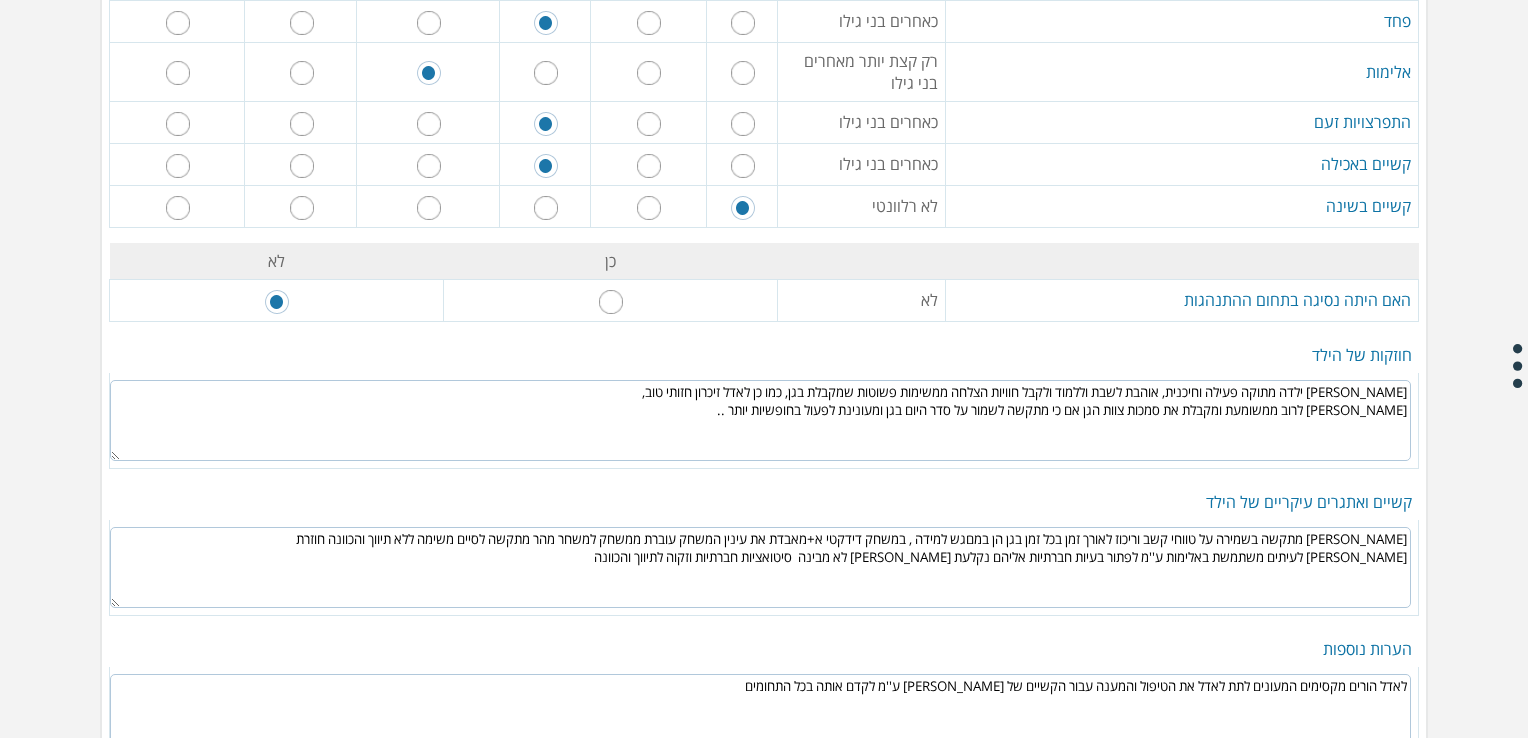 type on "לאדל הורים מקסימים המעונים לתת לאדל את הטיפול והמענה עבור הקשיים של [PERSON_NAME] ע''מ לקדם אותה בכל התחומים" 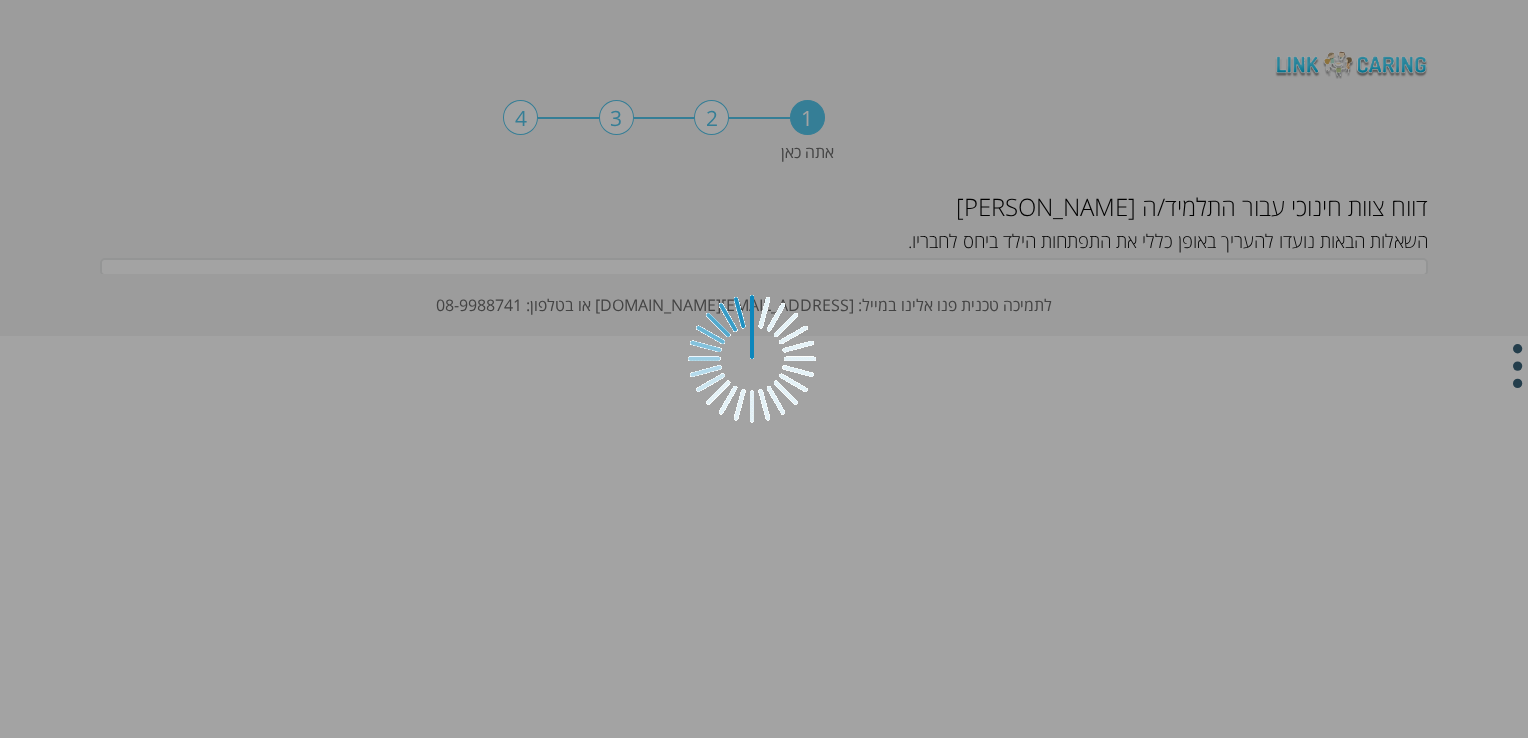 scroll, scrollTop: 0, scrollLeft: 0, axis: both 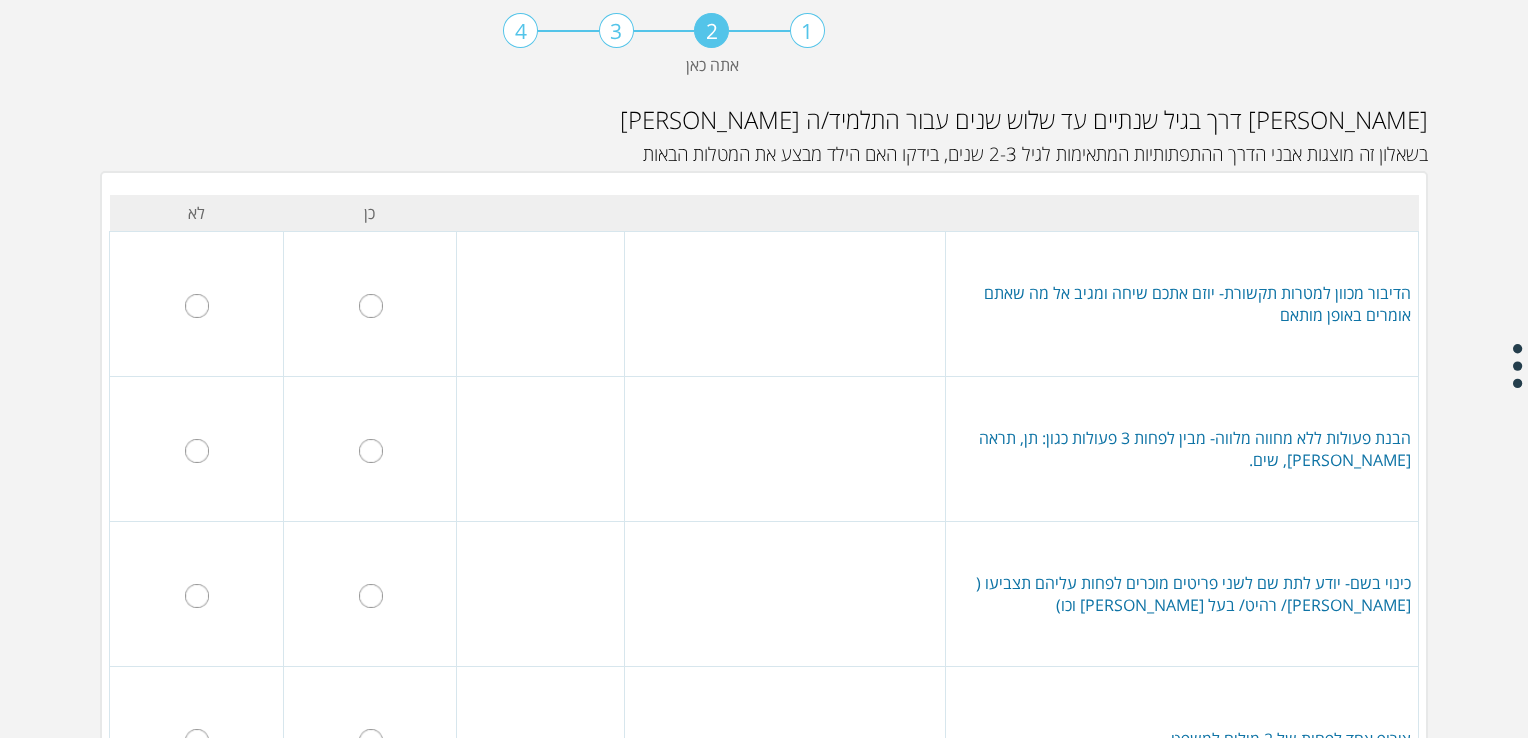 click at bounding box center (370, 304) 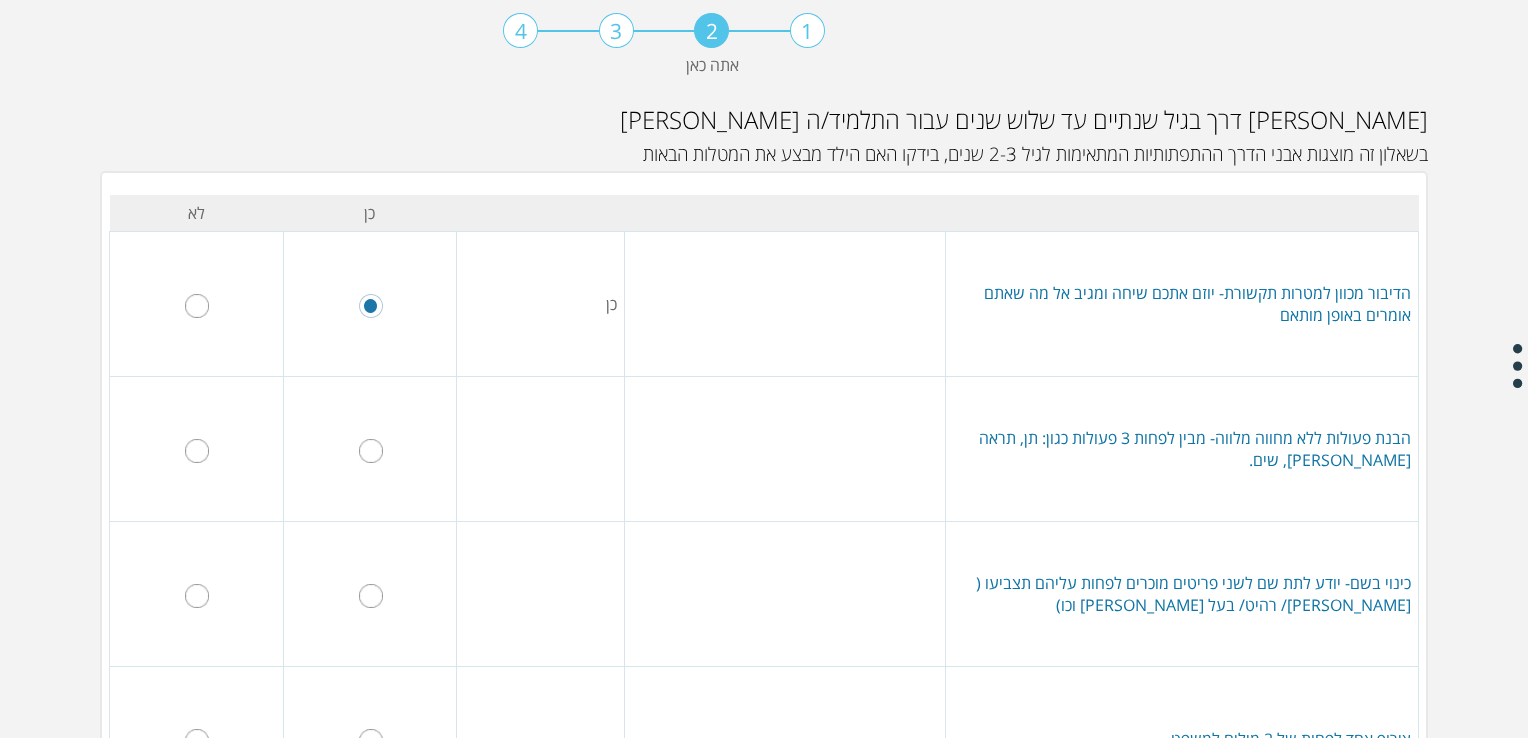 click at bounding box center (371, 451) 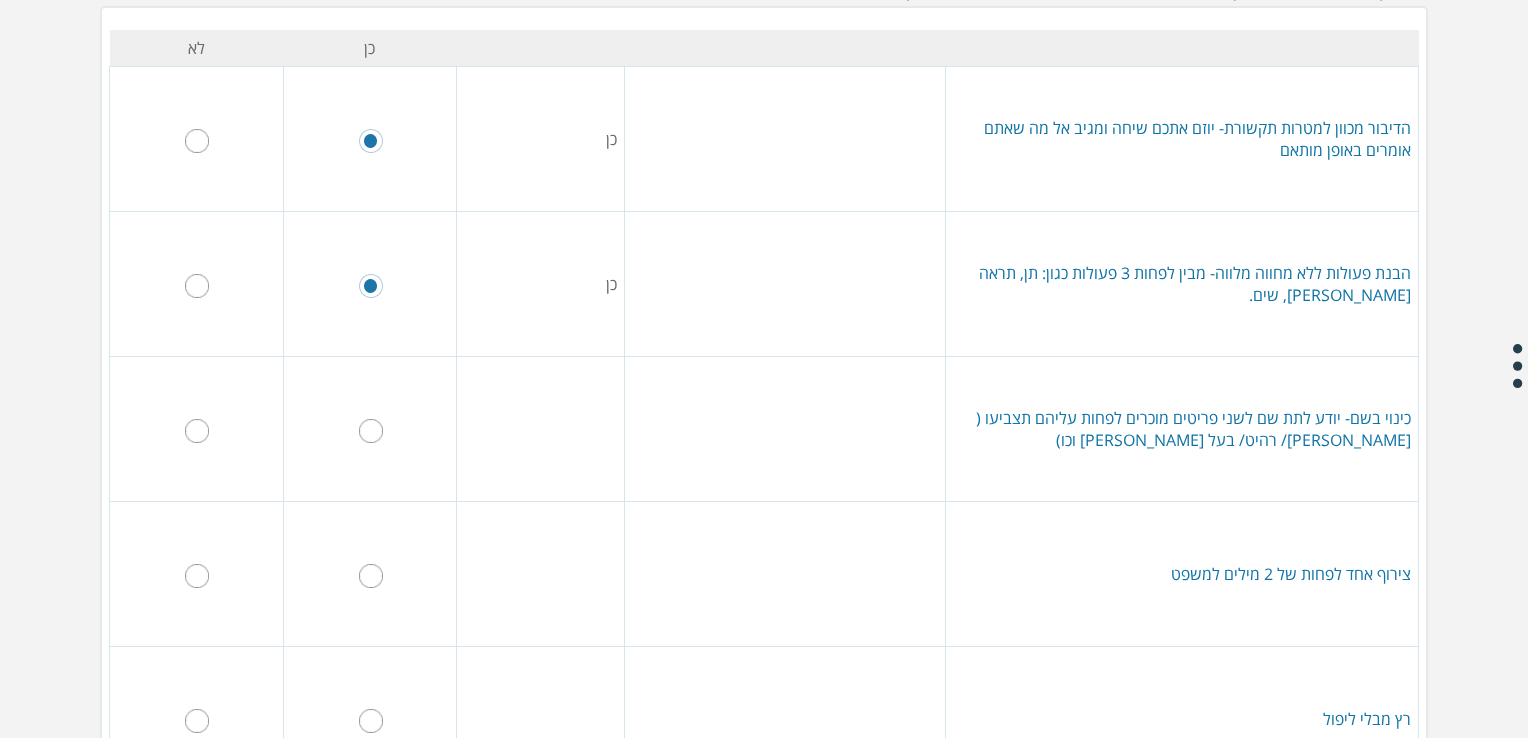 scroll, scrollTop: 254, scrollLeft: 0, axis: vertical 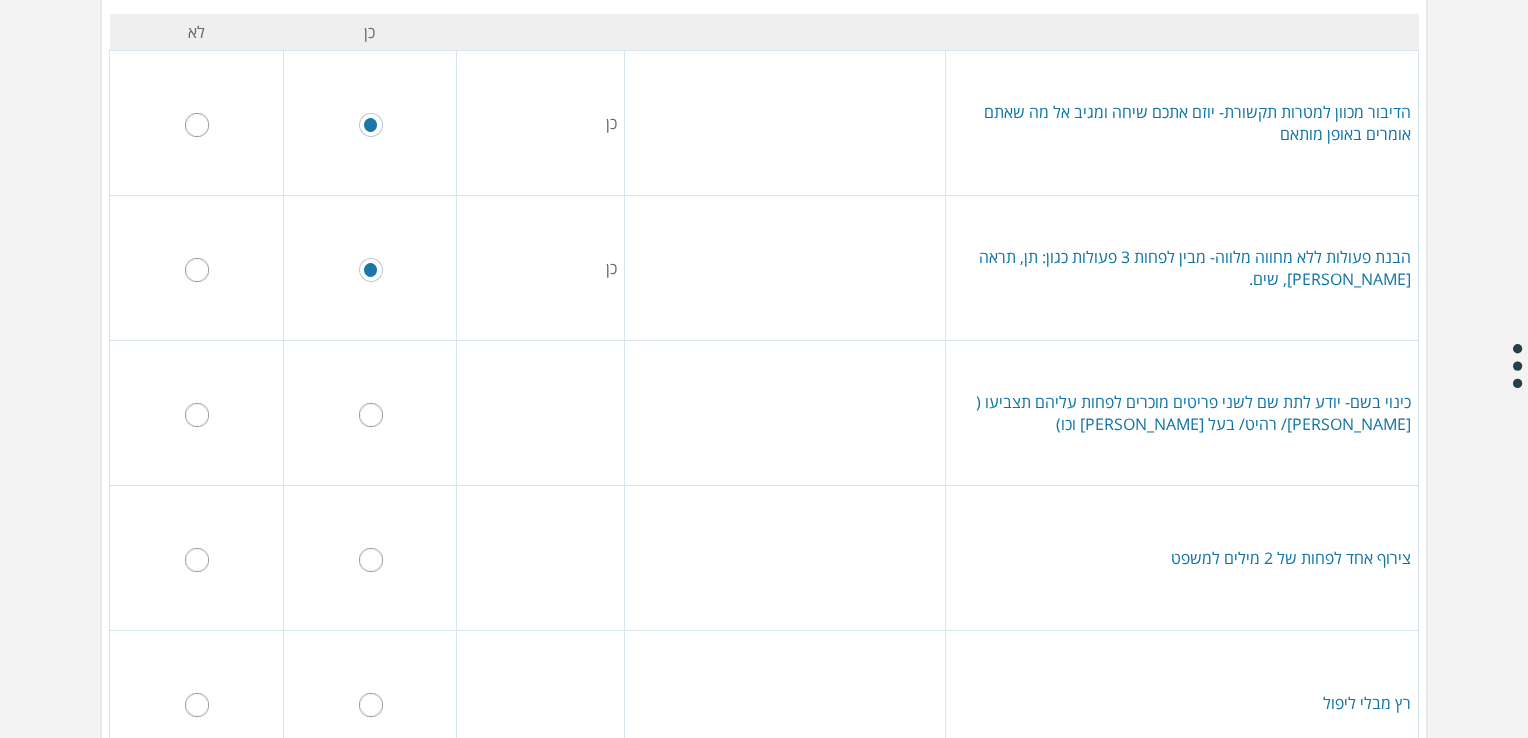 click at bounding box center (197, 415) 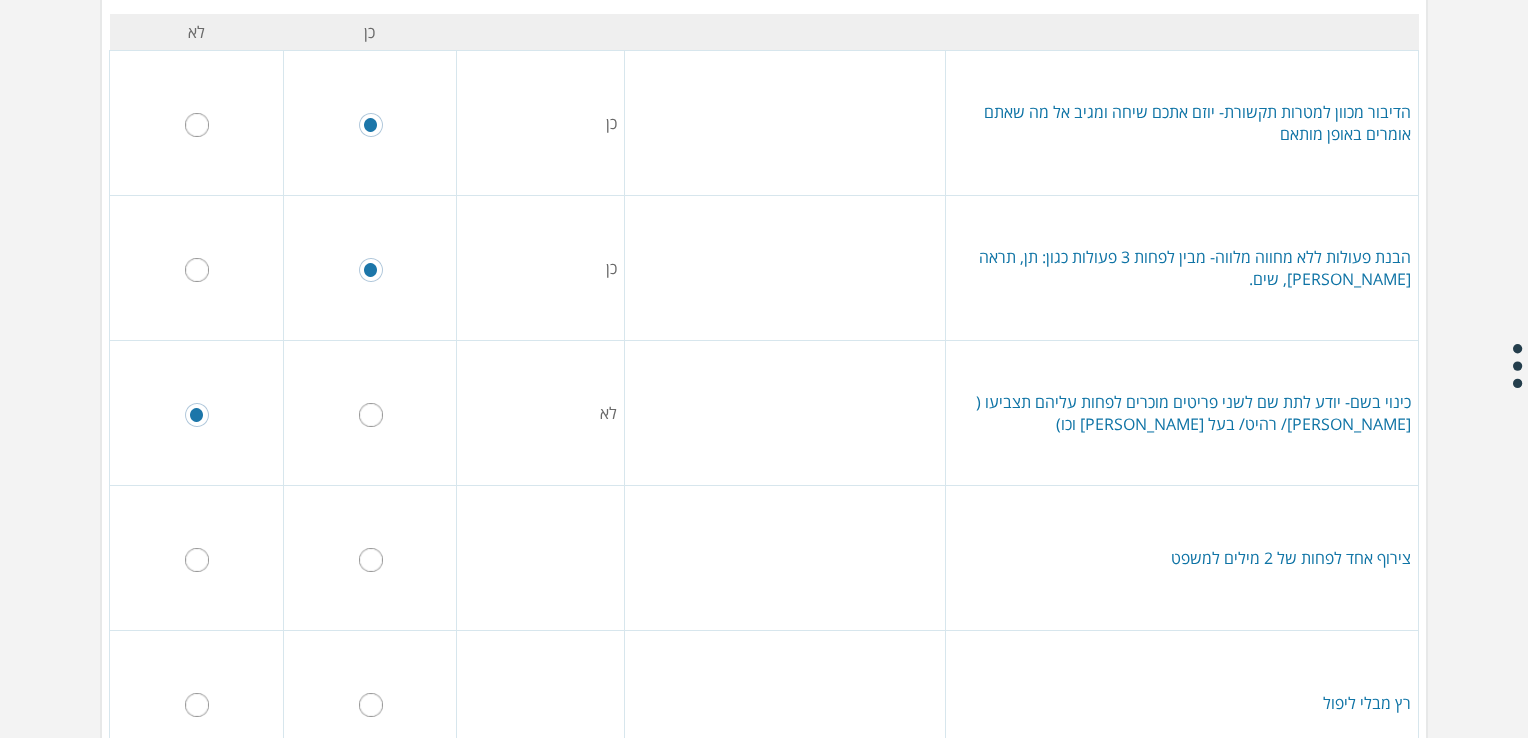 click at bounding box center (371, 560) 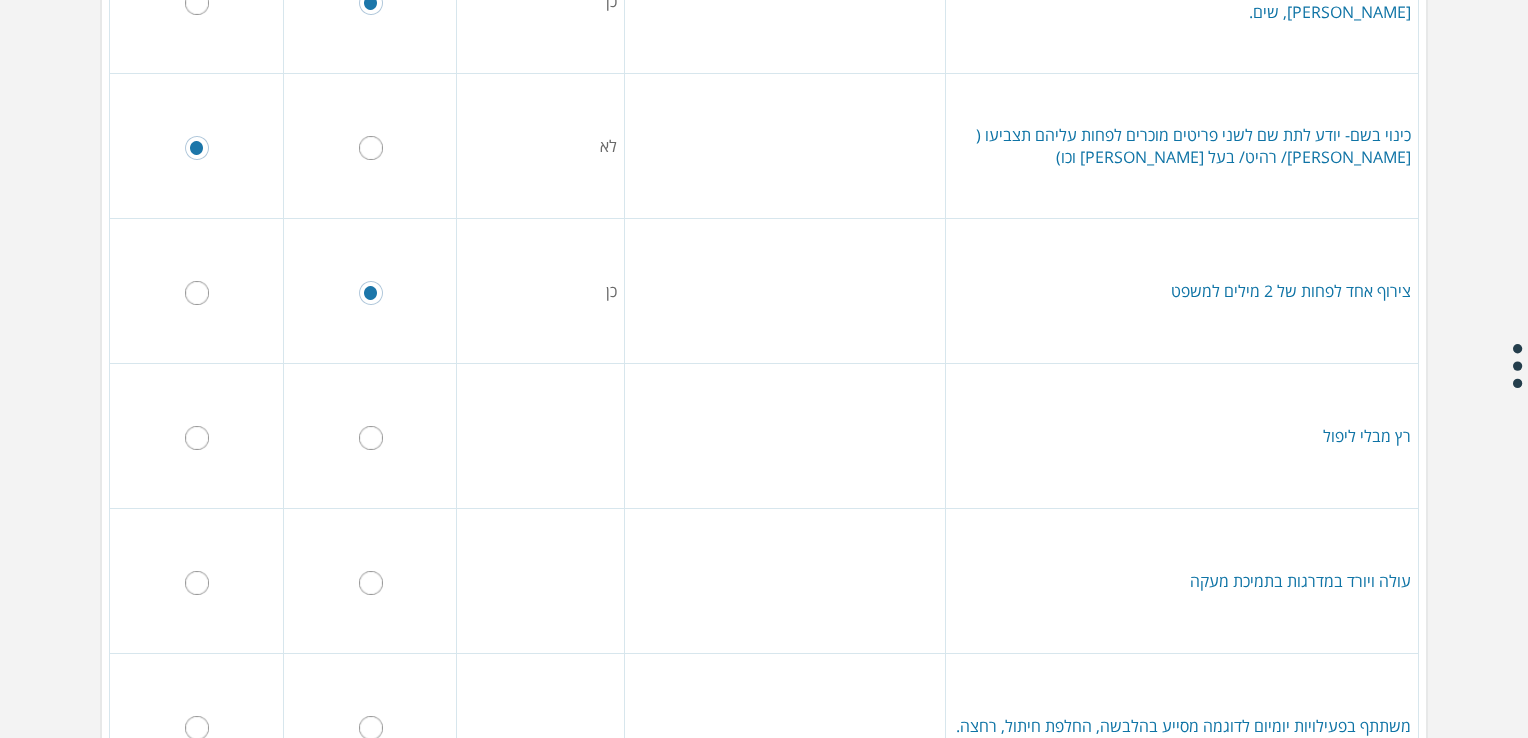 scroll, scrollTop: 539, scrollLeft: 0, axis: vertical 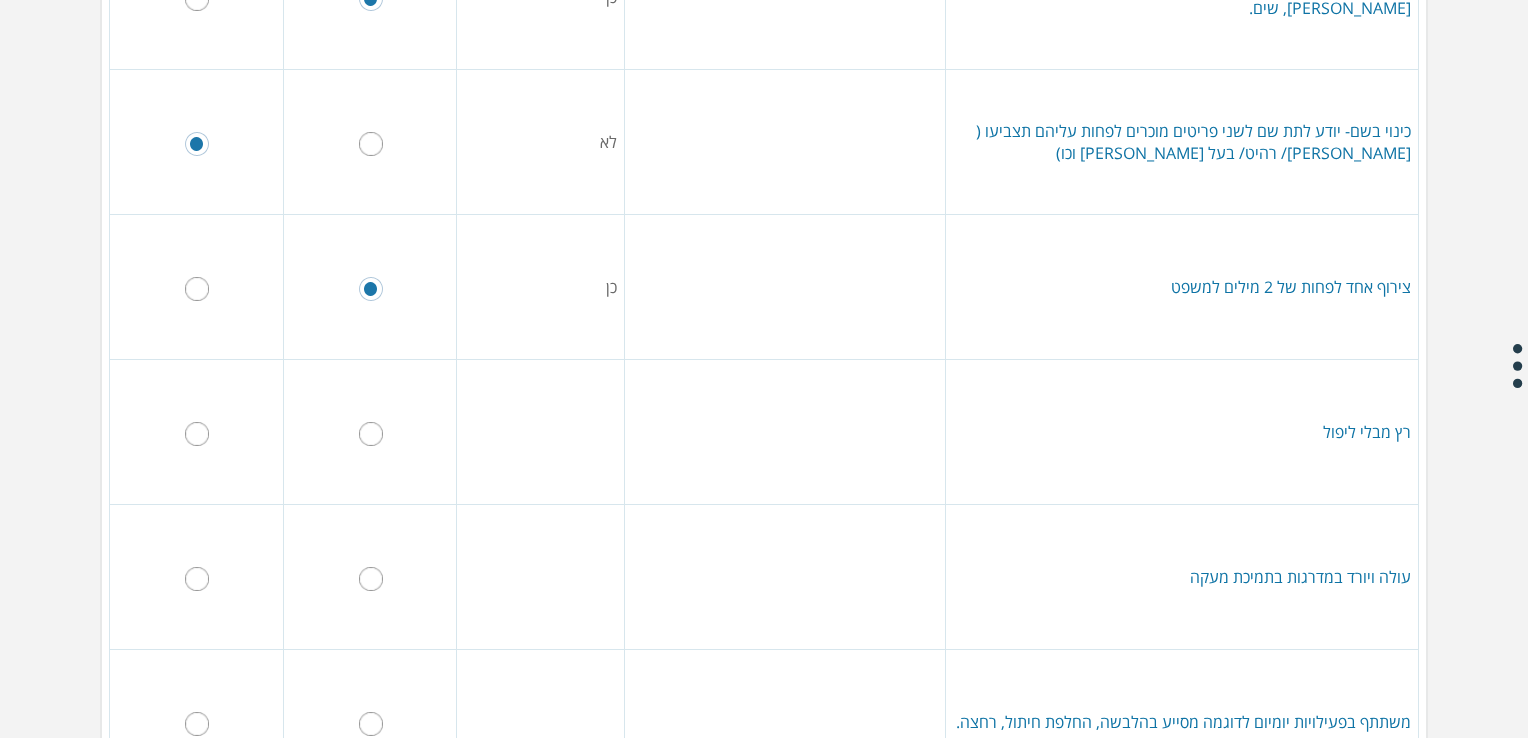 click at bounding box center [197, 434] 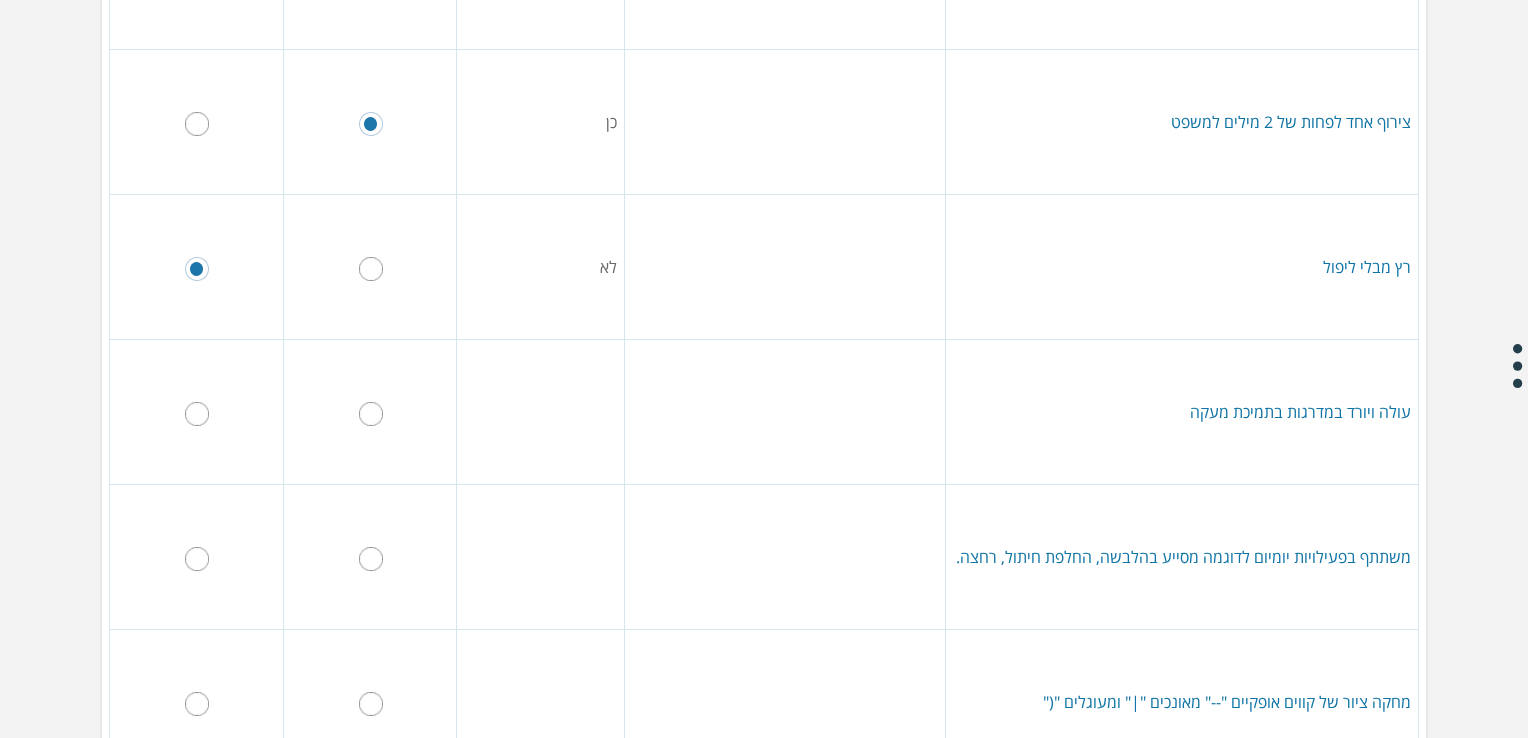 scroll, scrollTop: 706, scrollLeft: 0, axis: vertical 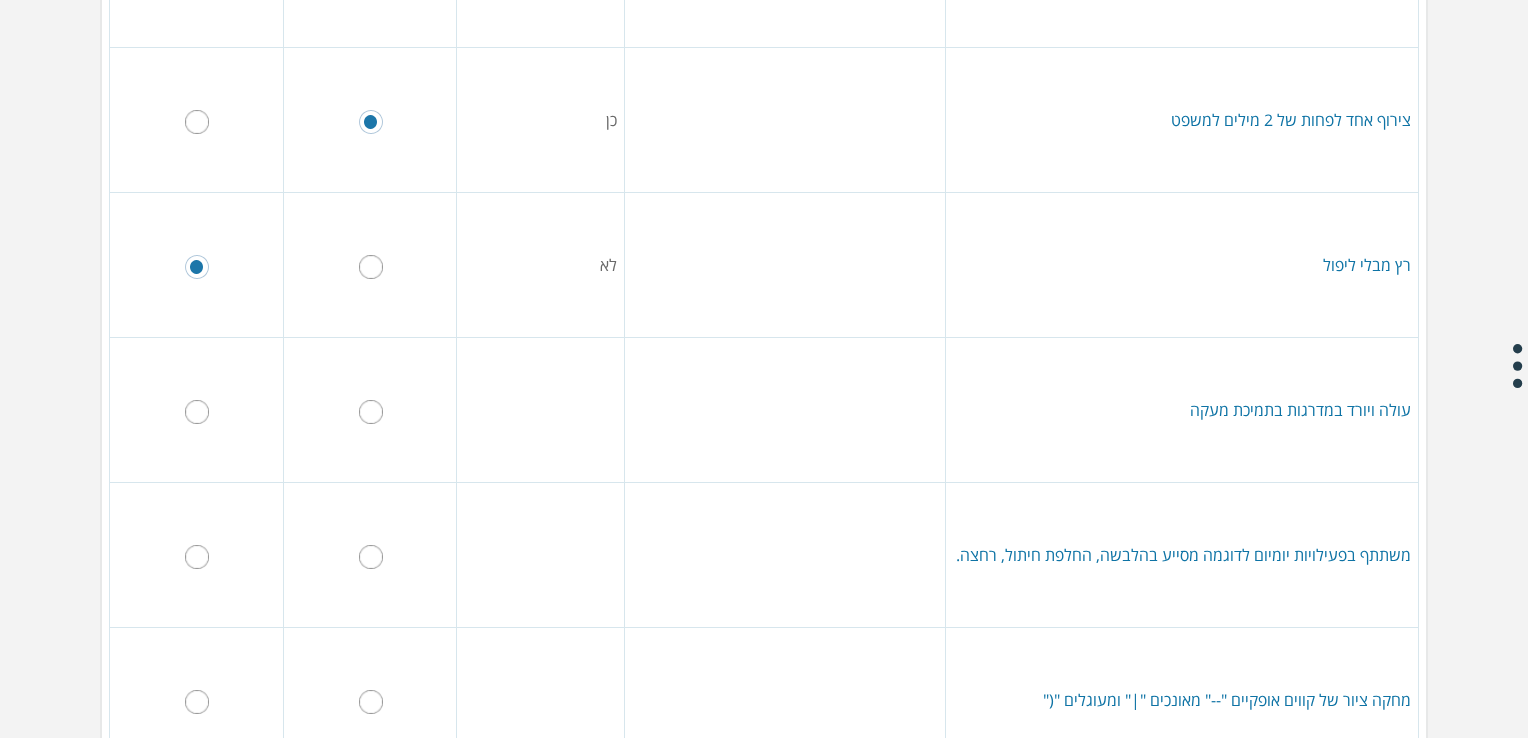 click at bounding box center [371, 557] 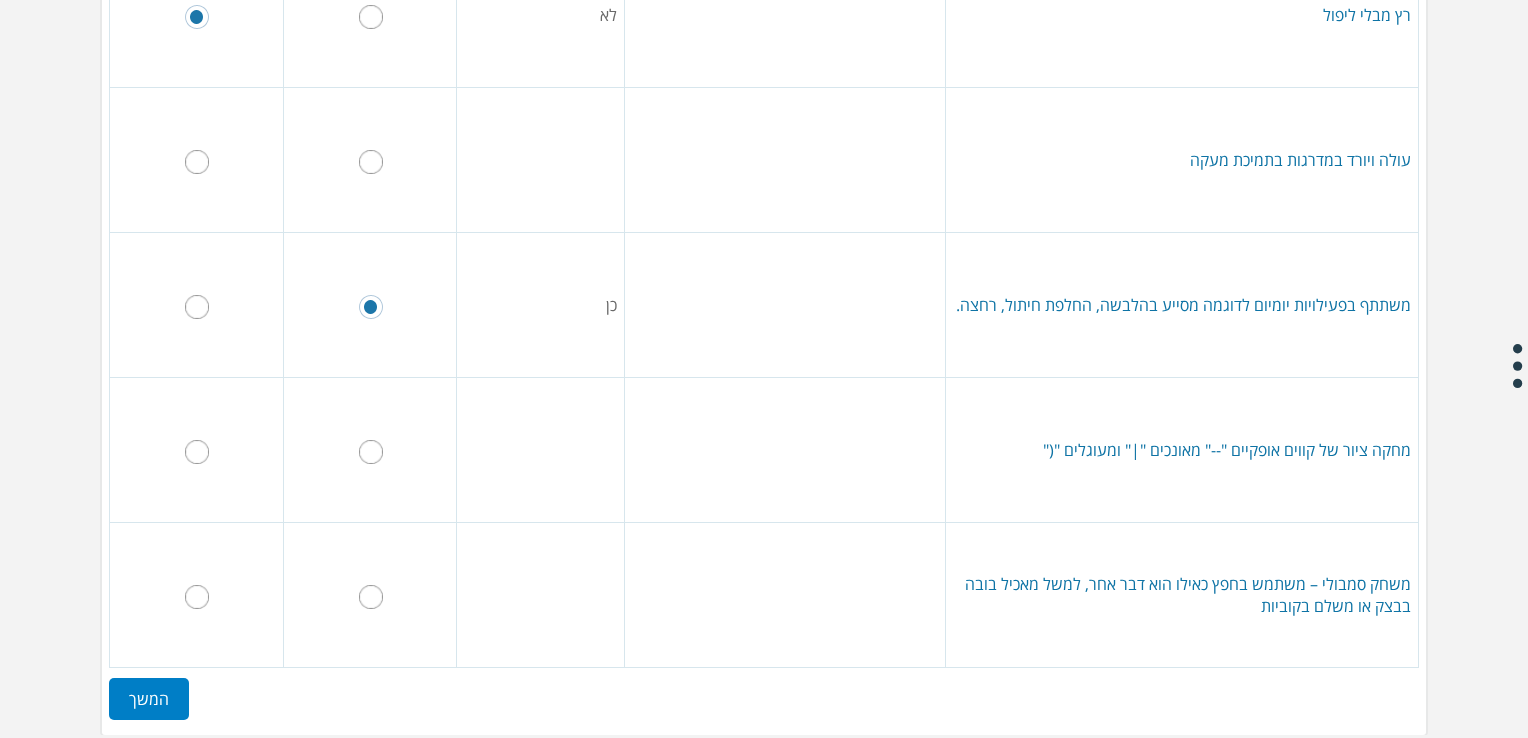 scroll, scrollTop: 960, scrollLeft: 0, axis: vertical 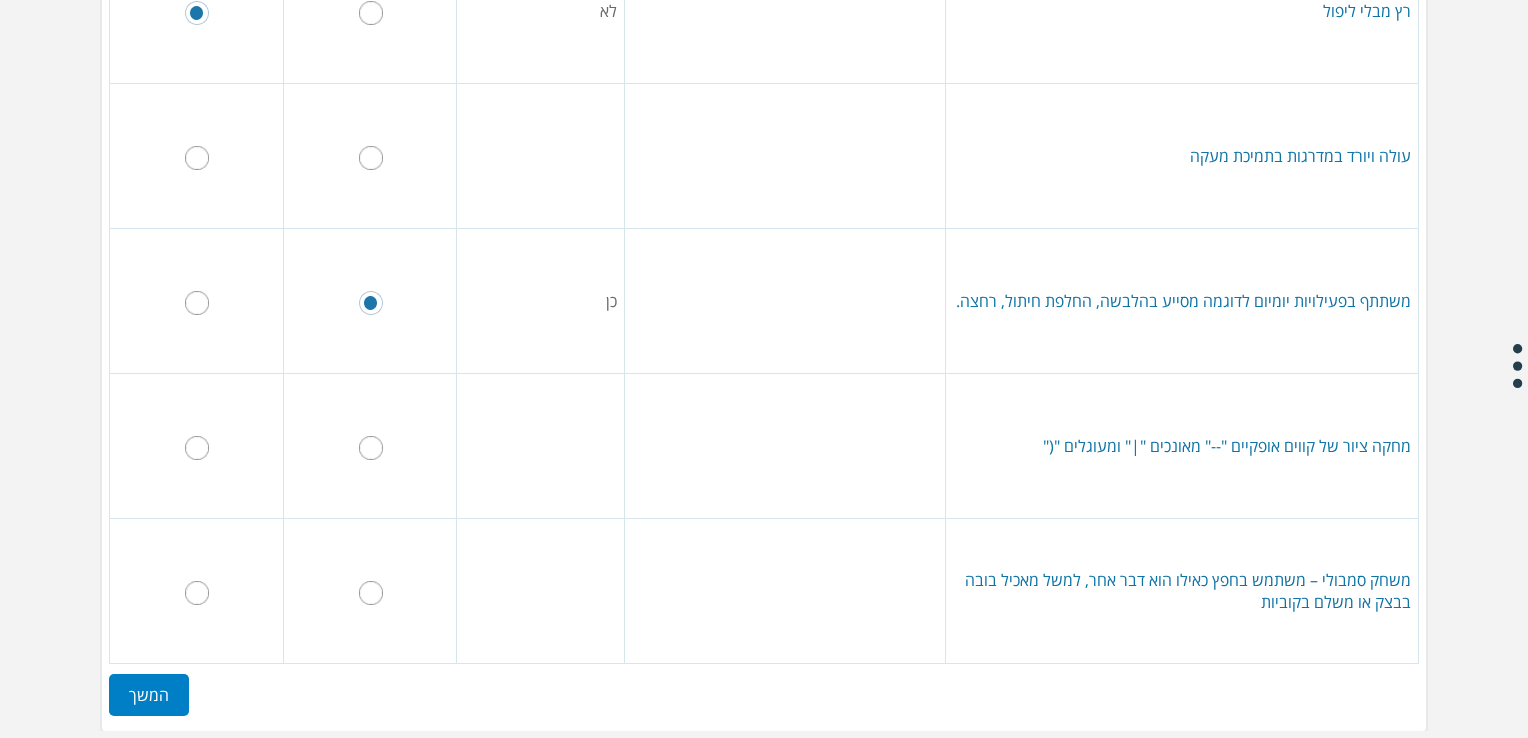 click at bounding box center [371, 448] 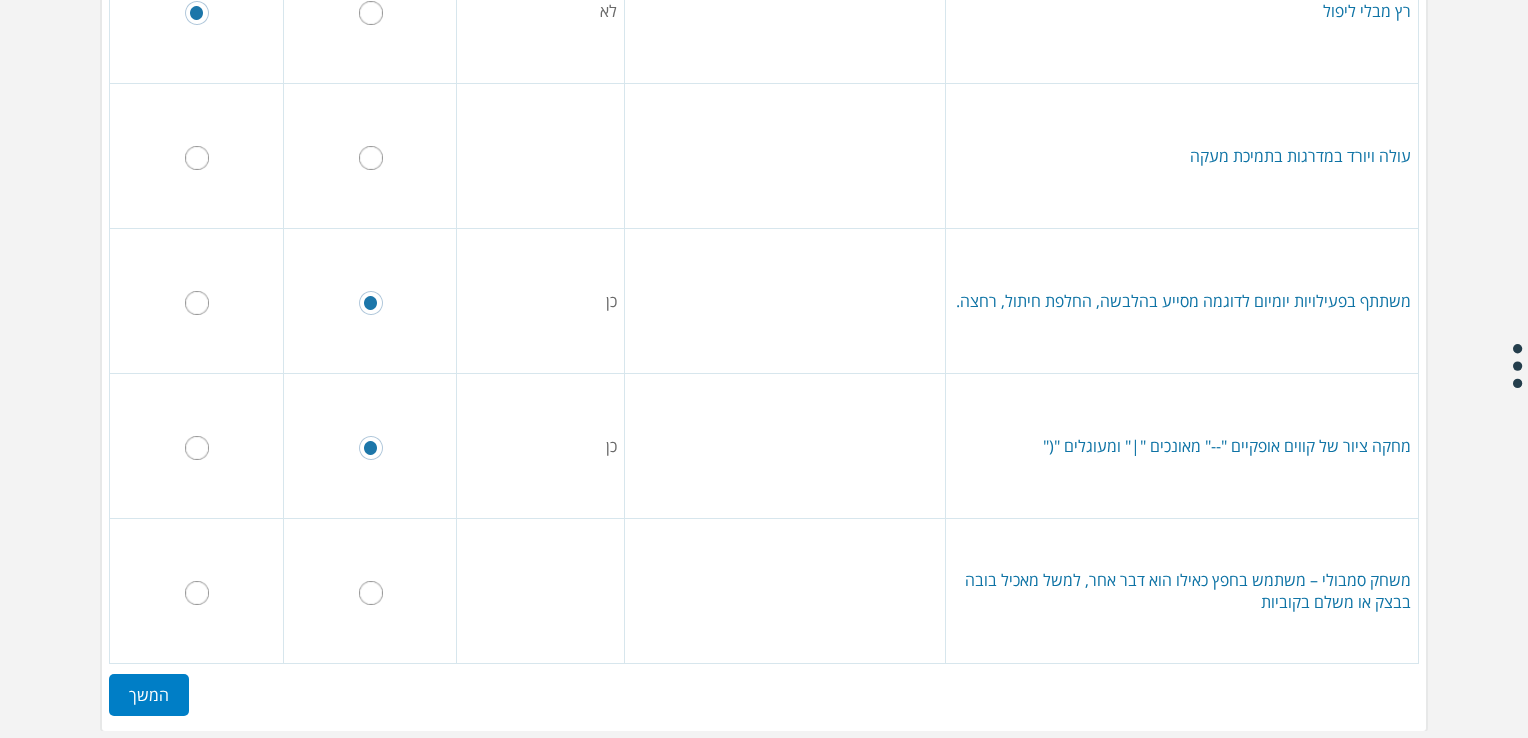 click at bounding box center (371, 593) 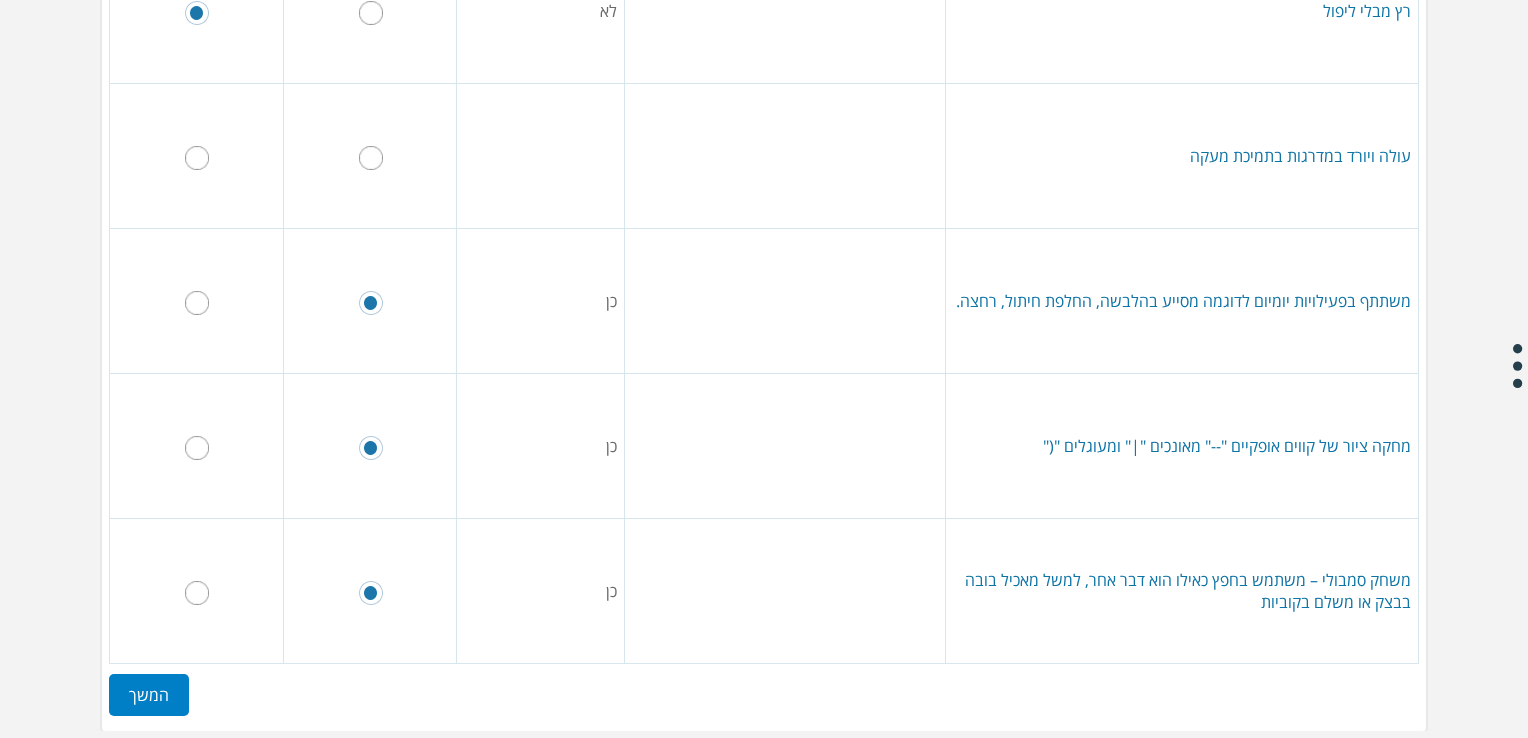 click on "המשך" at bounding box center [149, 695] 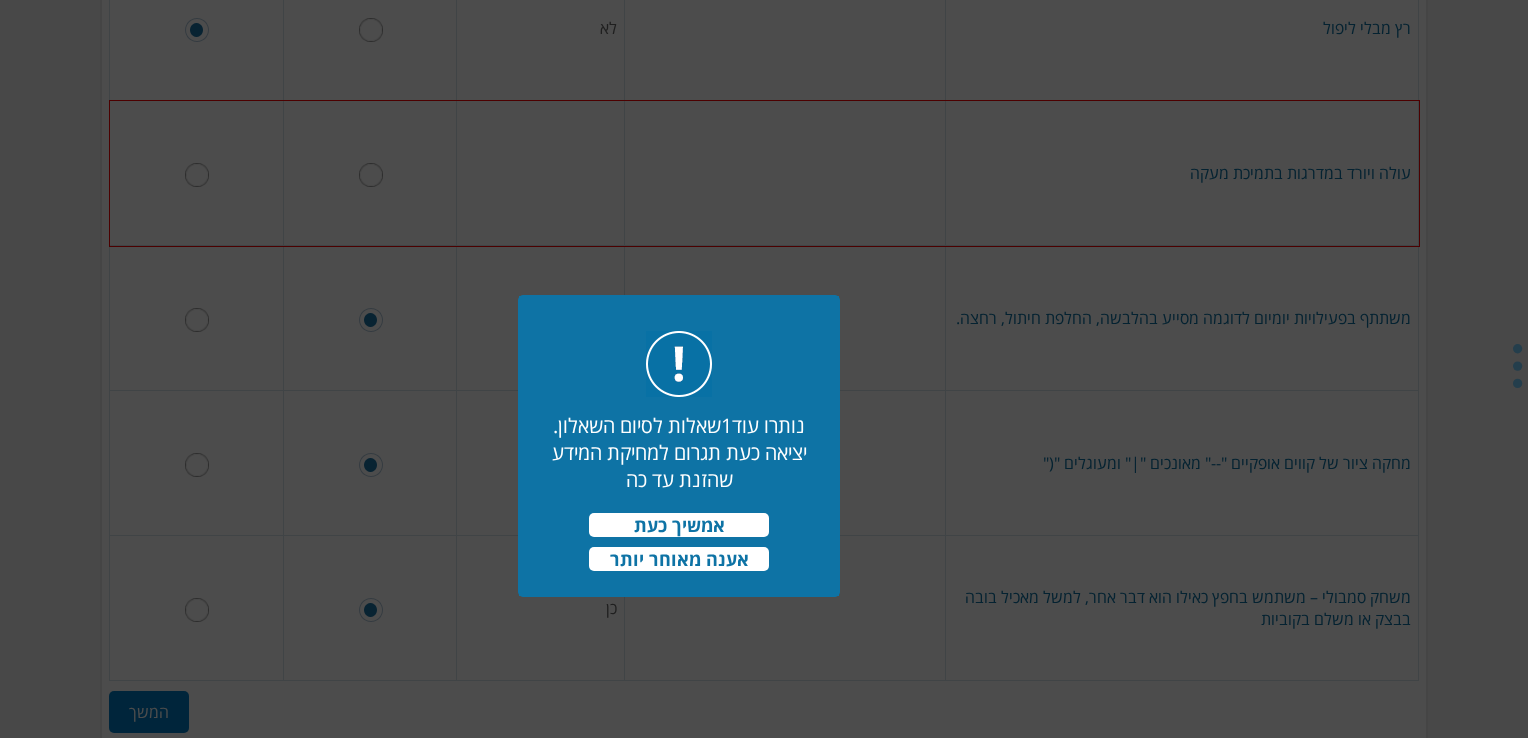 scroll, scrollTop: 942, scrollLeft: 0, axis: vertical 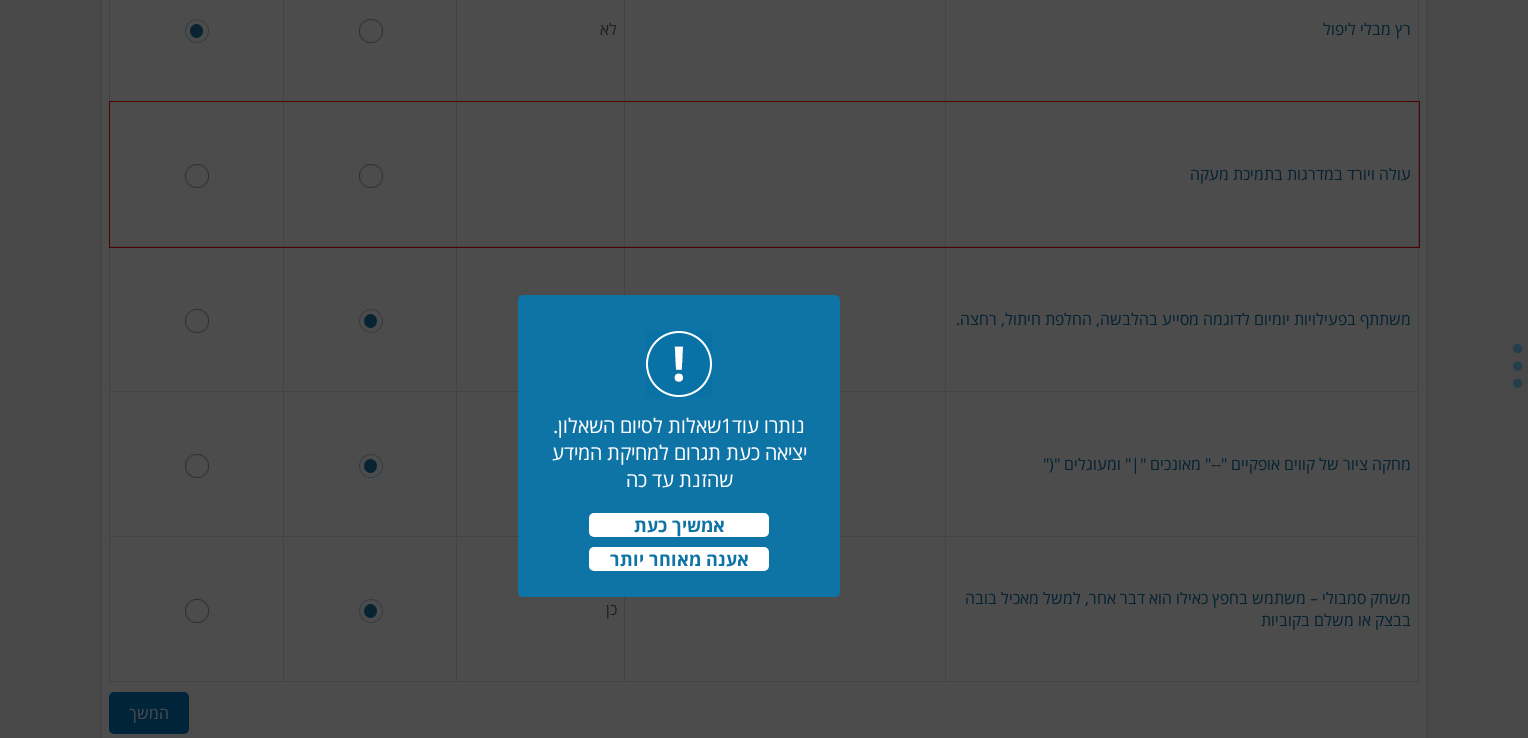 click on "אמשיך כעת" at bounding box center (679, 525) 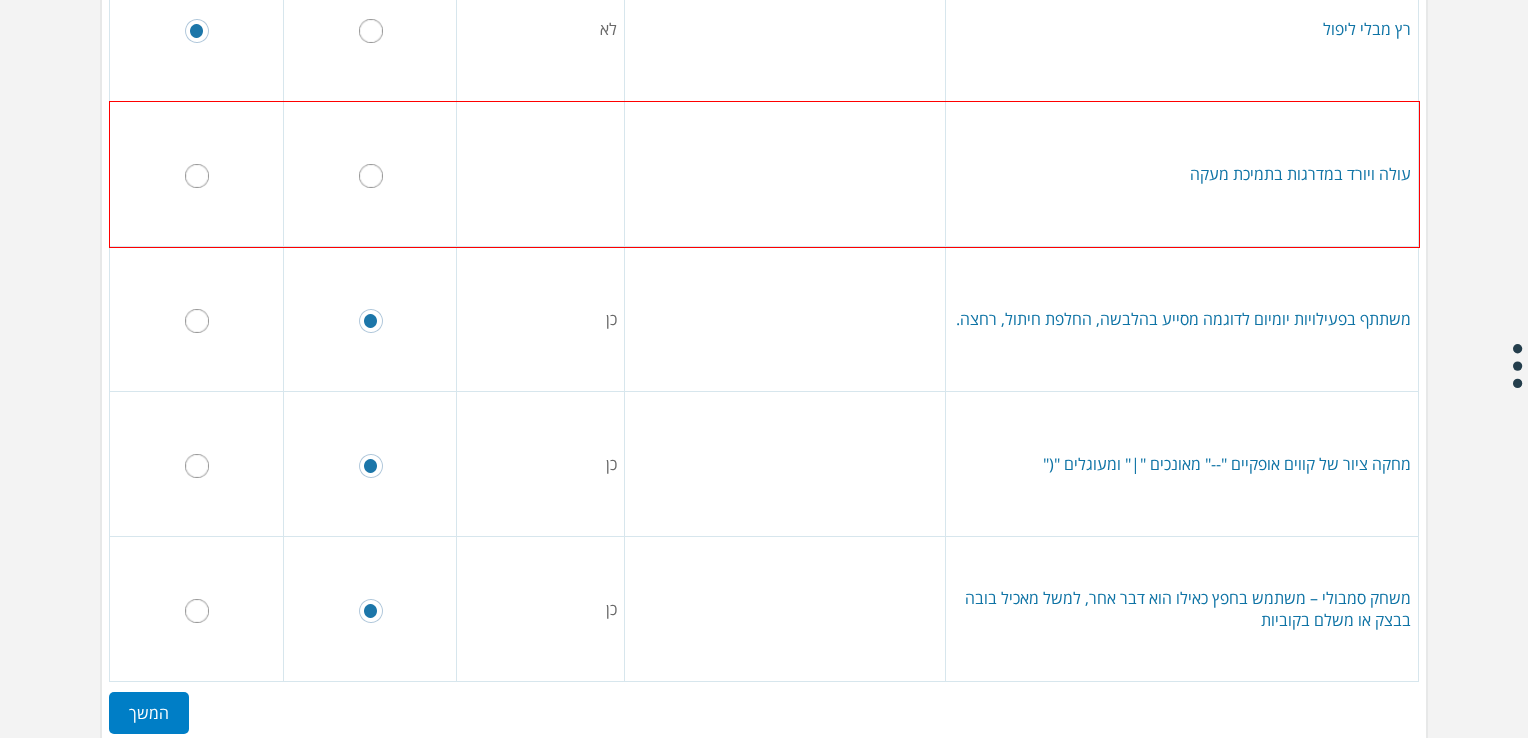 click at bounding box center (370, 174) 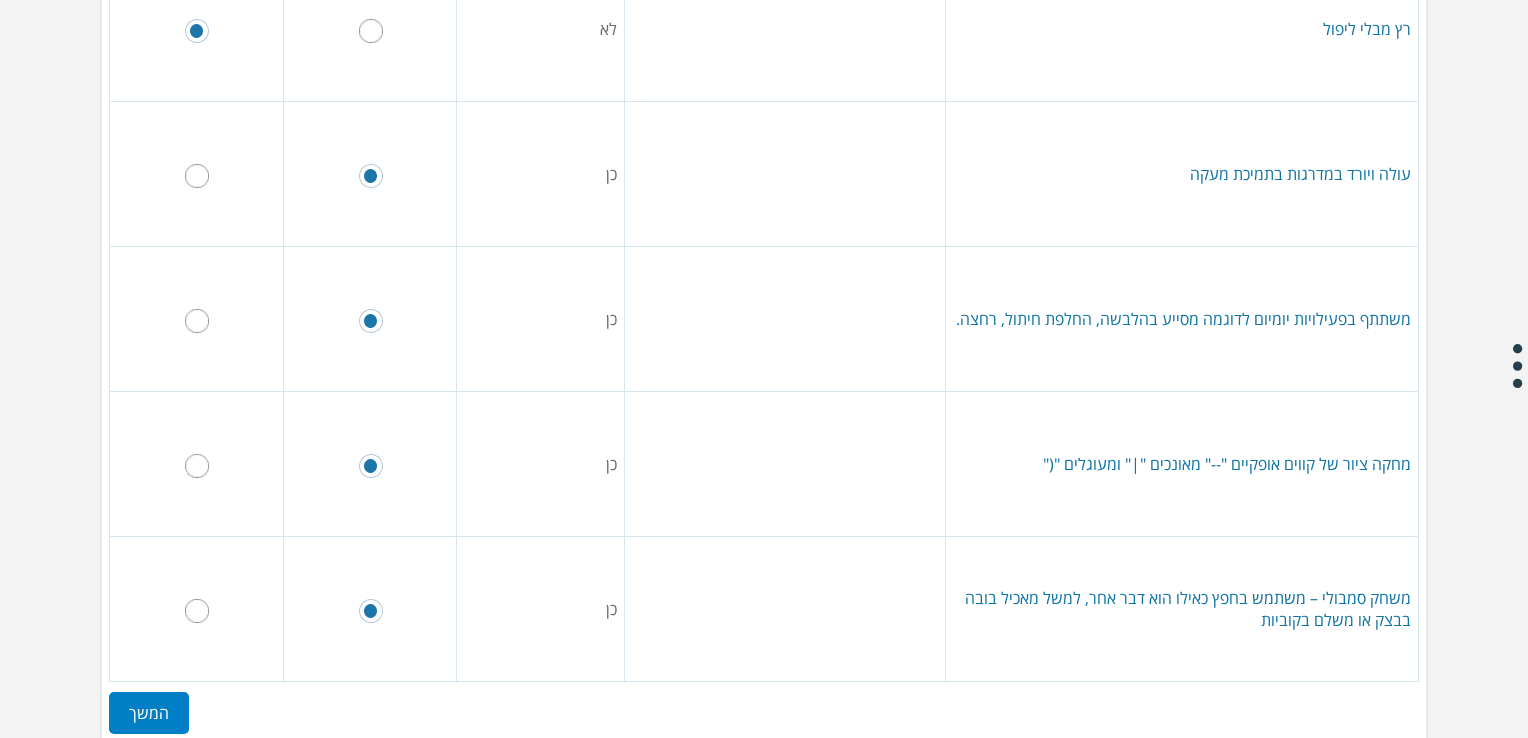 click on "המשך" at bounding box center (149, 713) 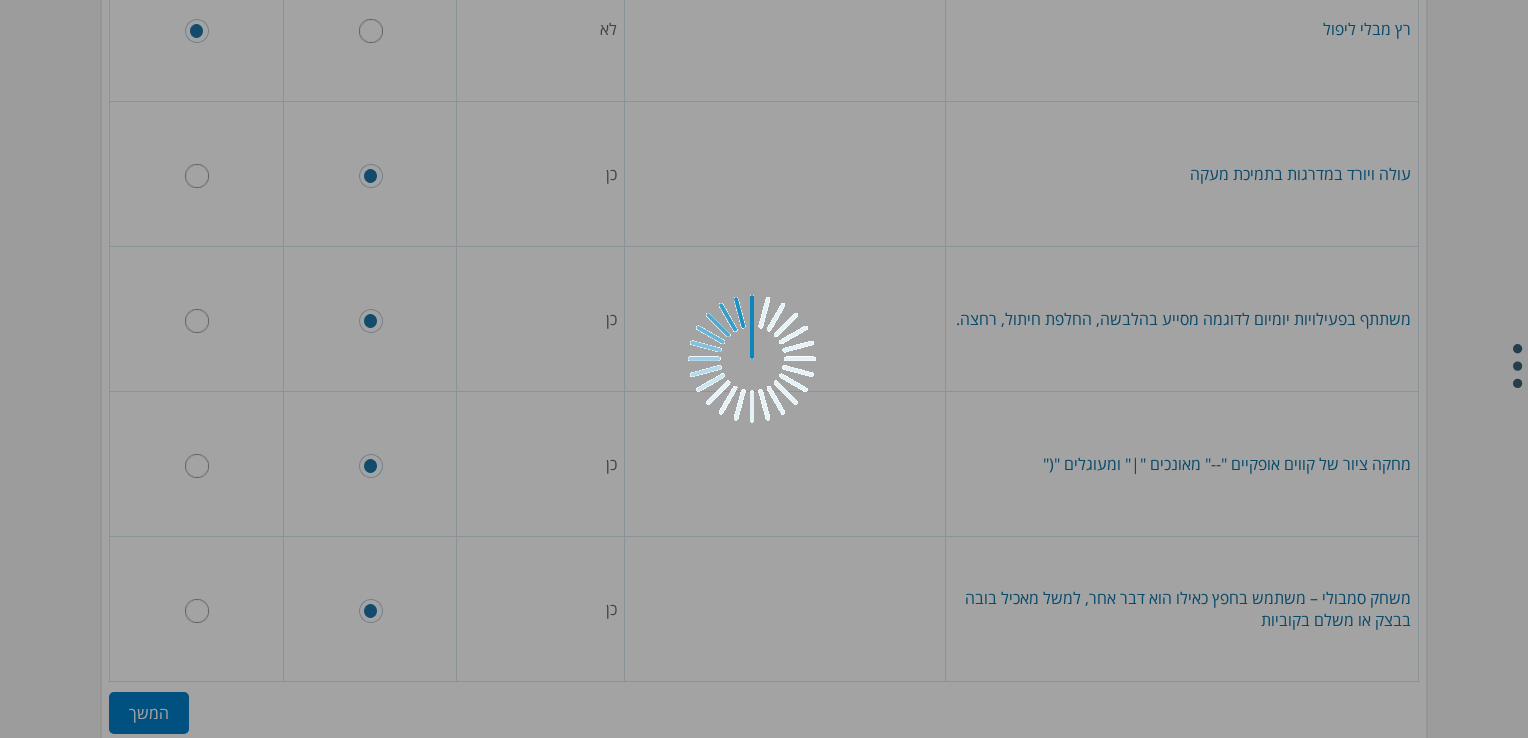 scroll, scrollTop: 0, scrollLeft: 0, axis: both 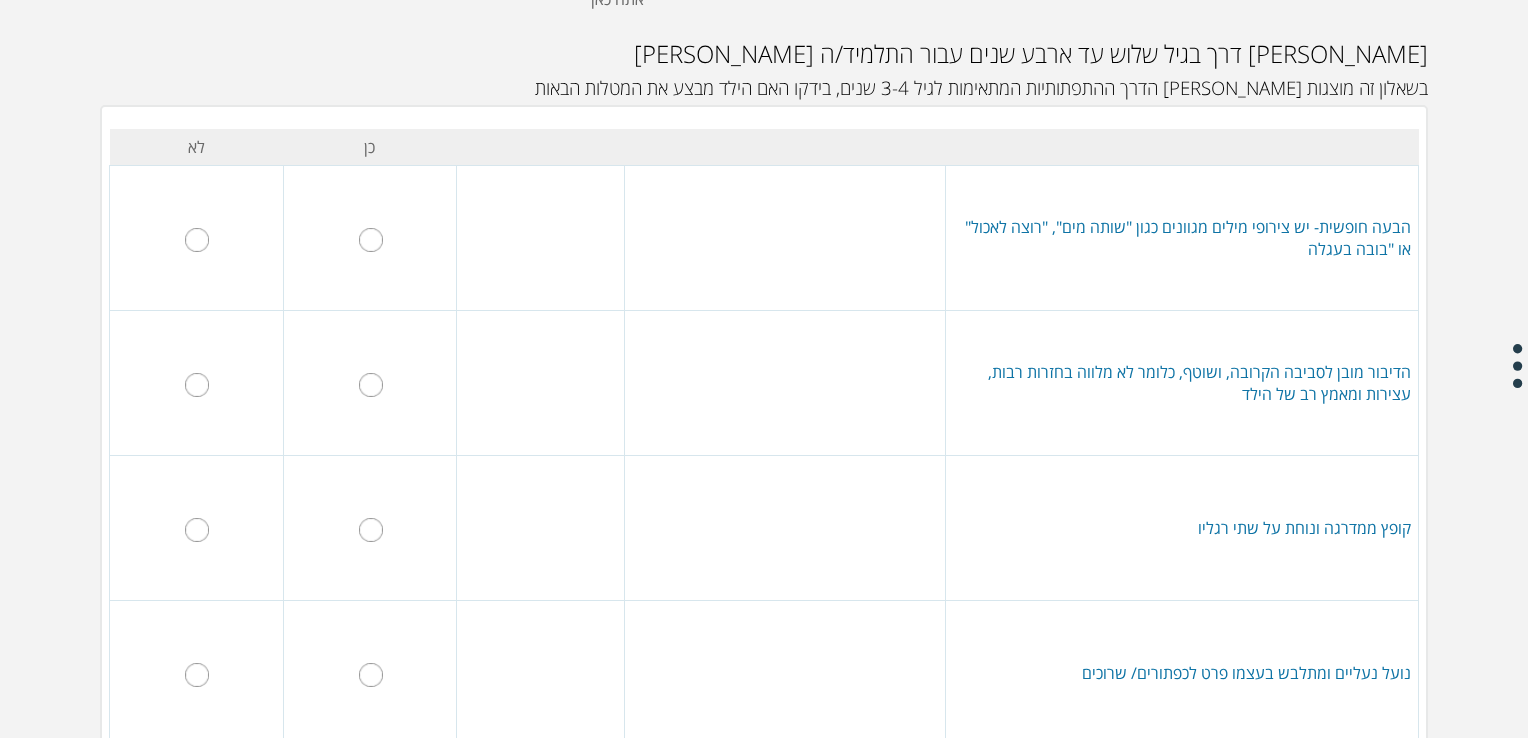 click at bounding box center [371, 240] 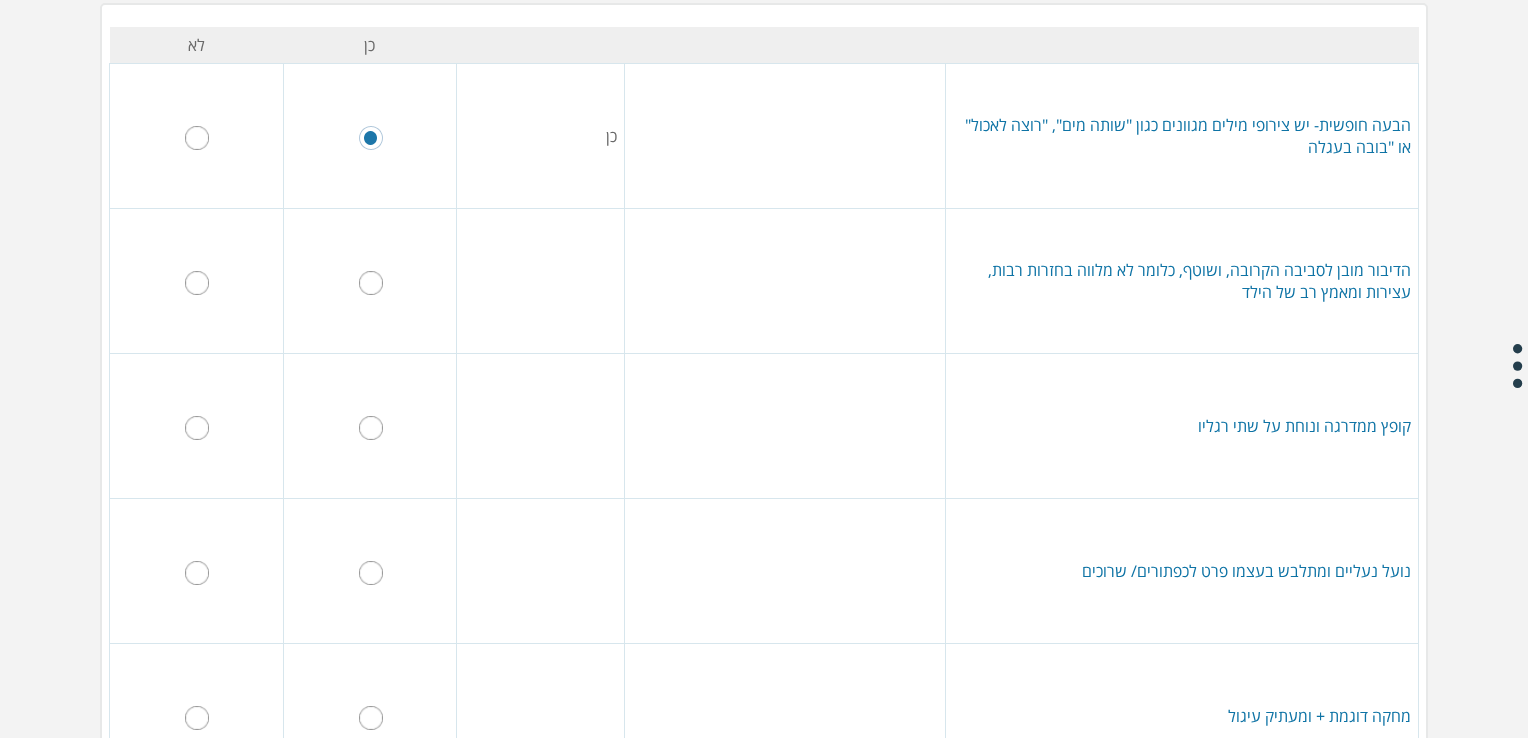 scroll, scrollTop: 258, scrollLeft: 0, axis: vertical 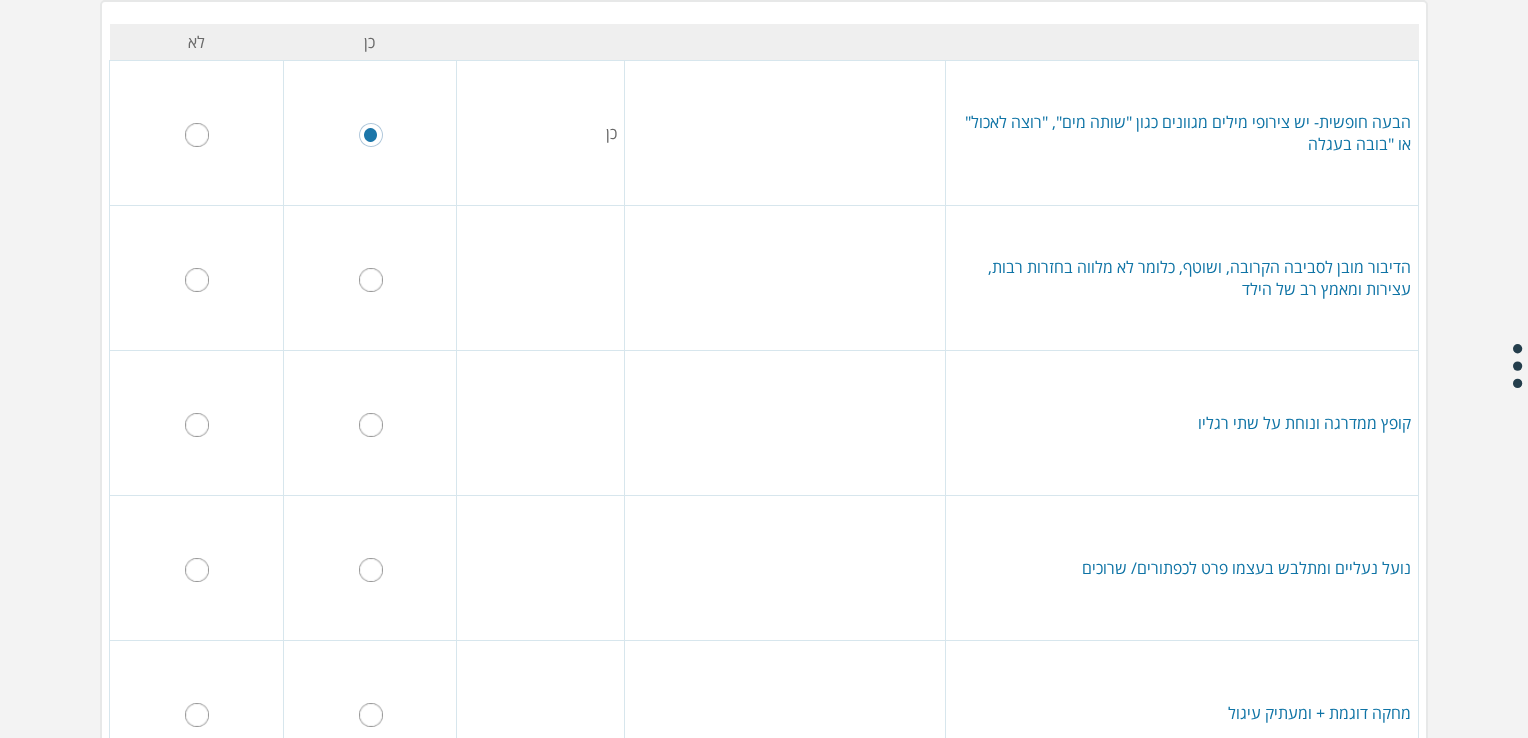 click at bounding box center (371, 280) 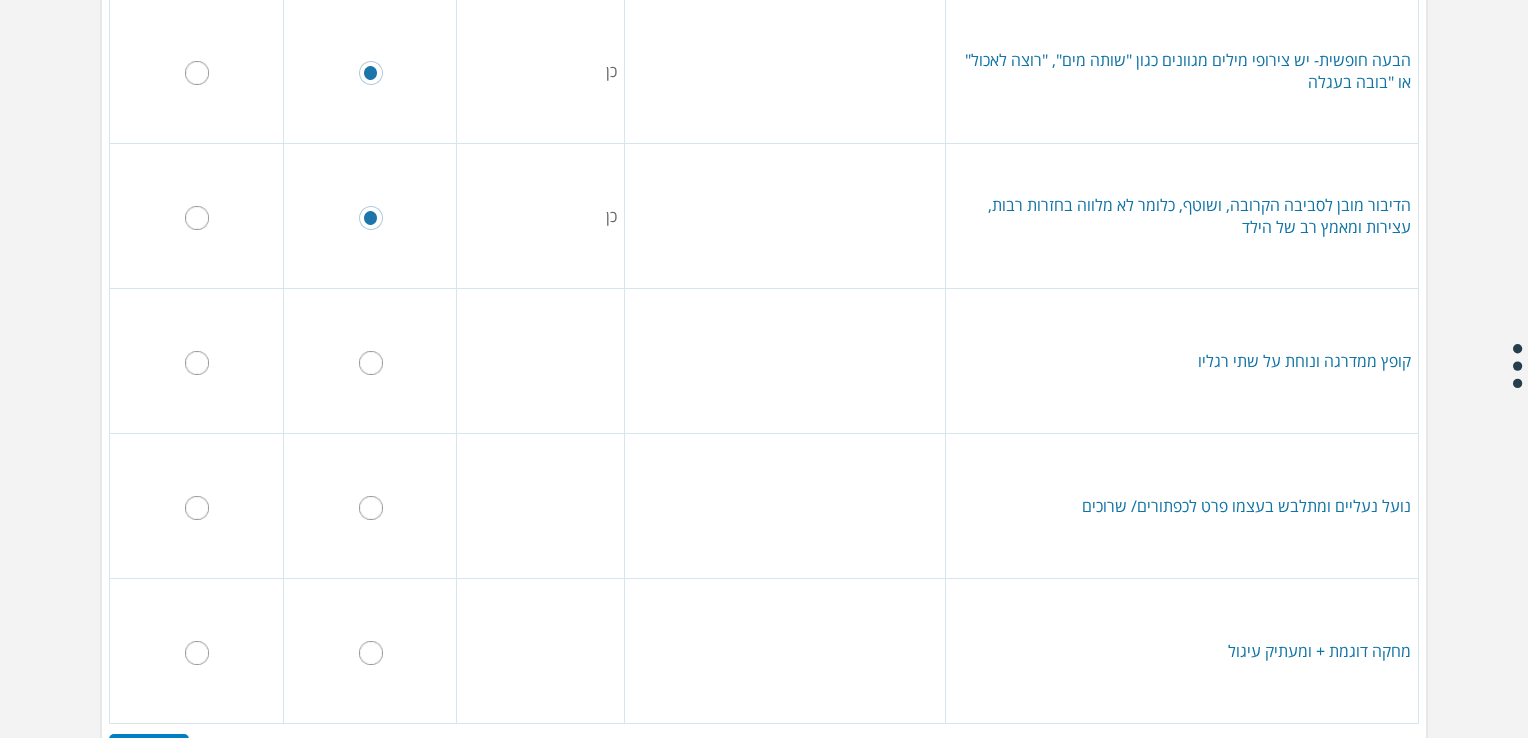 scroll, scrollTop: 327, scrollLeft: 0, axis: vertical 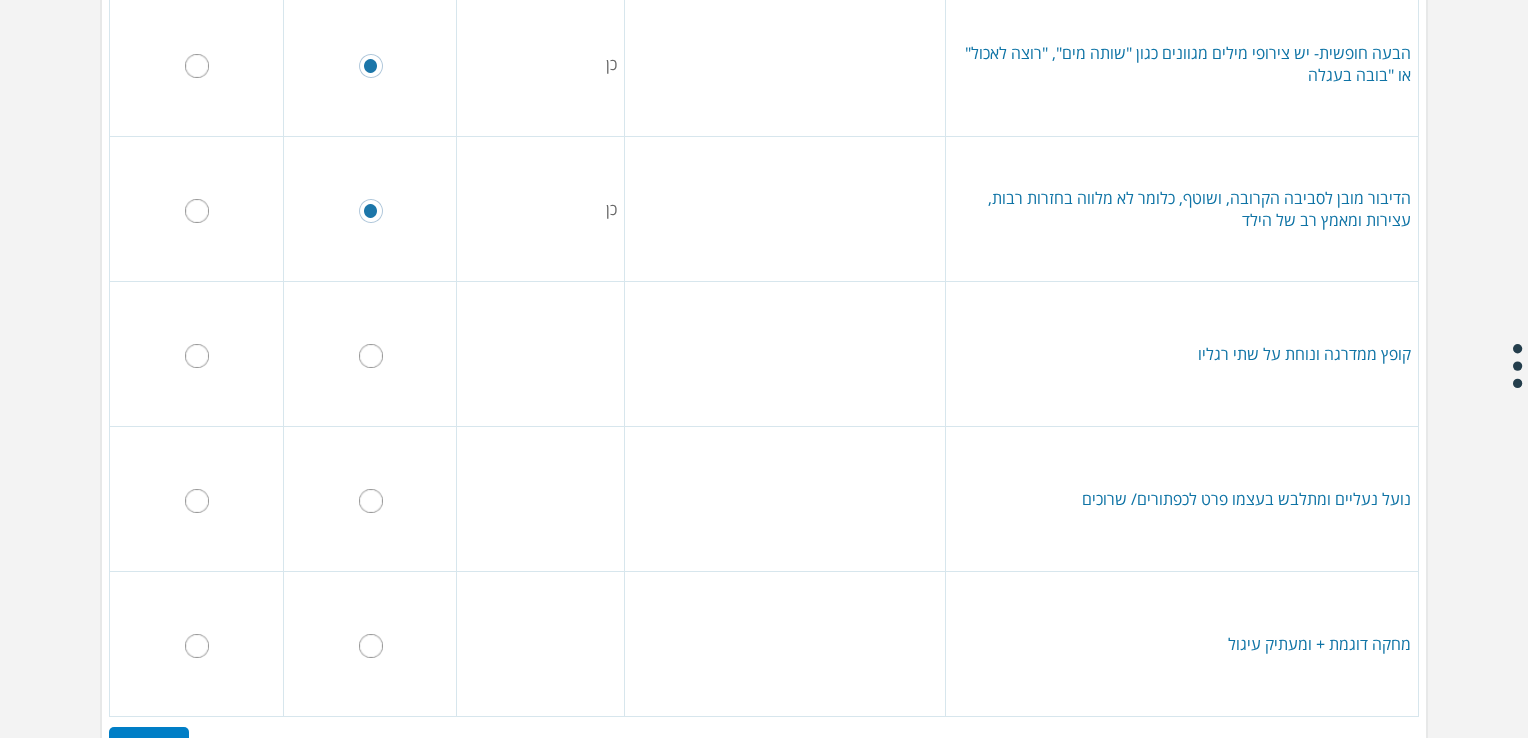 click at bounding box center [371, 356] 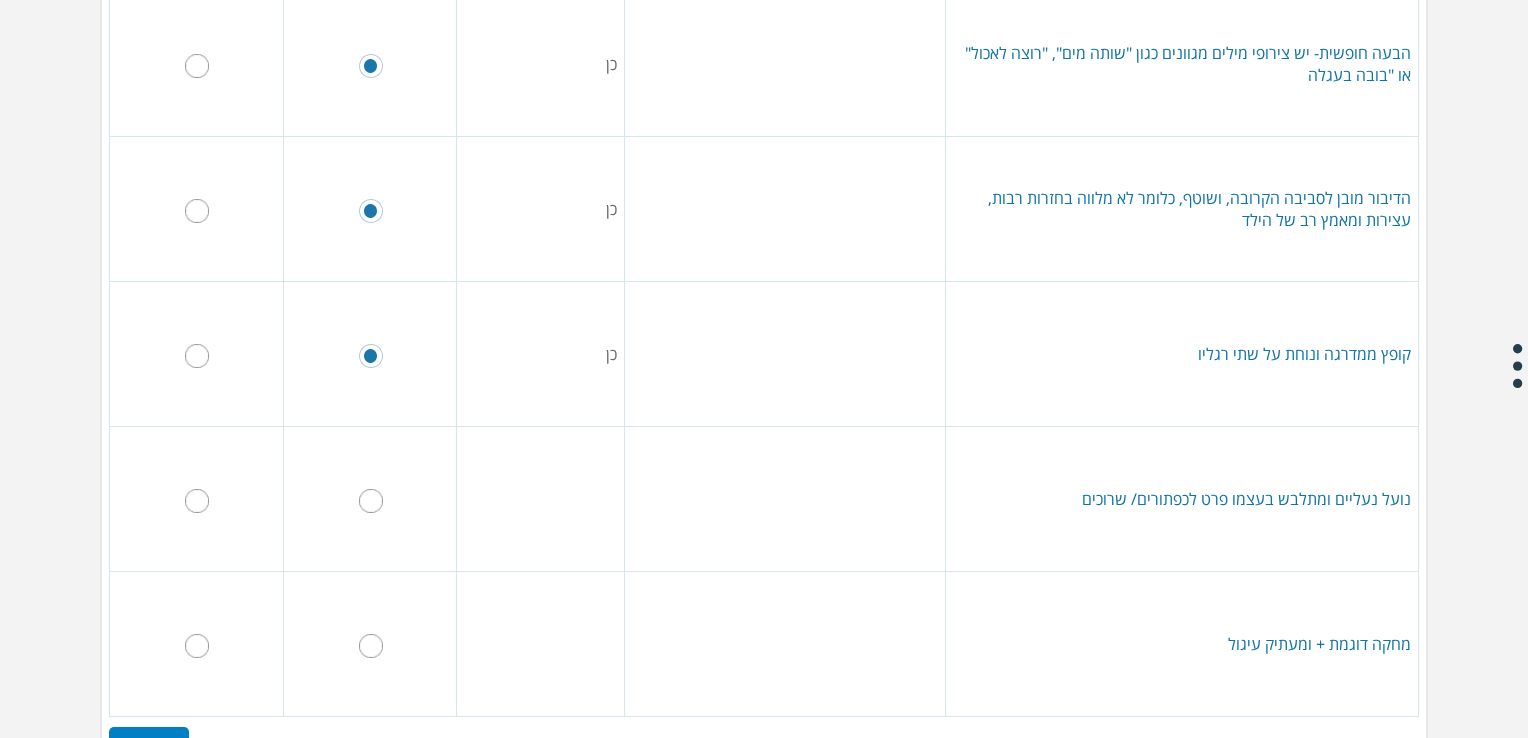 click at bounding box center (371, 501) 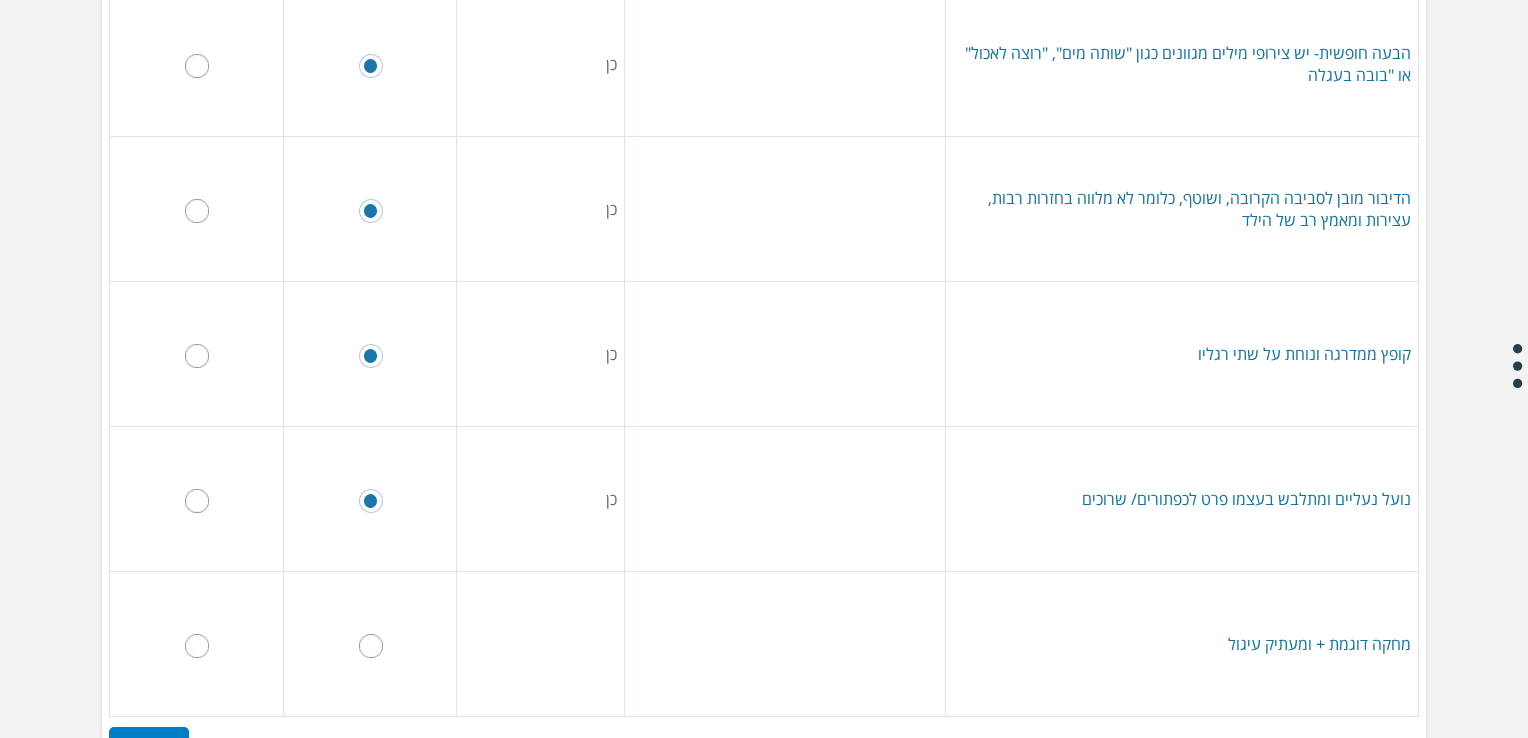 click at bounding box center (371, 646) 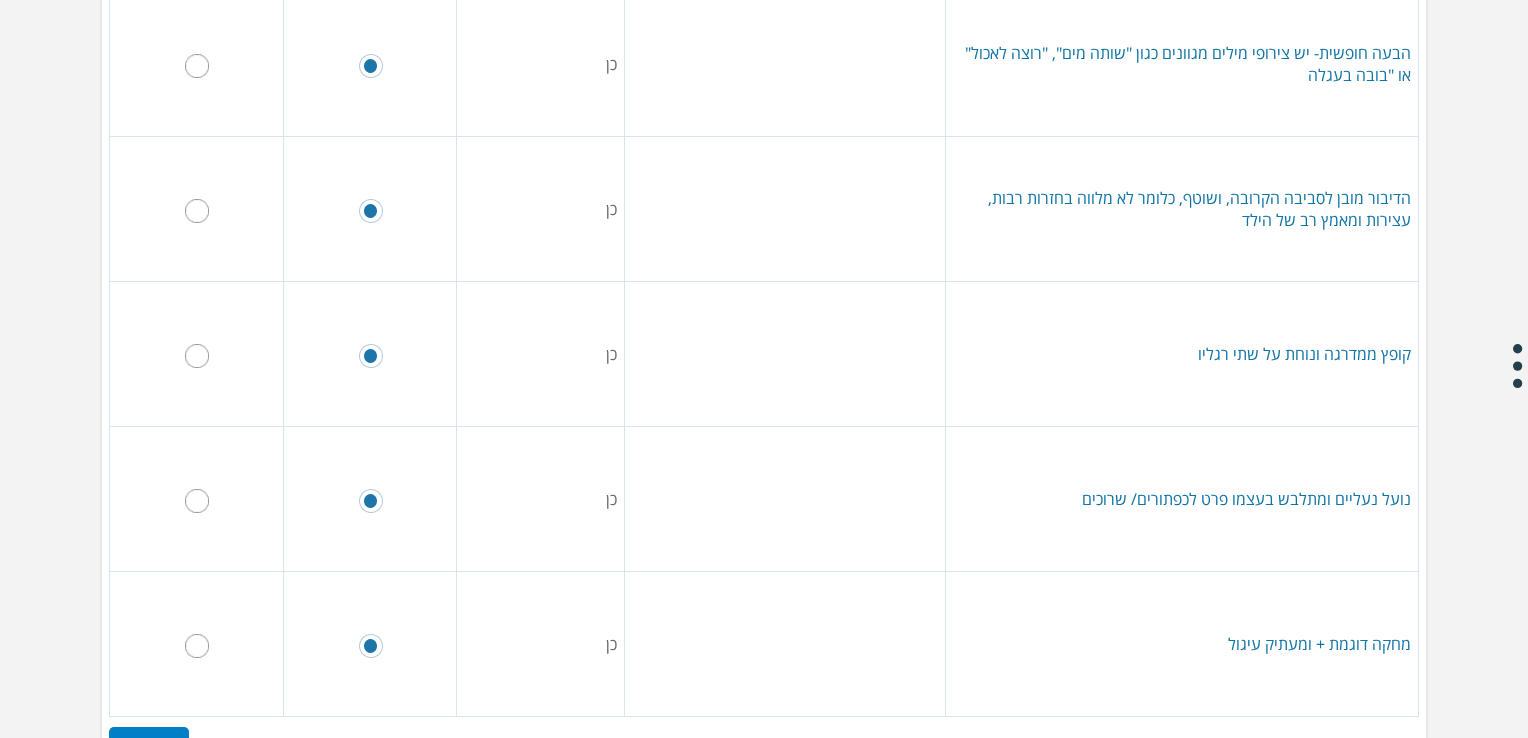 click at bounding box center [371, 646] 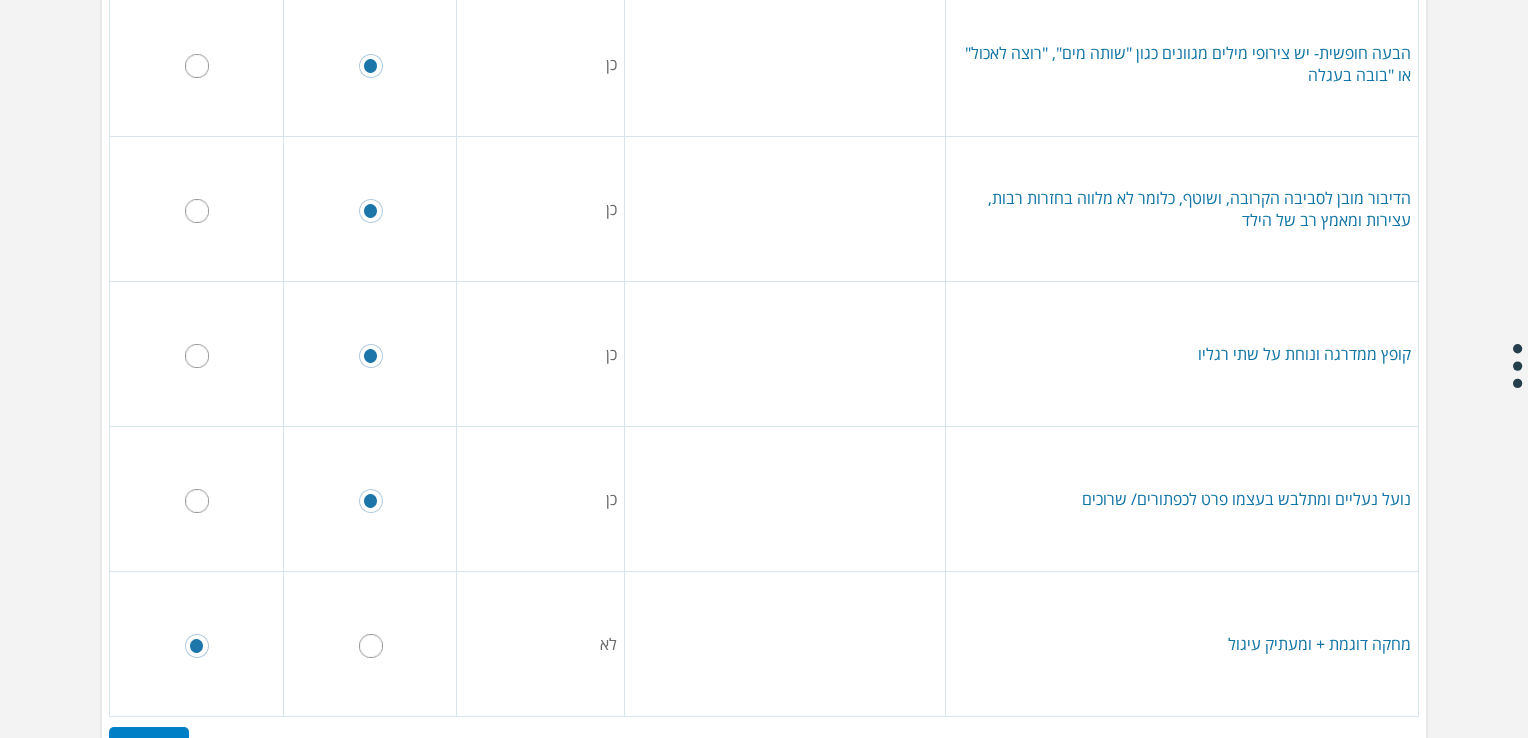 scroll, scrollTop: 464, scrollLeft: 0, axis: vertical 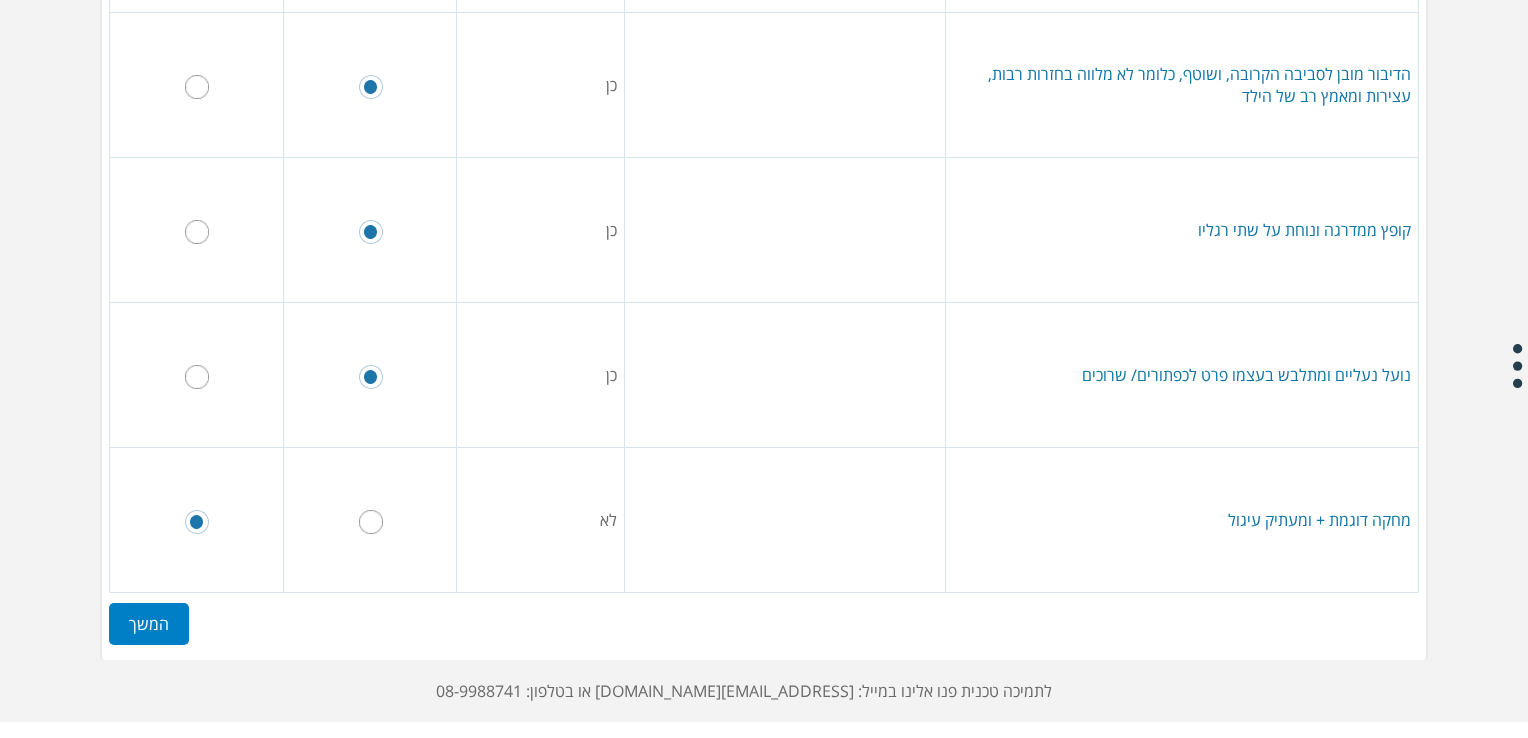 click on "המשך" at bounding box center [149, 624] 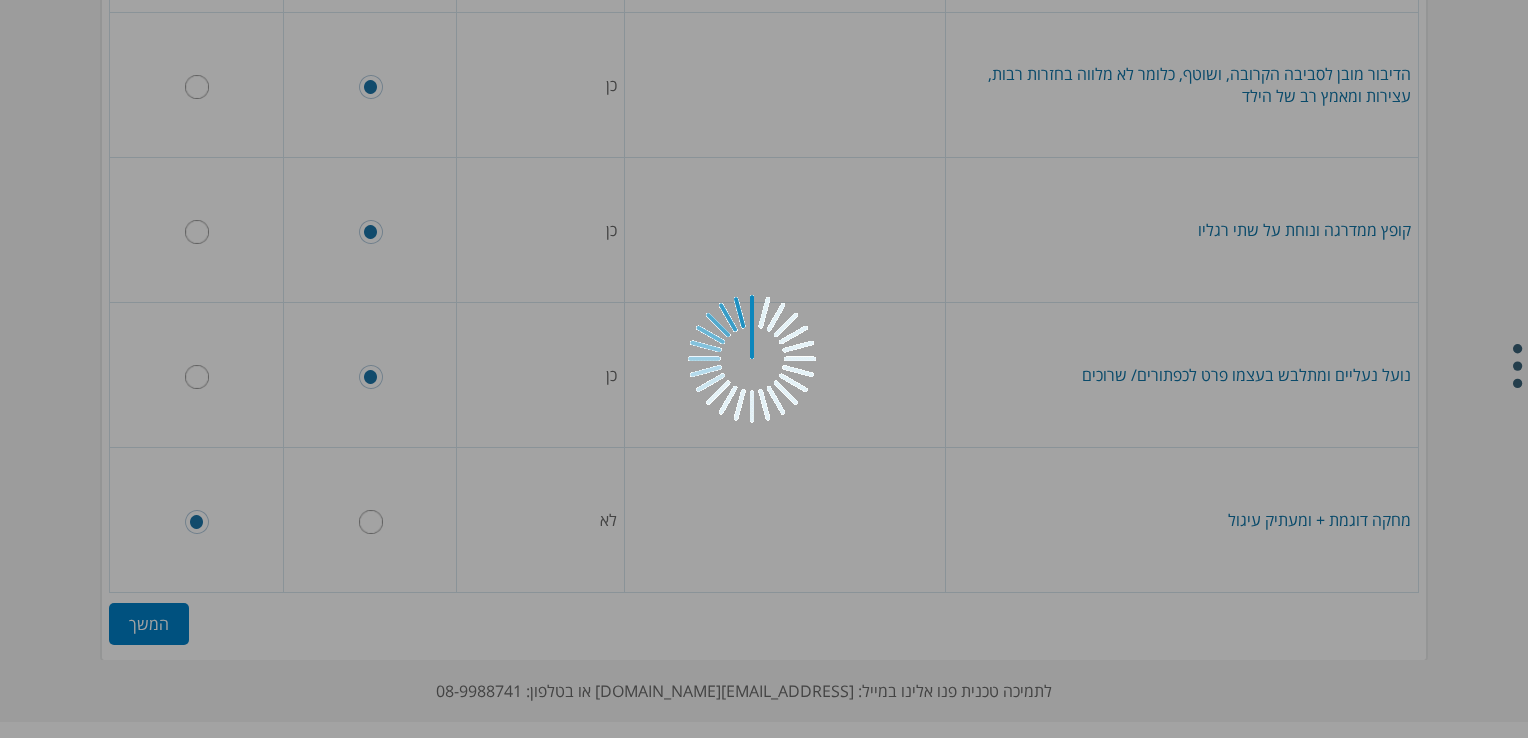 scroll, scrollTop: 0, scrollLeft: 0, axis: both 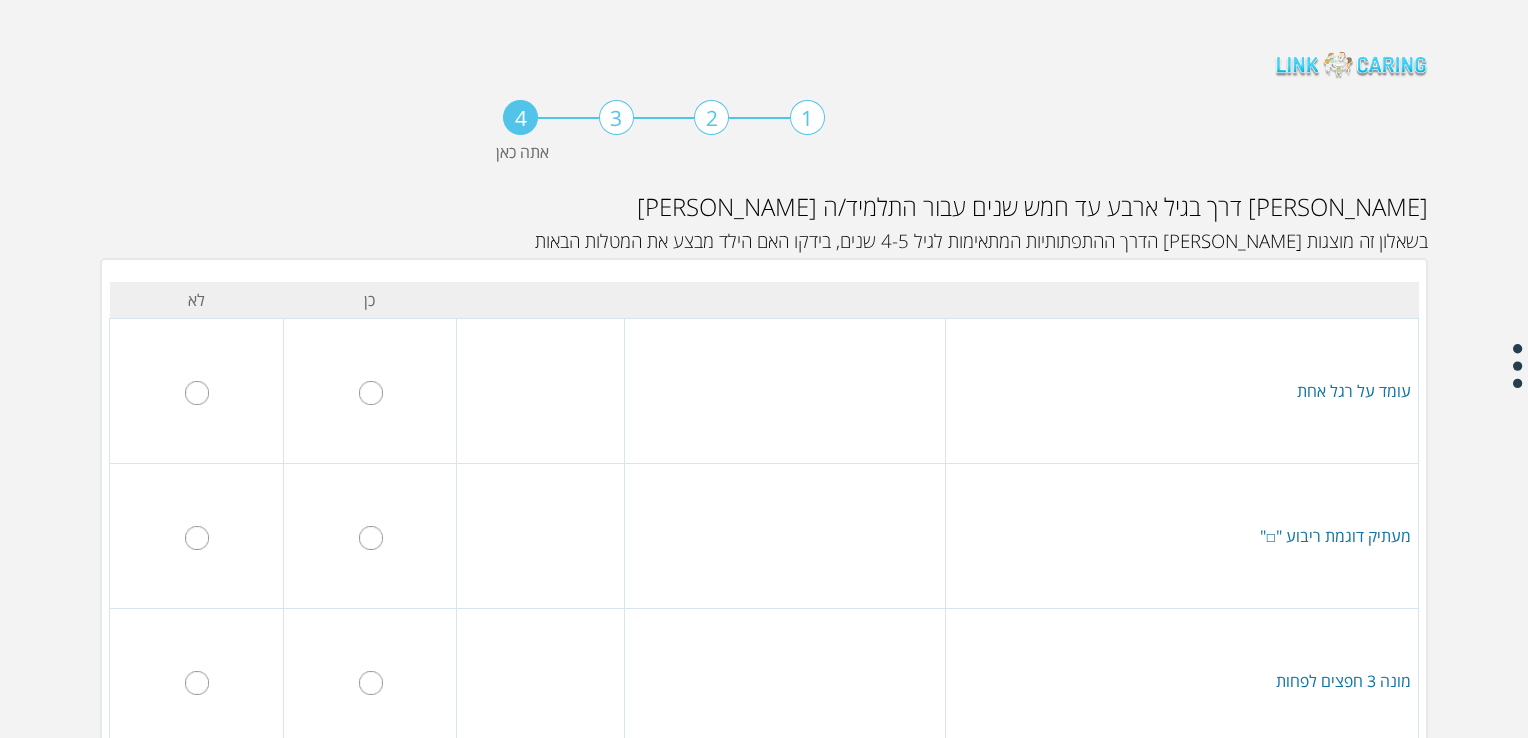 click at bounding box center [197, 393] 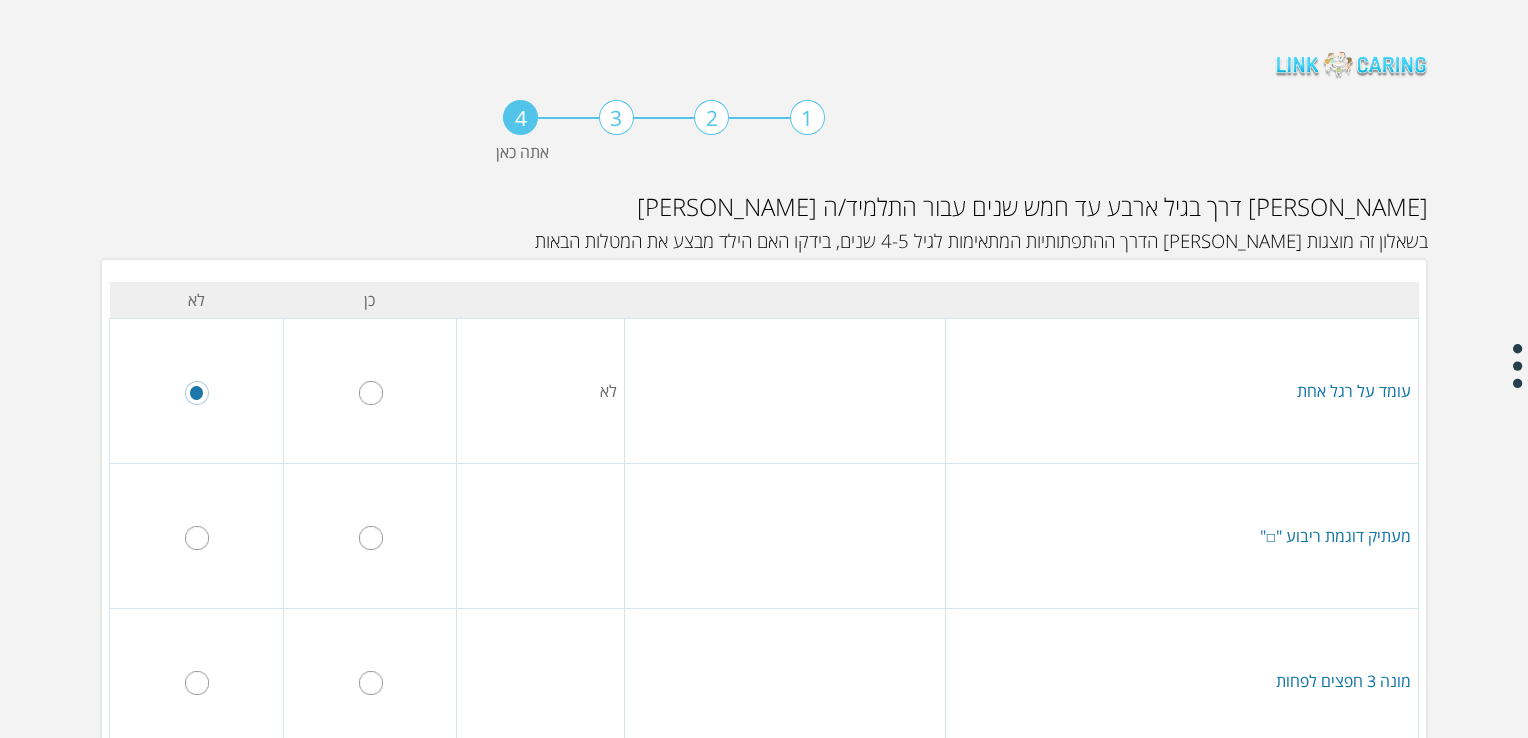 click at bounding box center (197, 538) 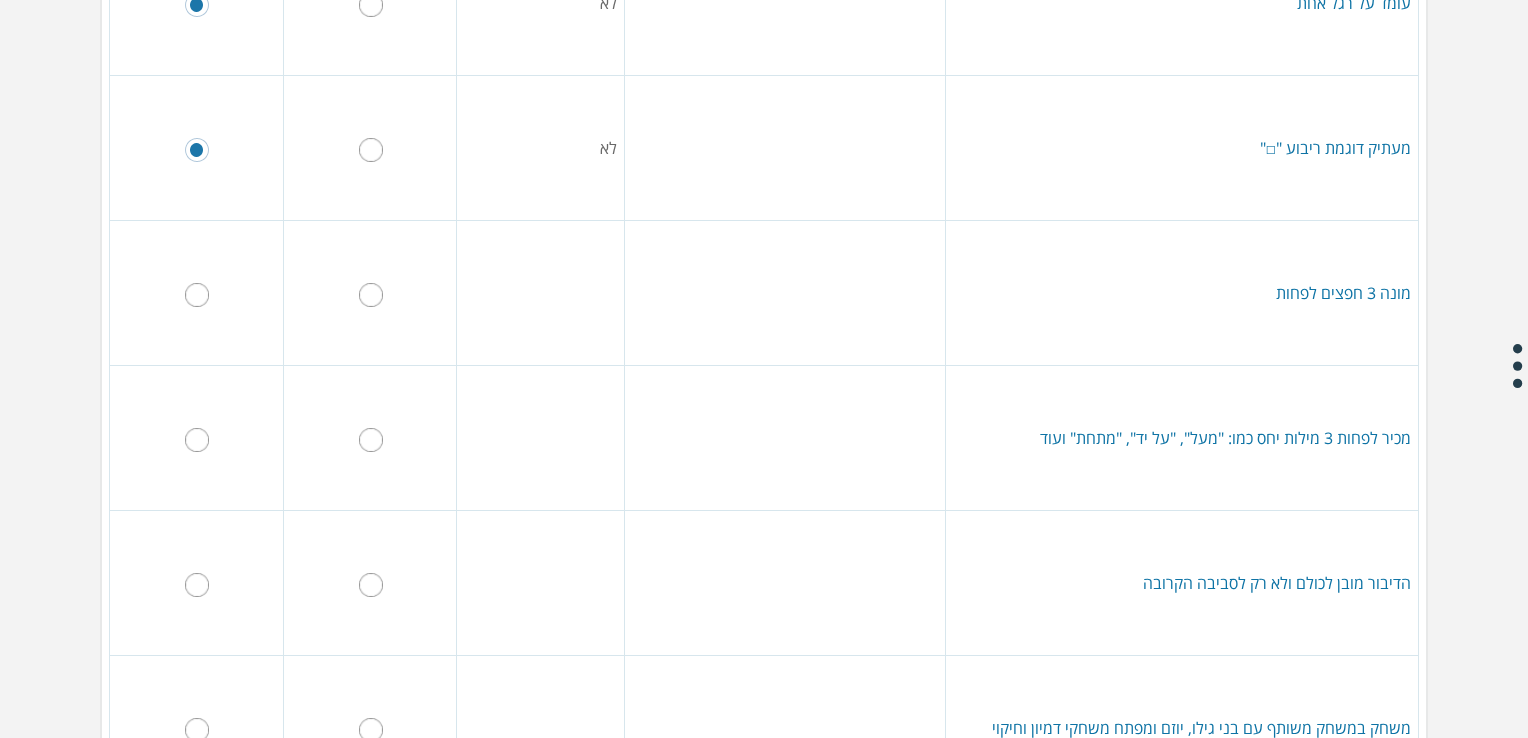 scroll, scrollTop: 407, scrollLeft: 0, axis: vertical 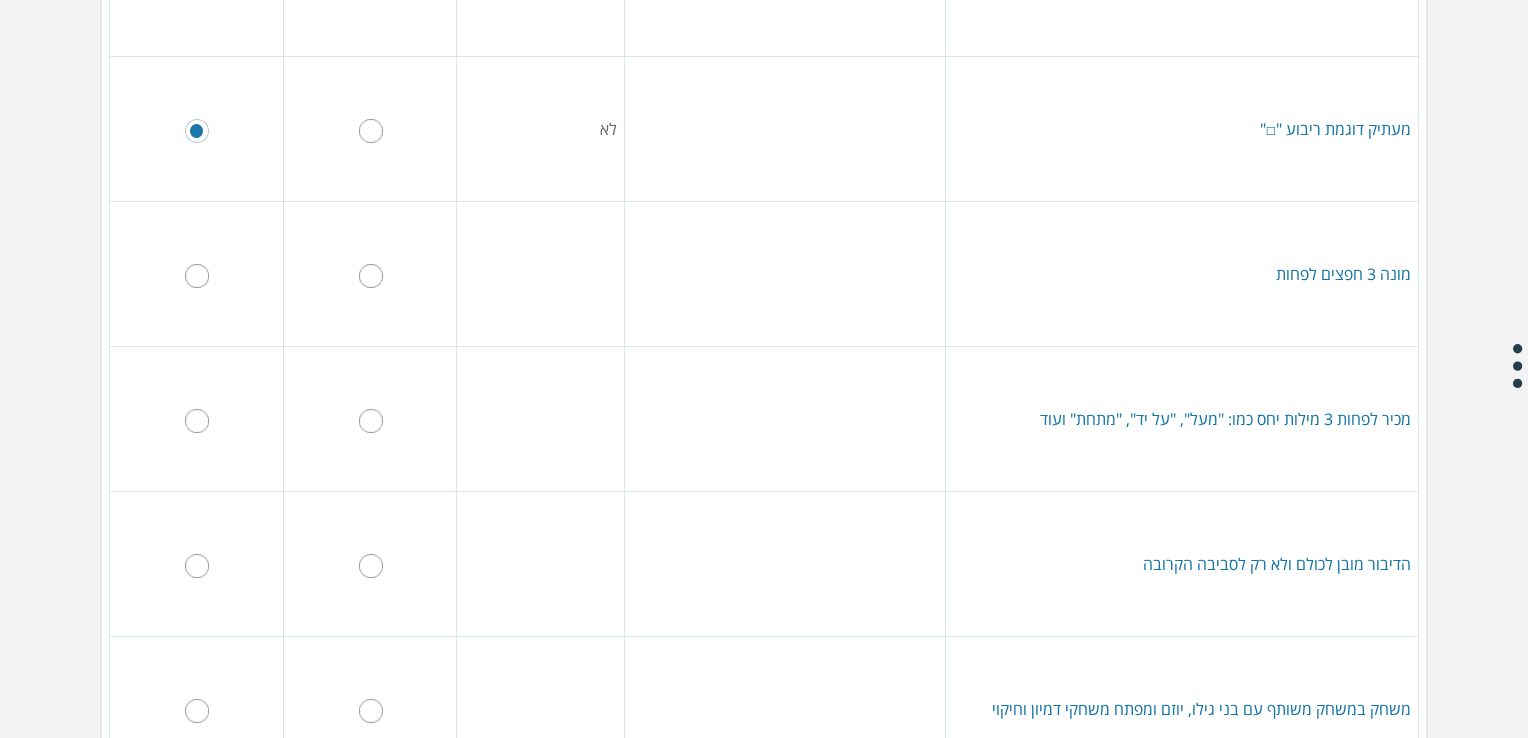 click at bounding box center (197, 276) 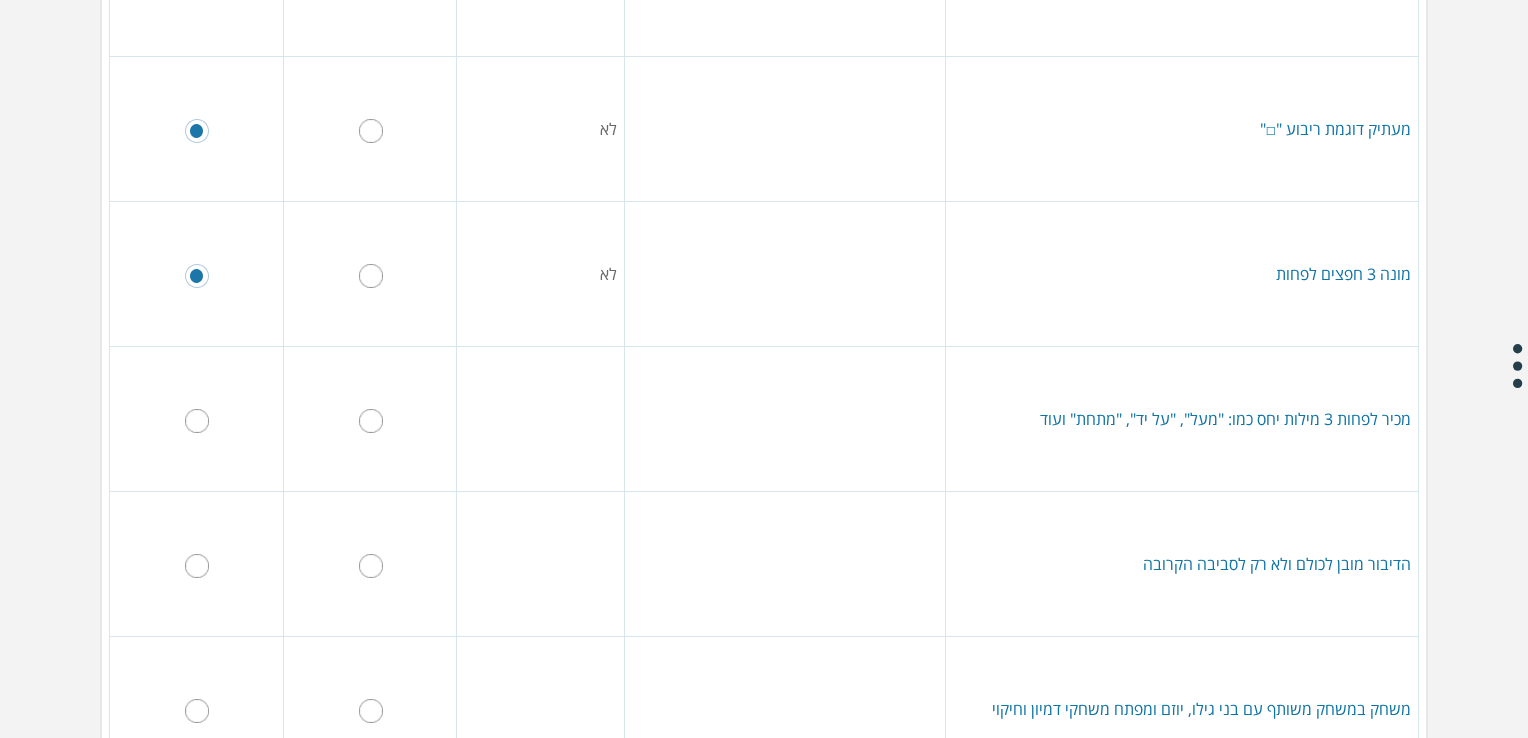 click at bounding box center (371, 421) 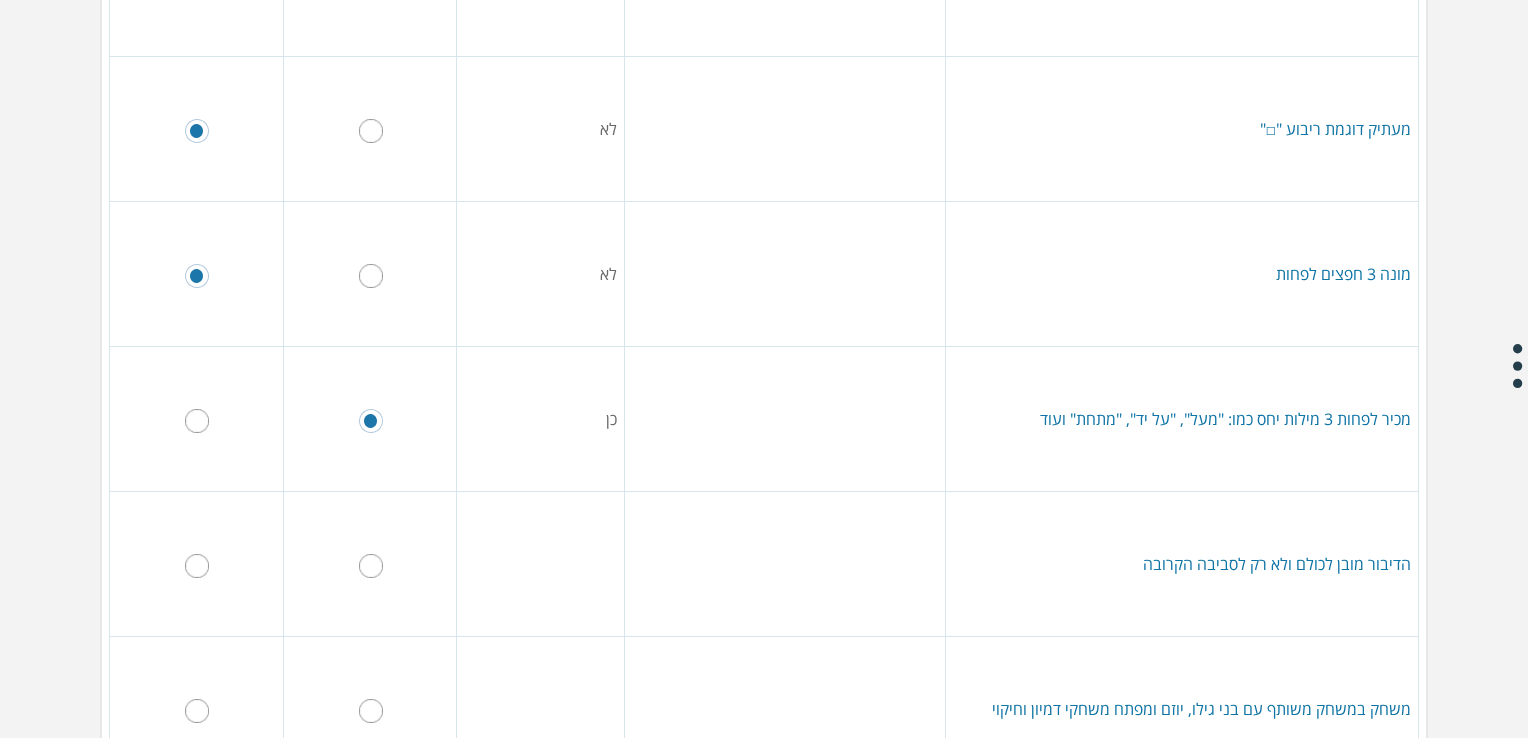 click at bounding box center (371, 566) 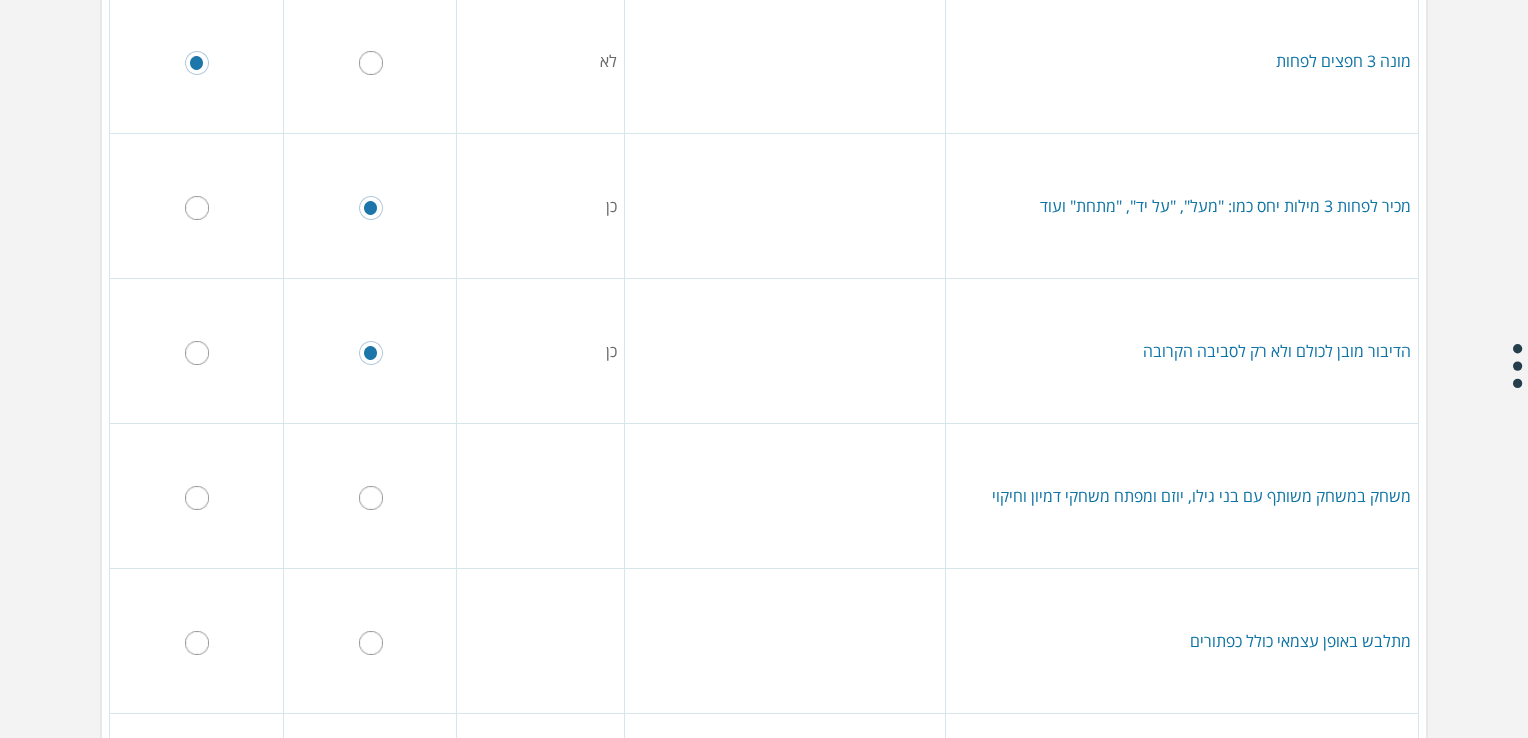 scroll, scrollTop: 712, scrollLeft: 0, axis: vertical 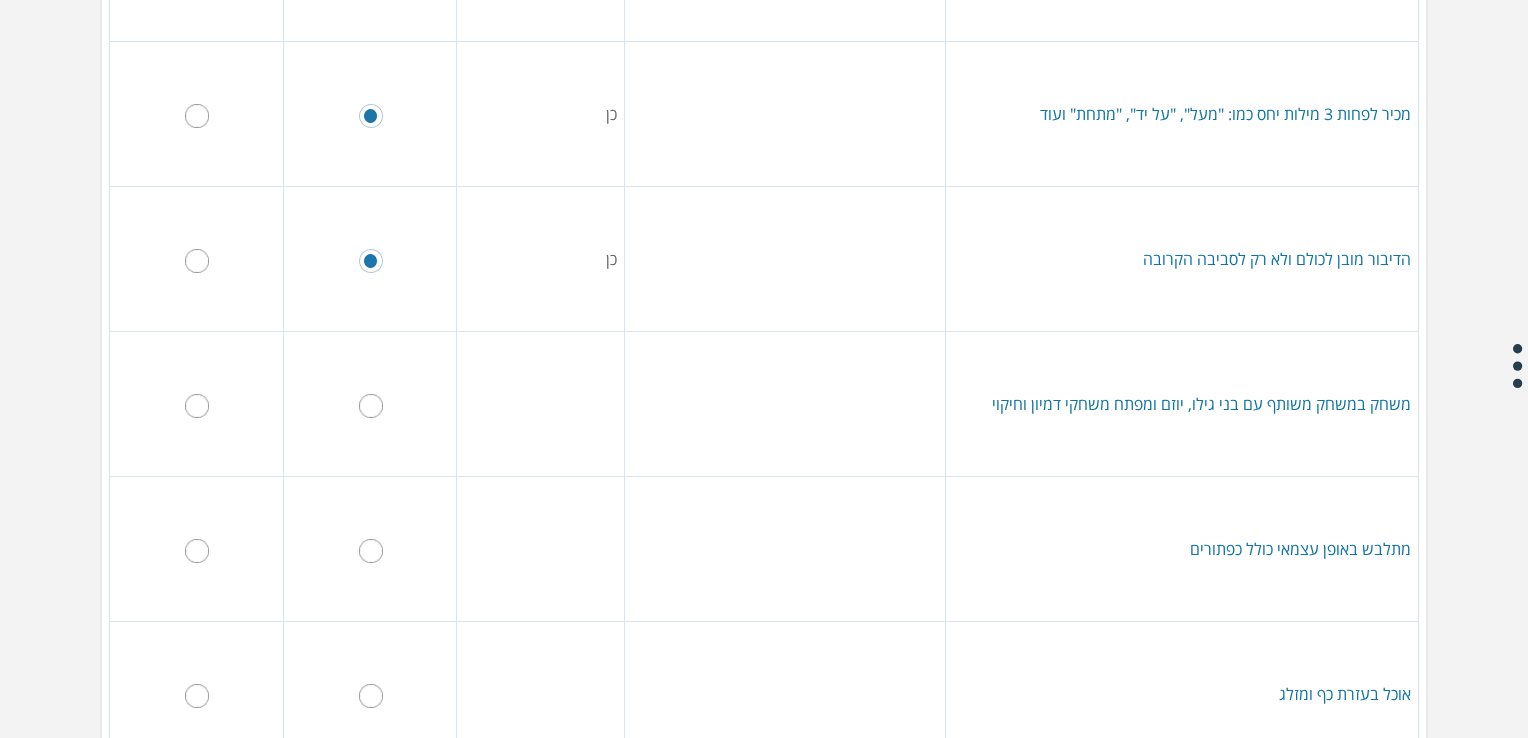 click at bounding box center (371, 406) 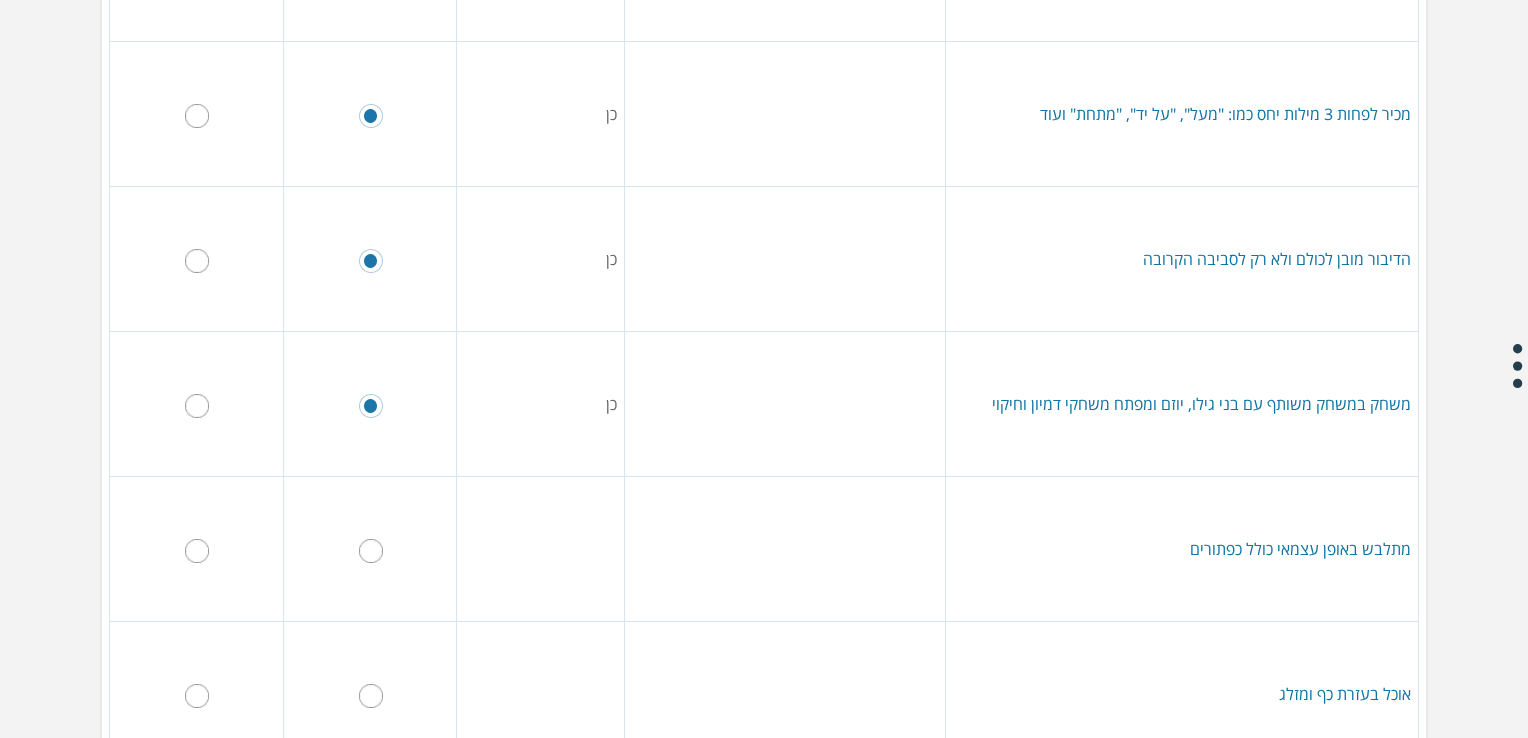 click at bounding box center (197, 551) 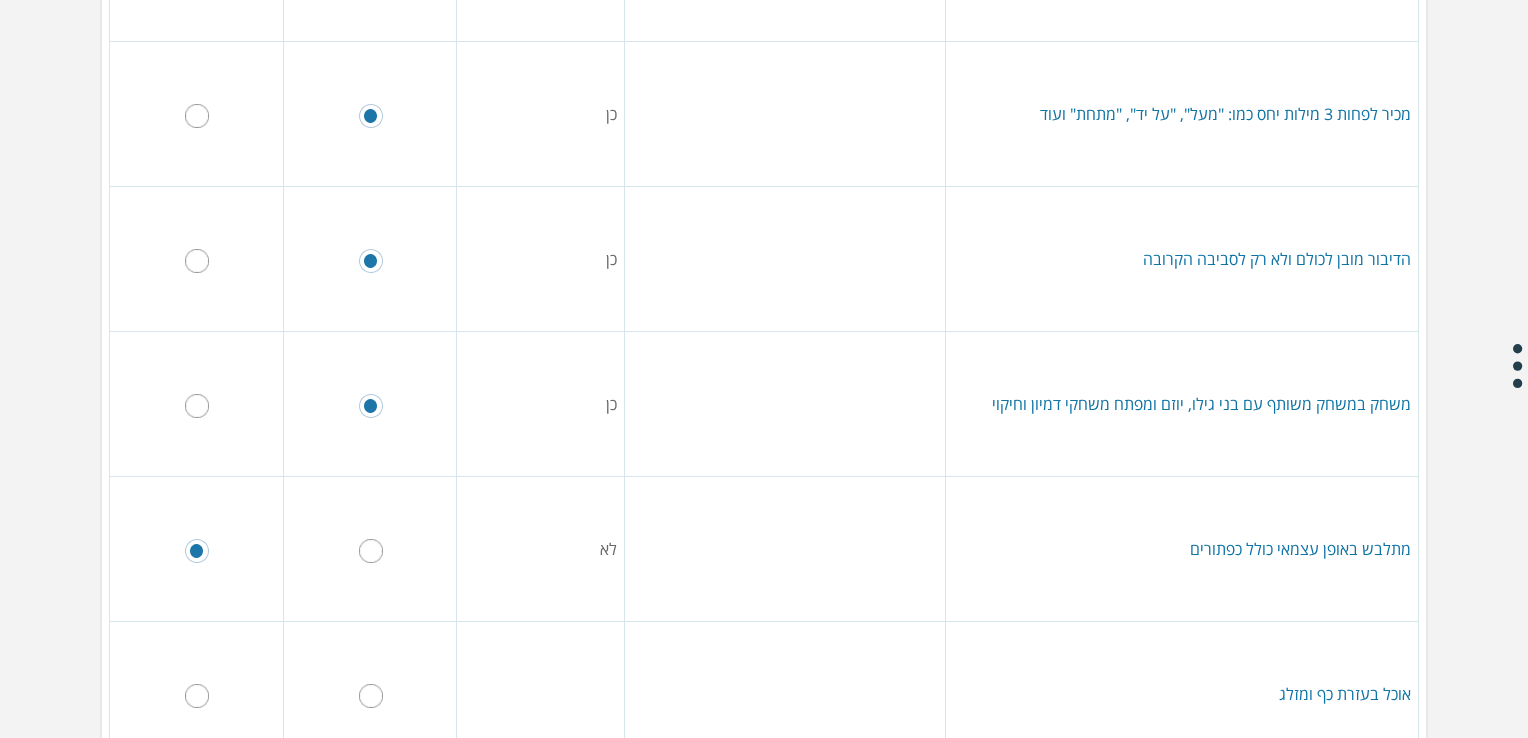 scroll, scrollTop: 898, scrollLeft: 0, axis: vertical 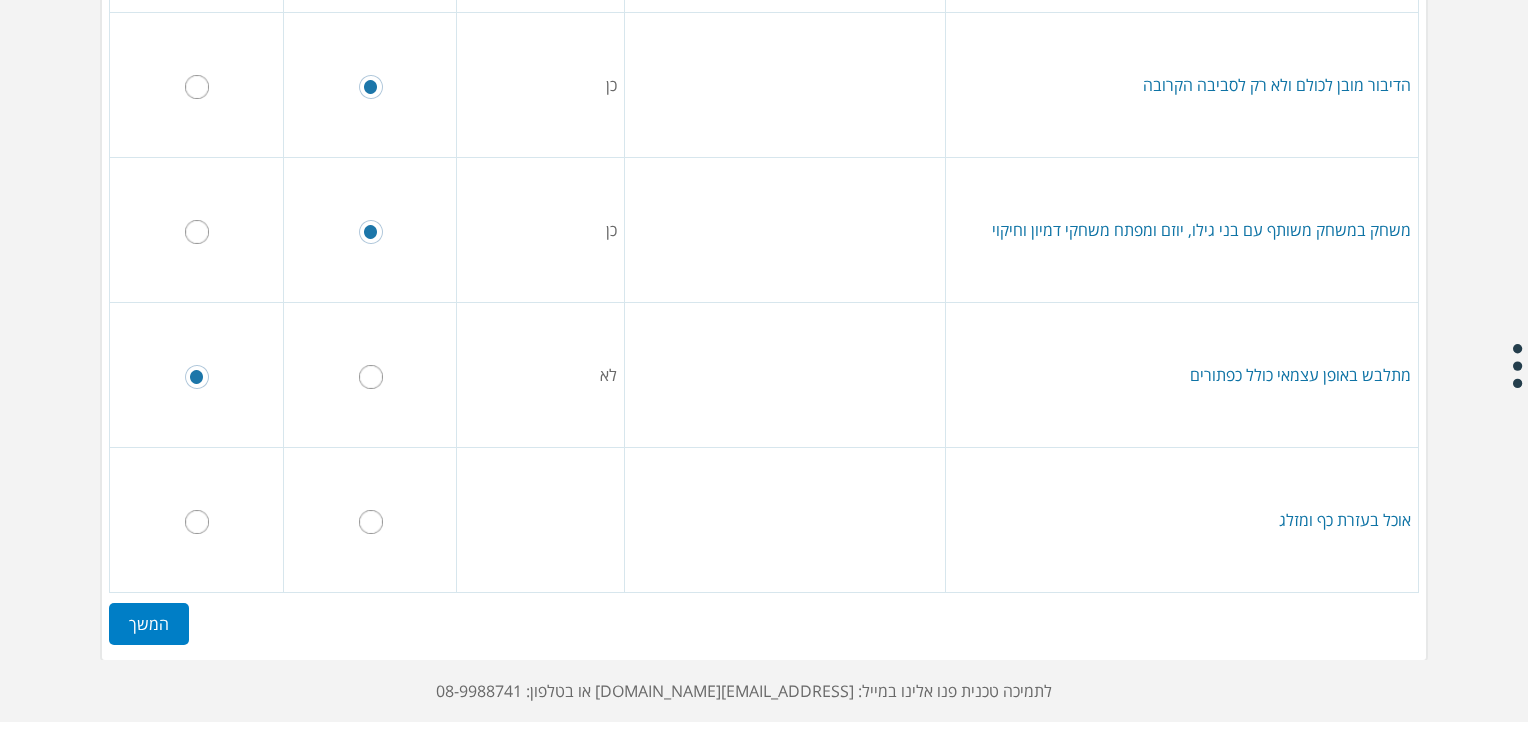 click at bounding box center (197, 522) 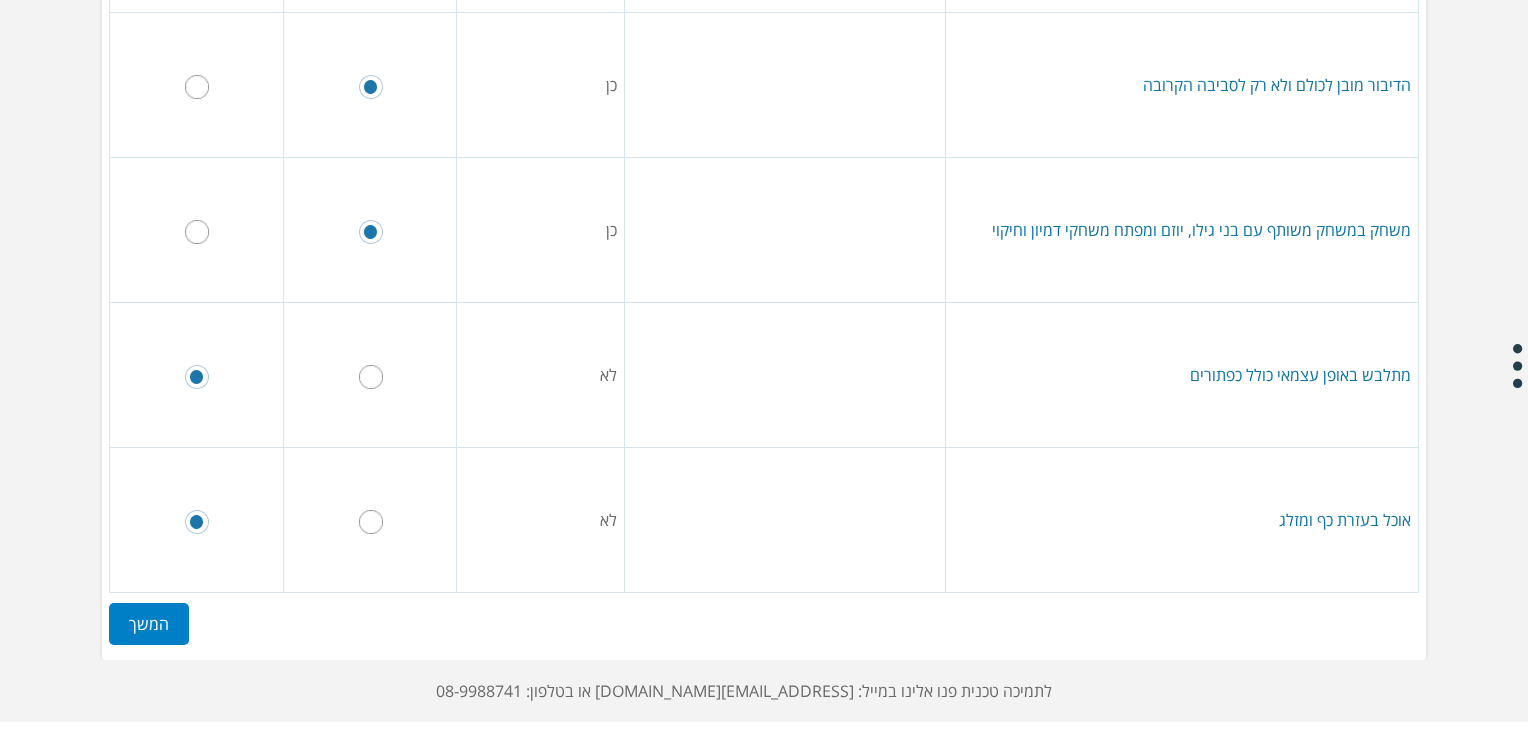 click on "המשך" at bounding box center (149, 624) 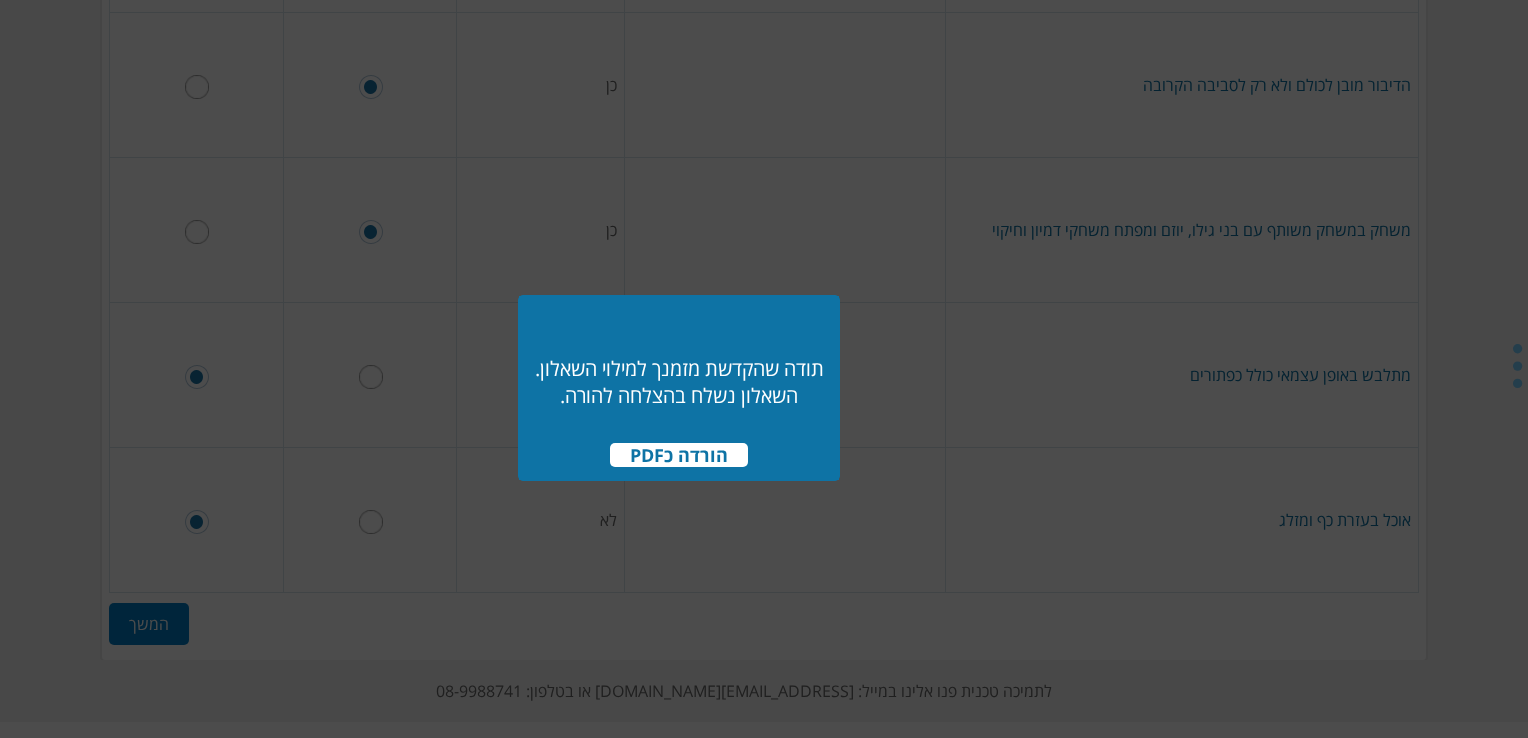 click on "הורדה כPDF" at bounding box center [679, 455] 